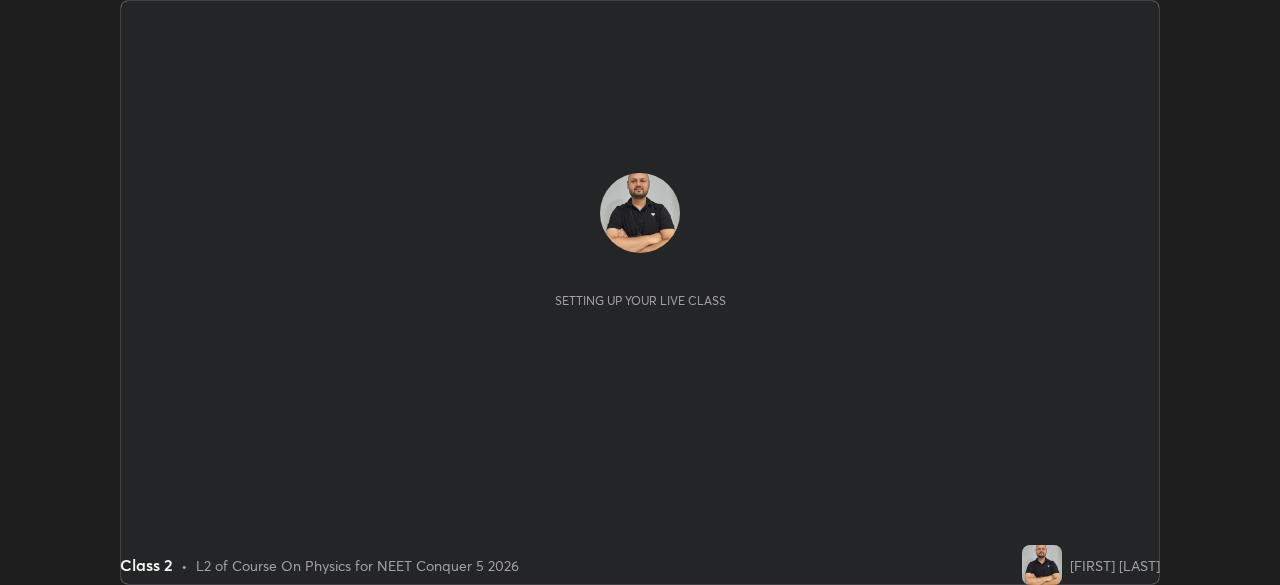 scroll, scrollTop: 0, scrollLeft: 0, axis: both 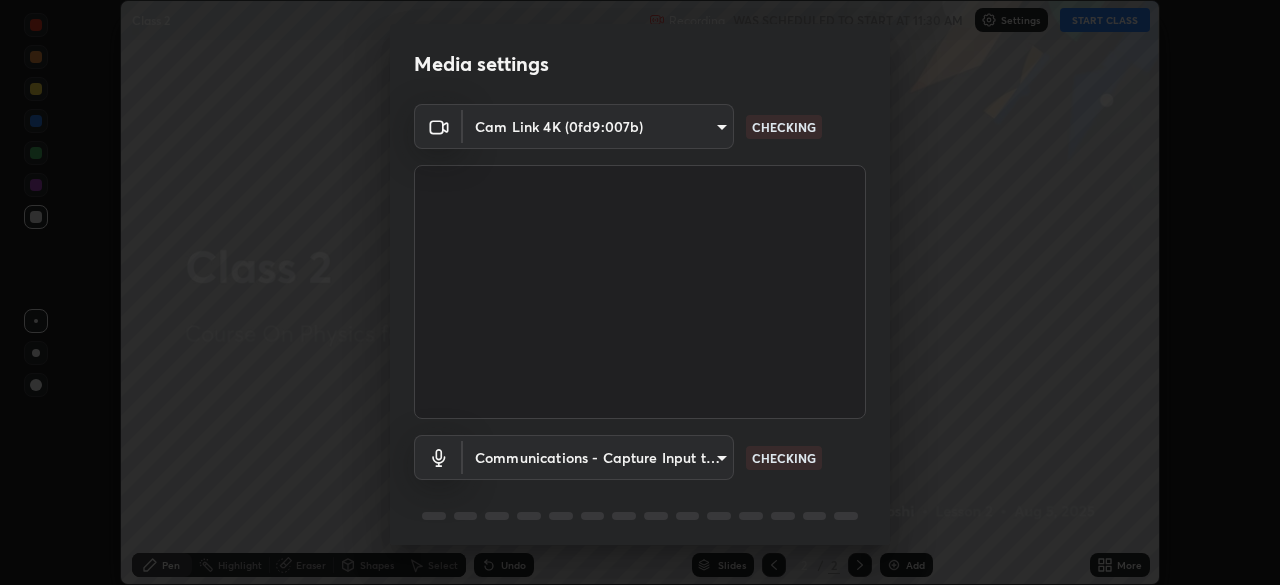 type on "7ffe746ce8ca42343a89eba51defe17308df5f7c8fbb39045481897f6e7d0854" 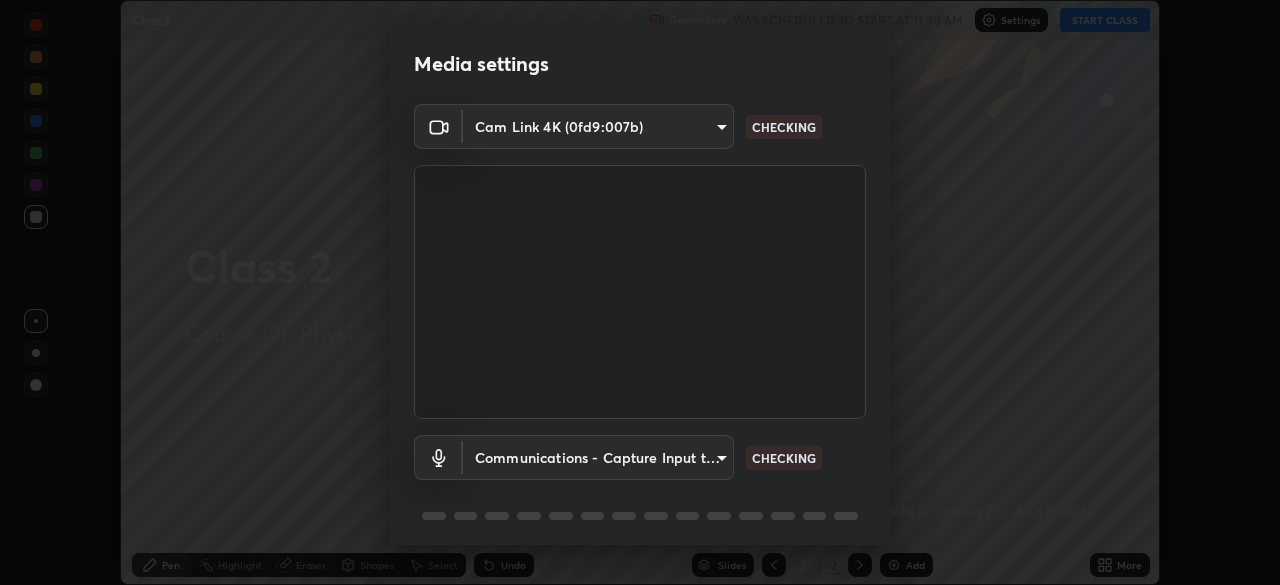 scroll, scrollTop: 71, scrollLeft: 0, axis: vertical 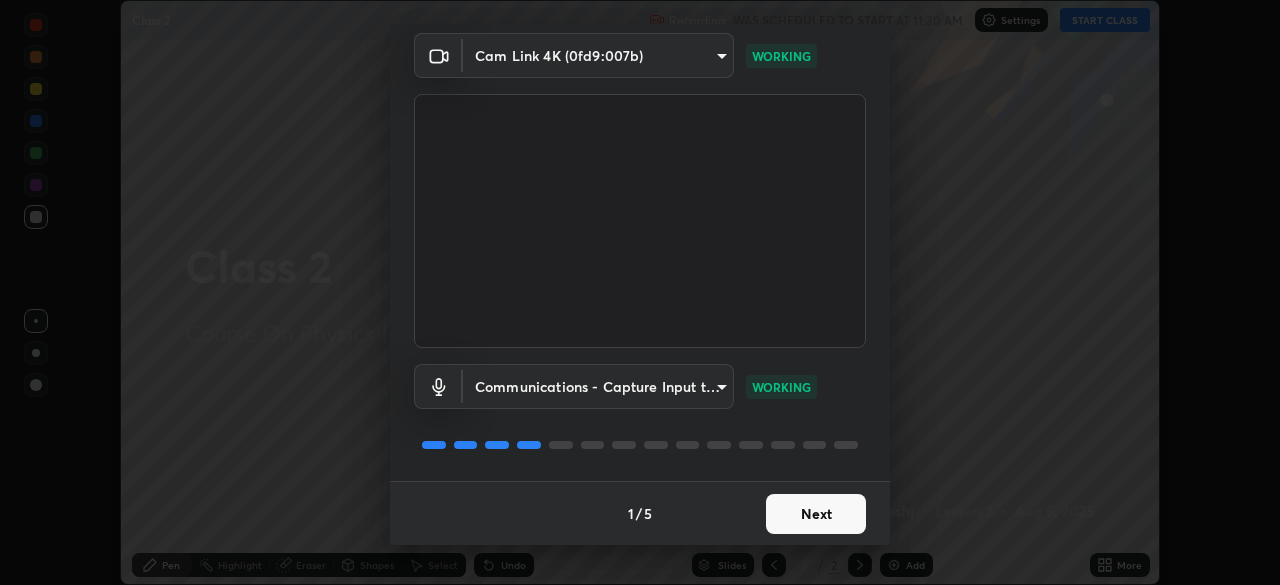 click on "Next" at bounding box center (816, 514) 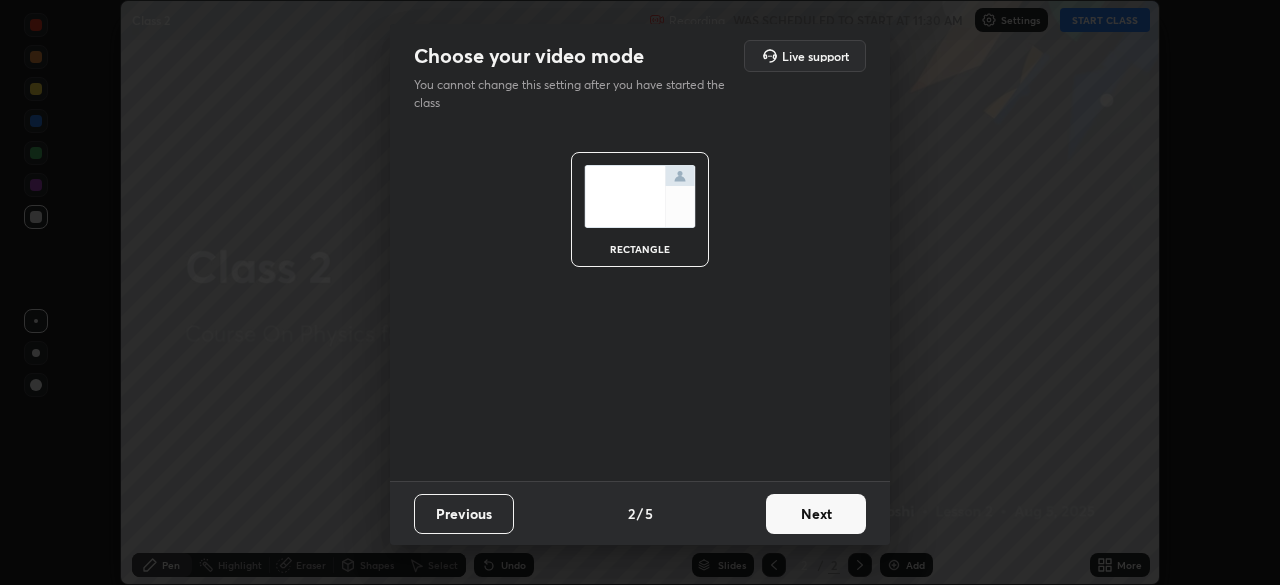 scroll, scrollTop: 0, scrollLeft: 0, axis: both 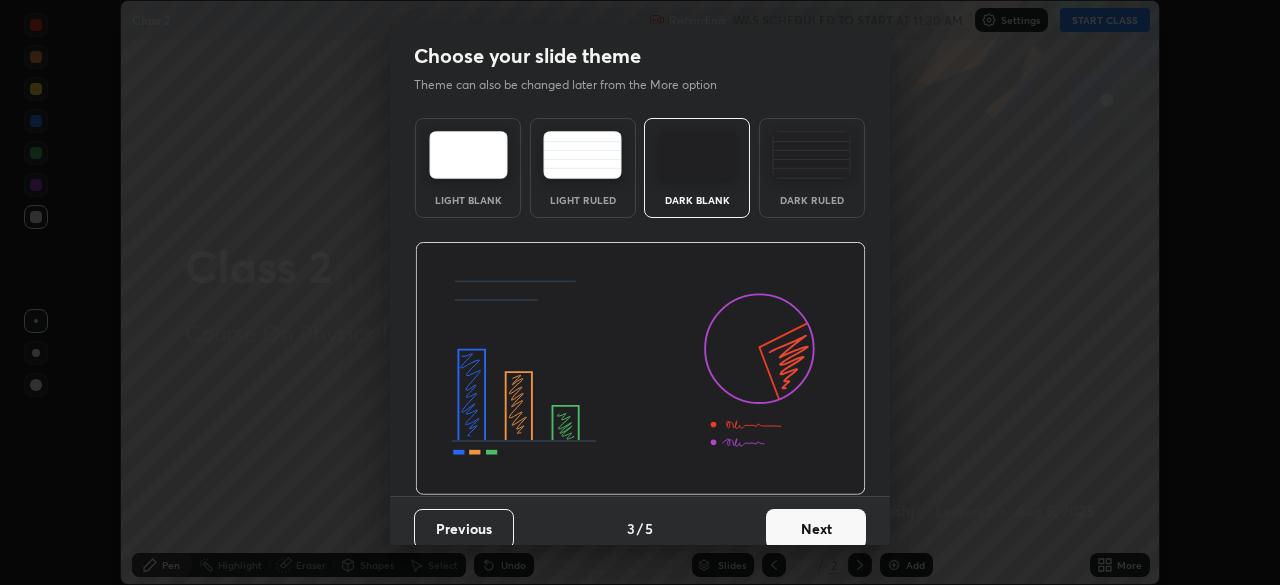 click on "Next" at bounding box center (816, 529) 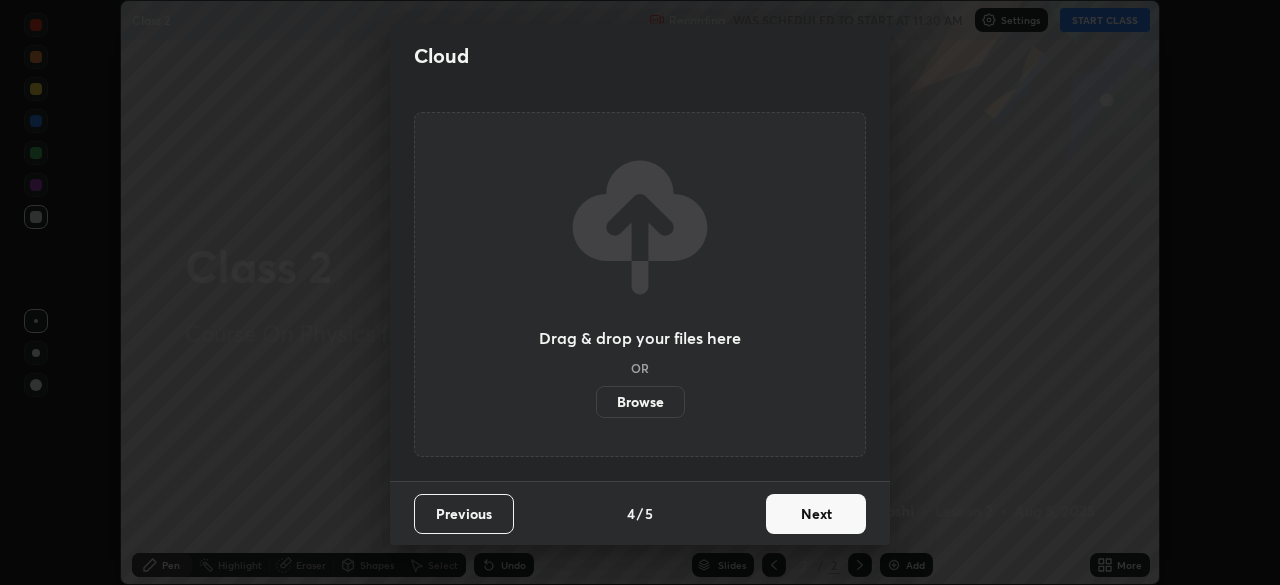 click on "Next" at bounding box center (816, 514) 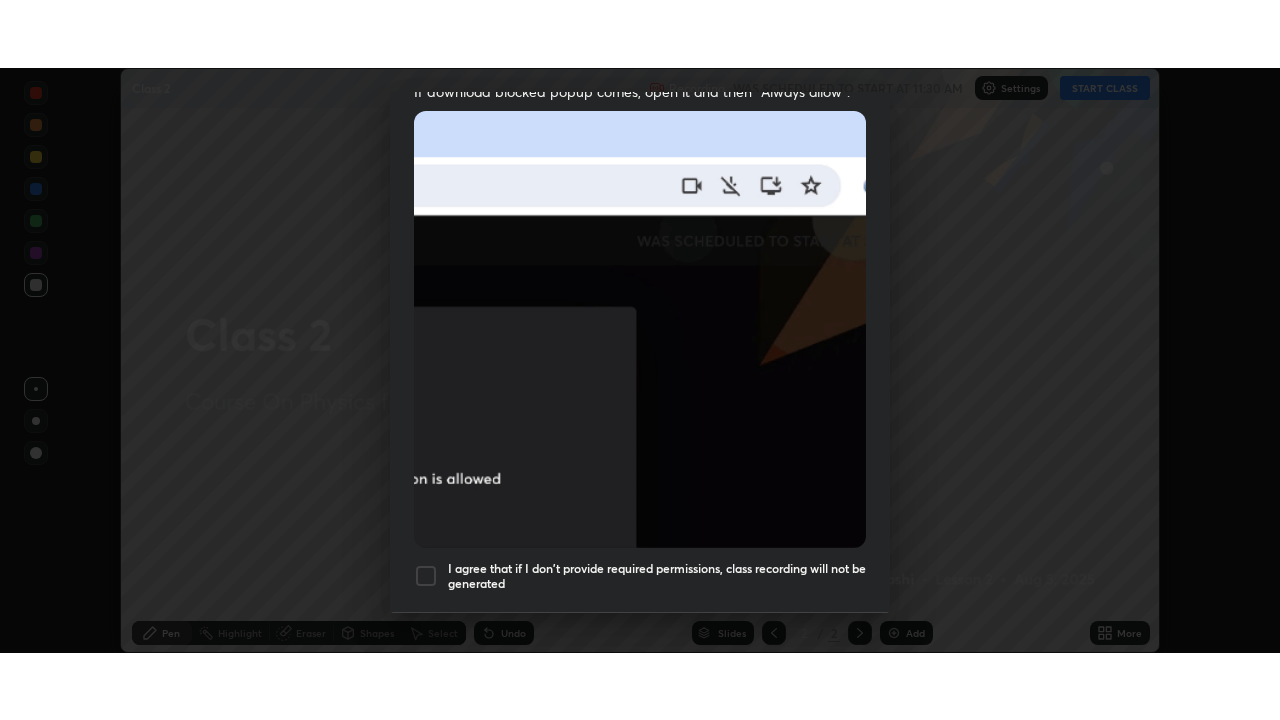 scroll, scrollTop: 479, scrollLeft: 0, axis: vertical 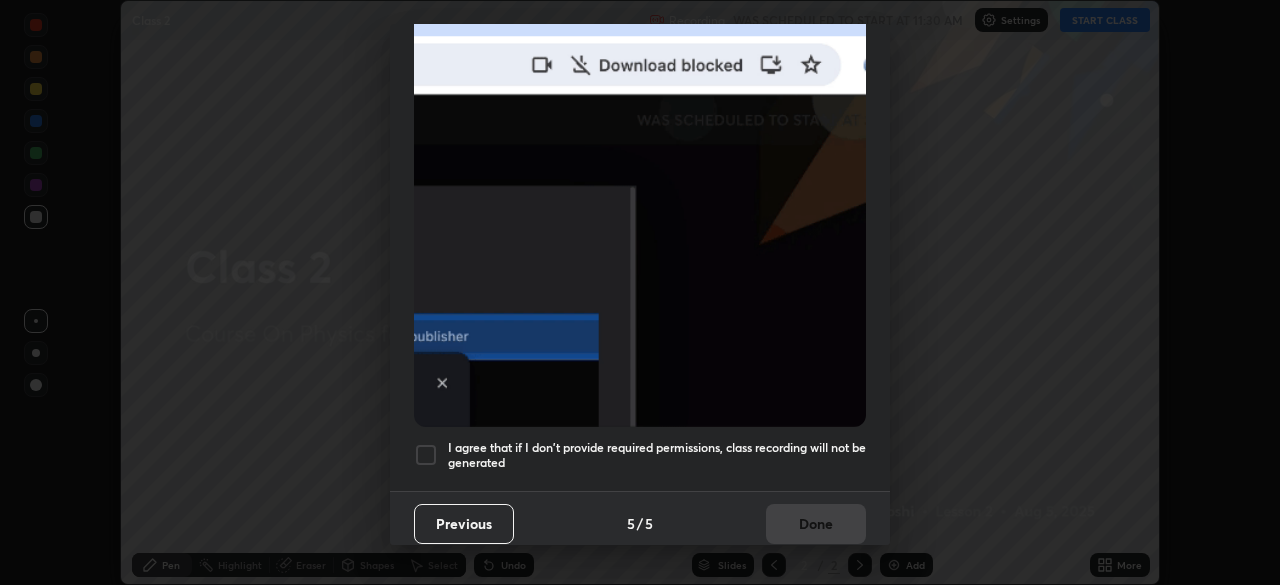 click at bounding box center (426, 455) 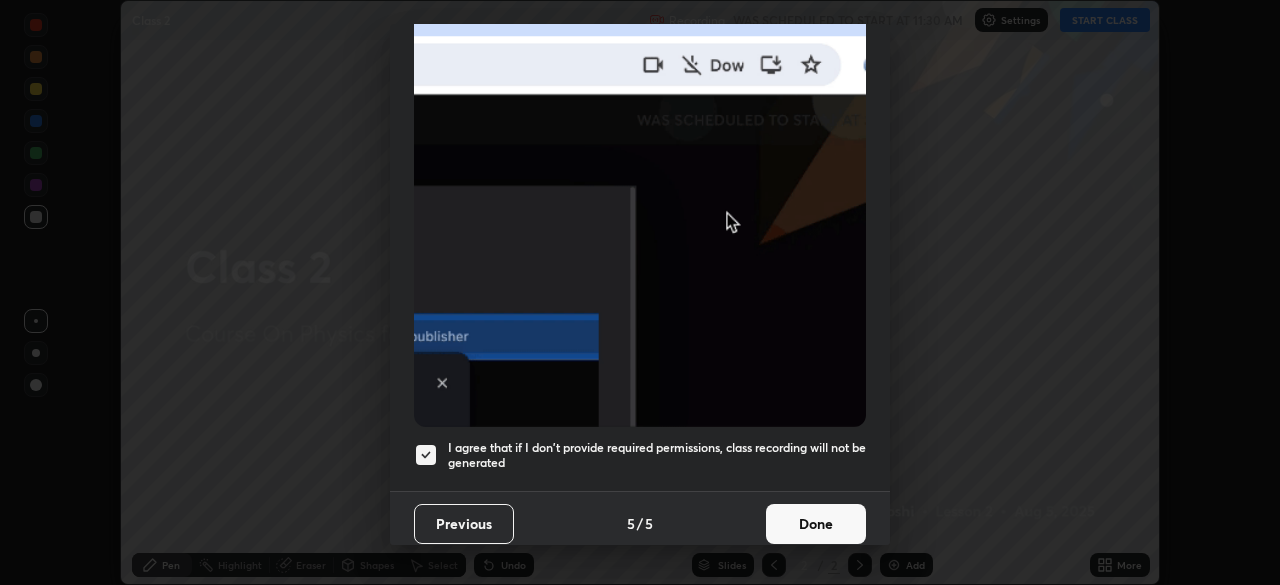 click on "Done" at bounding box center (816, 524) 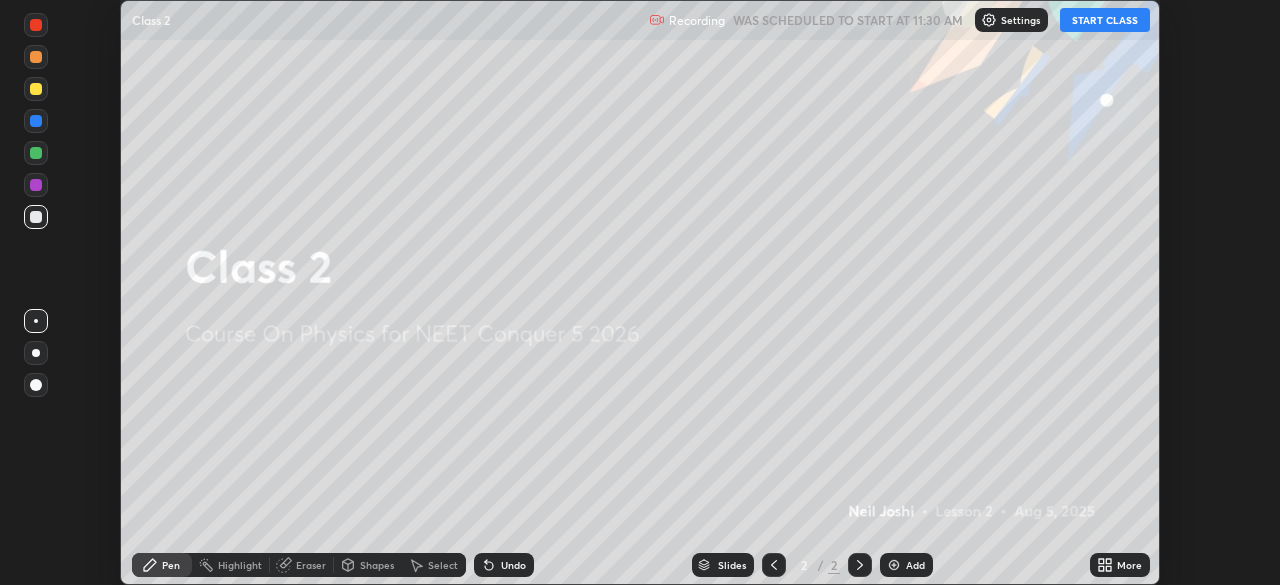 click on "START CLASS" at bounding box center [1105, 20] 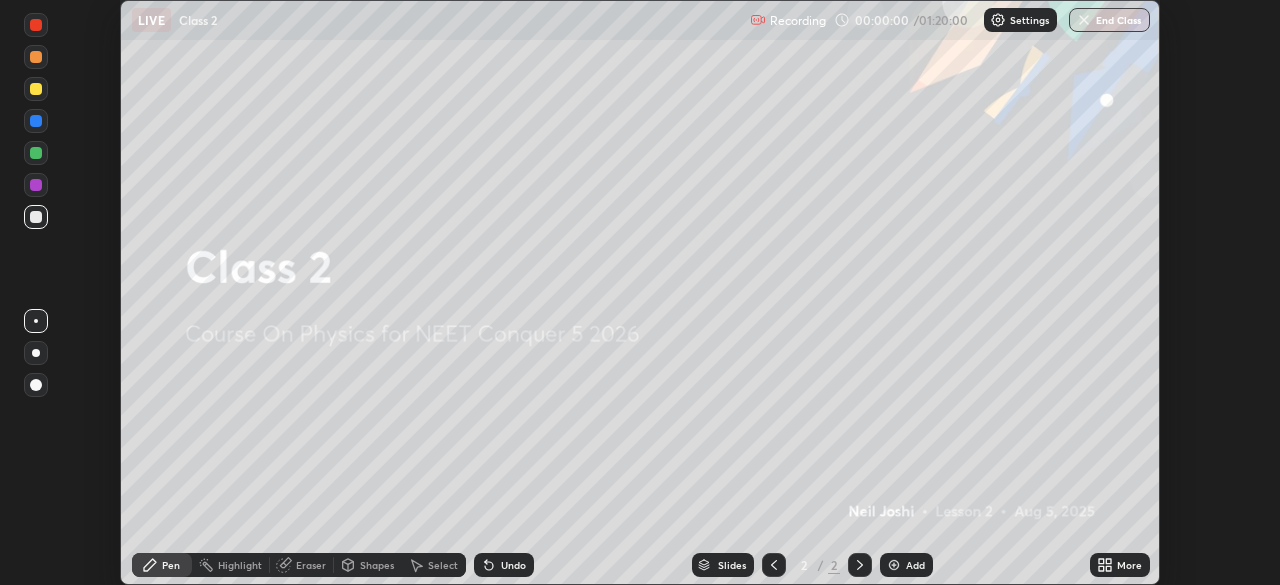 click on "Add" at bounding box center [915, 565] 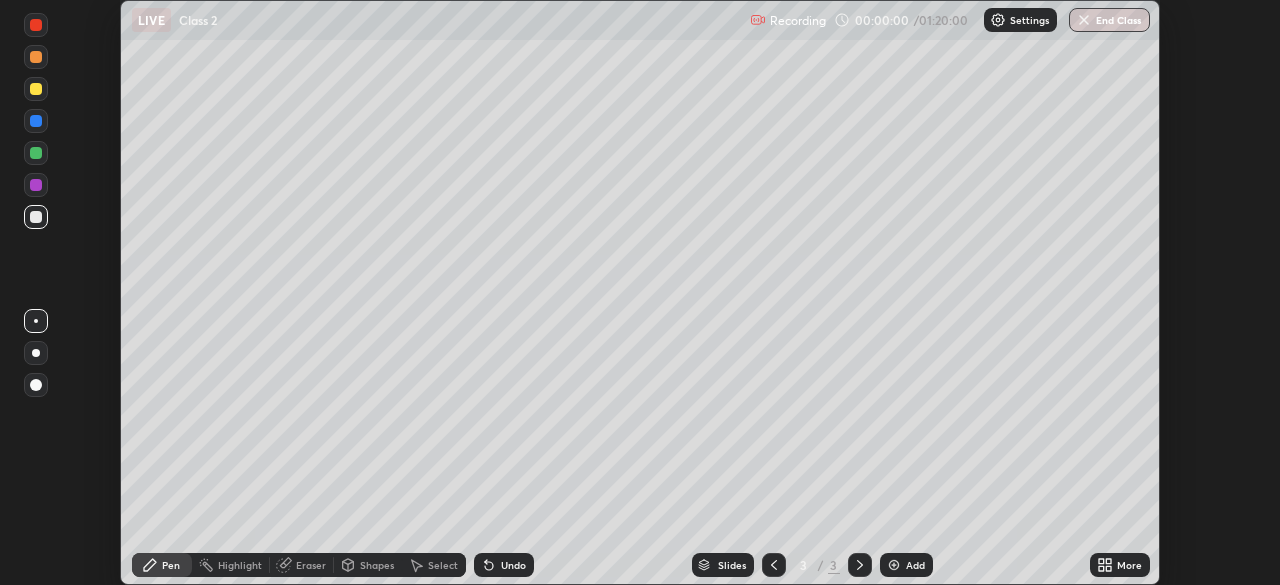 click 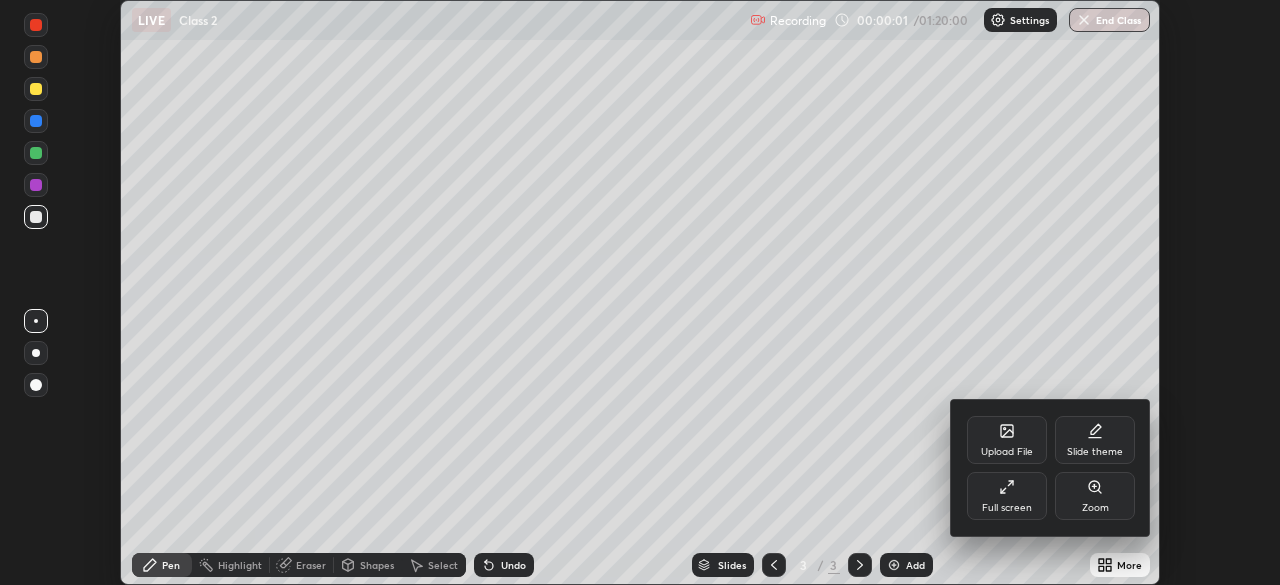 click on "Full screen" at bounding box center (1007, 496) 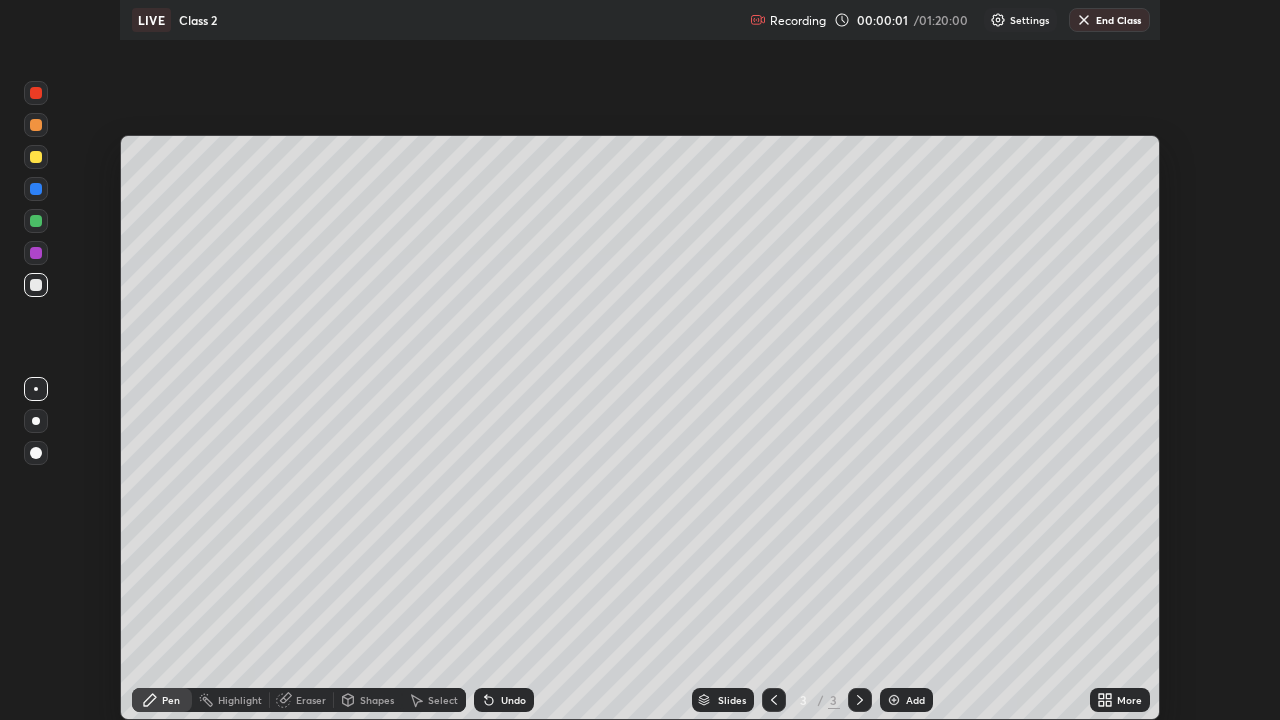 scroll, scrollTop: 99280, scrollLeft: 98720, axis: both 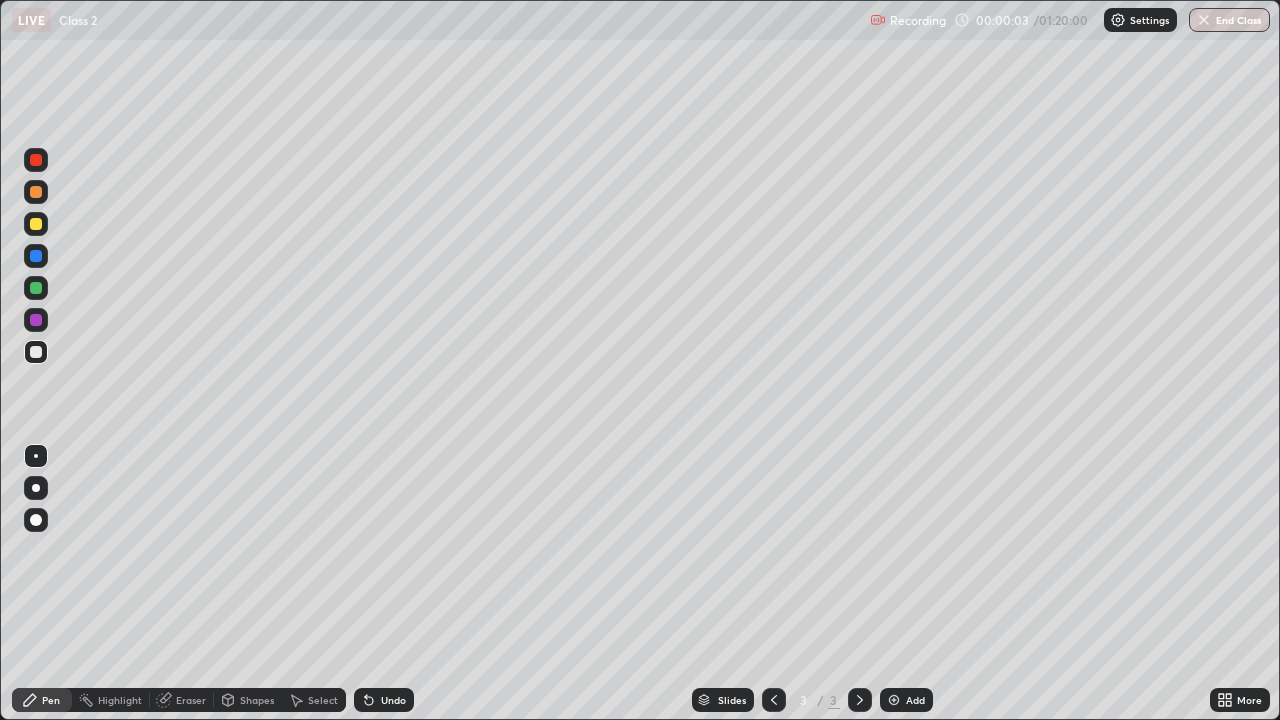 click at bounding box center [36, 488] 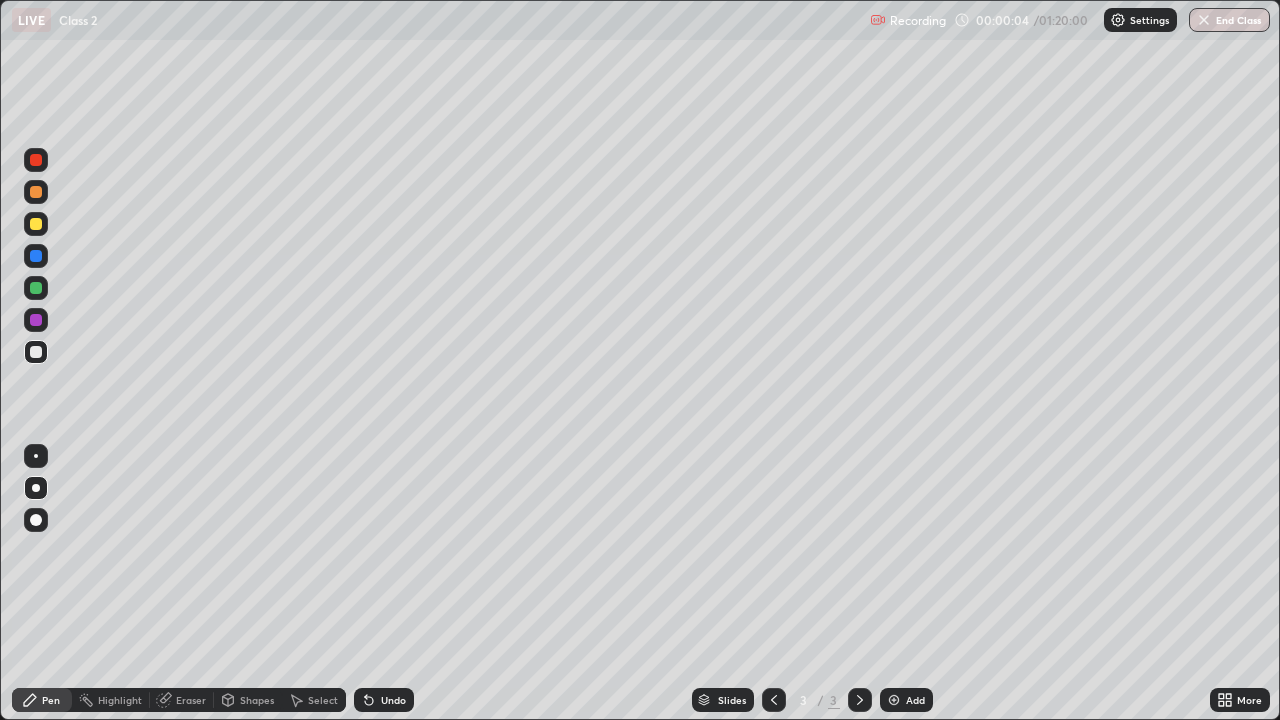 click at bounding box center [36, 224] 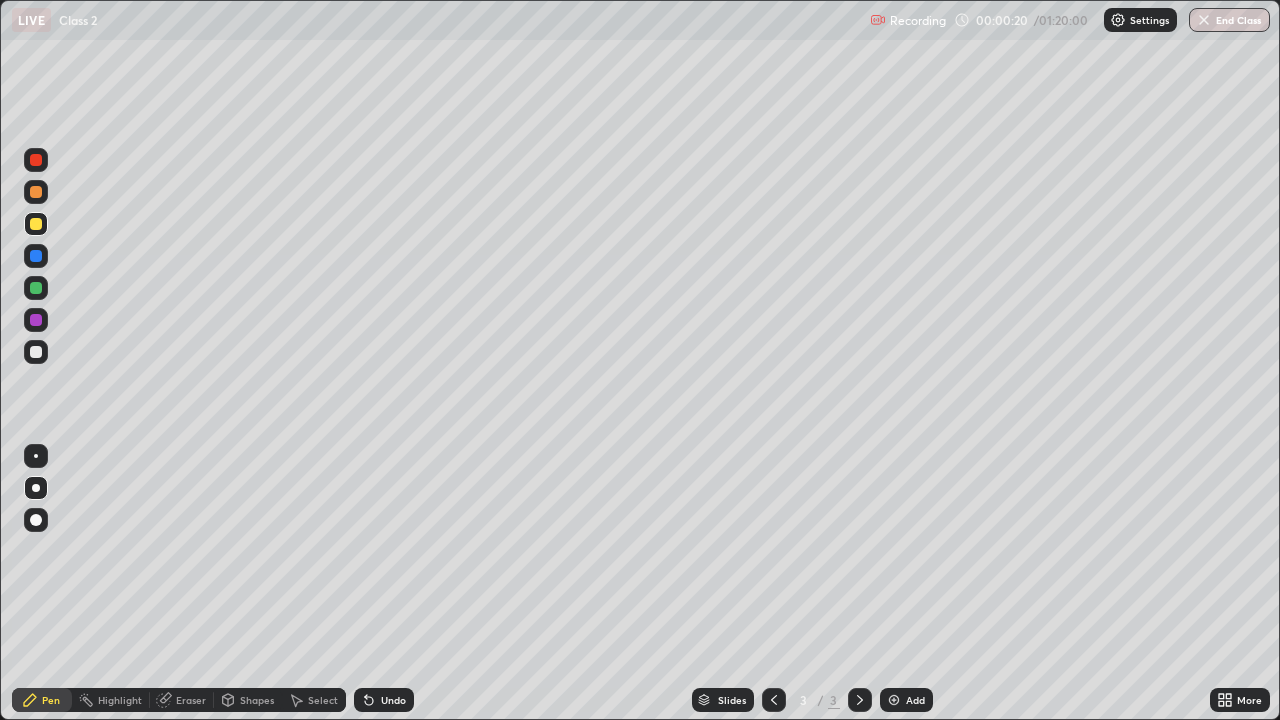 click at bounding box center (36, 456) 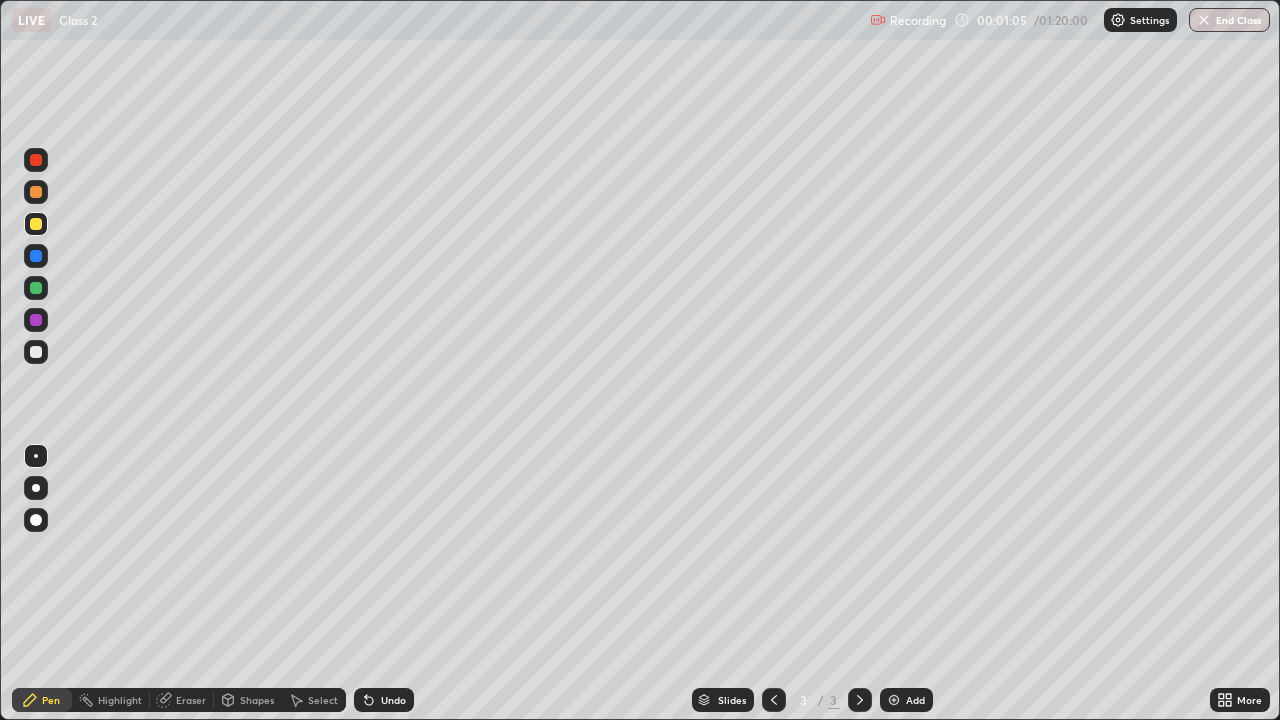 click at bounding box center [36, 352] 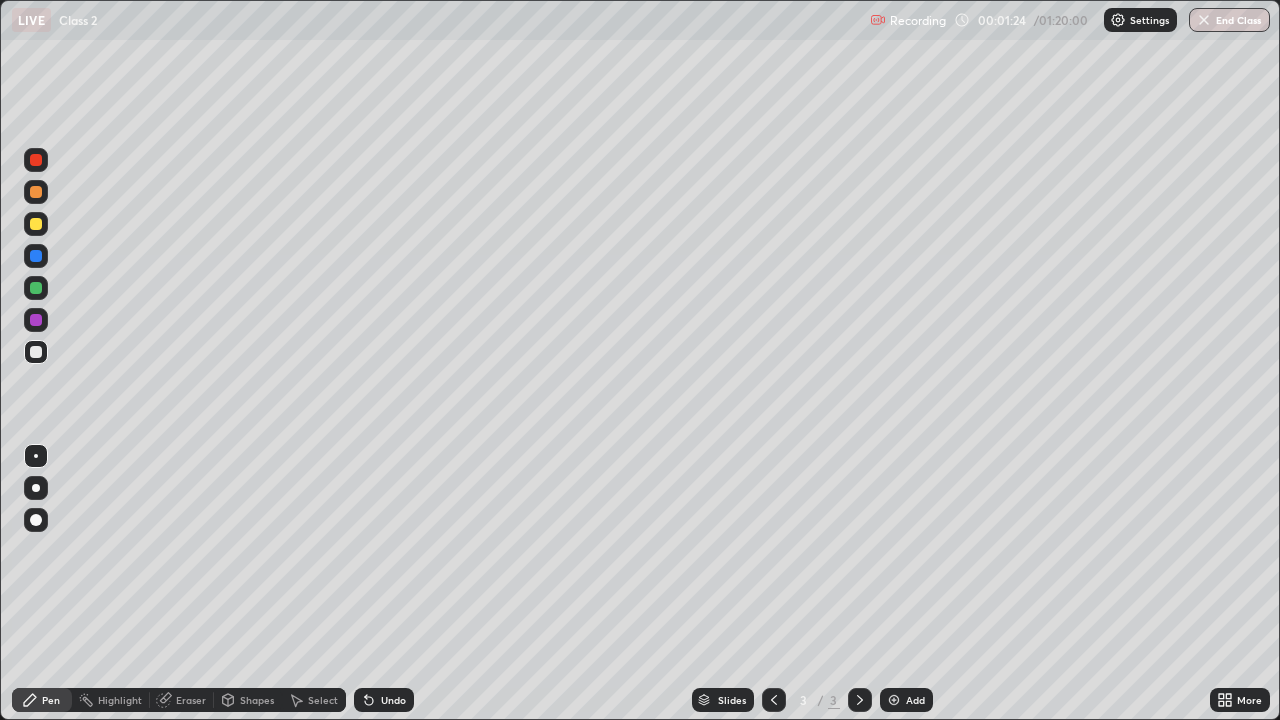 click at bounding box center (36, 320) 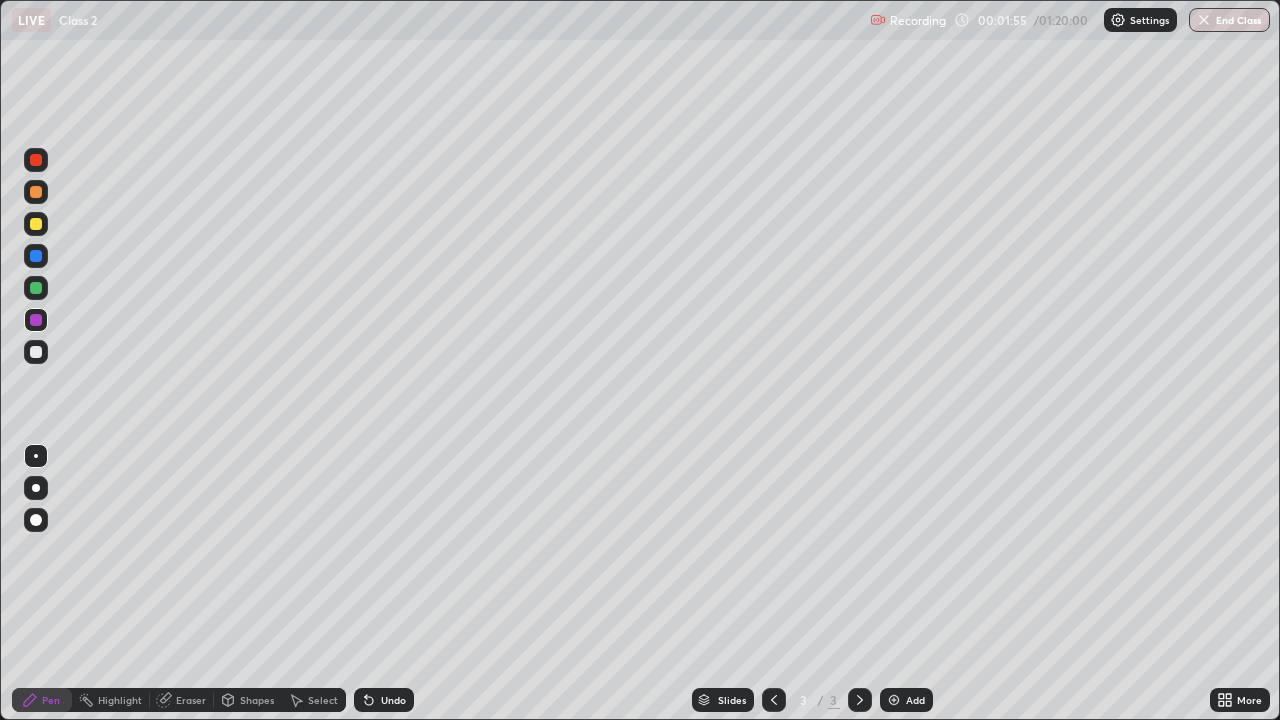 click on "Eraser" at bounding box center [191, 700] 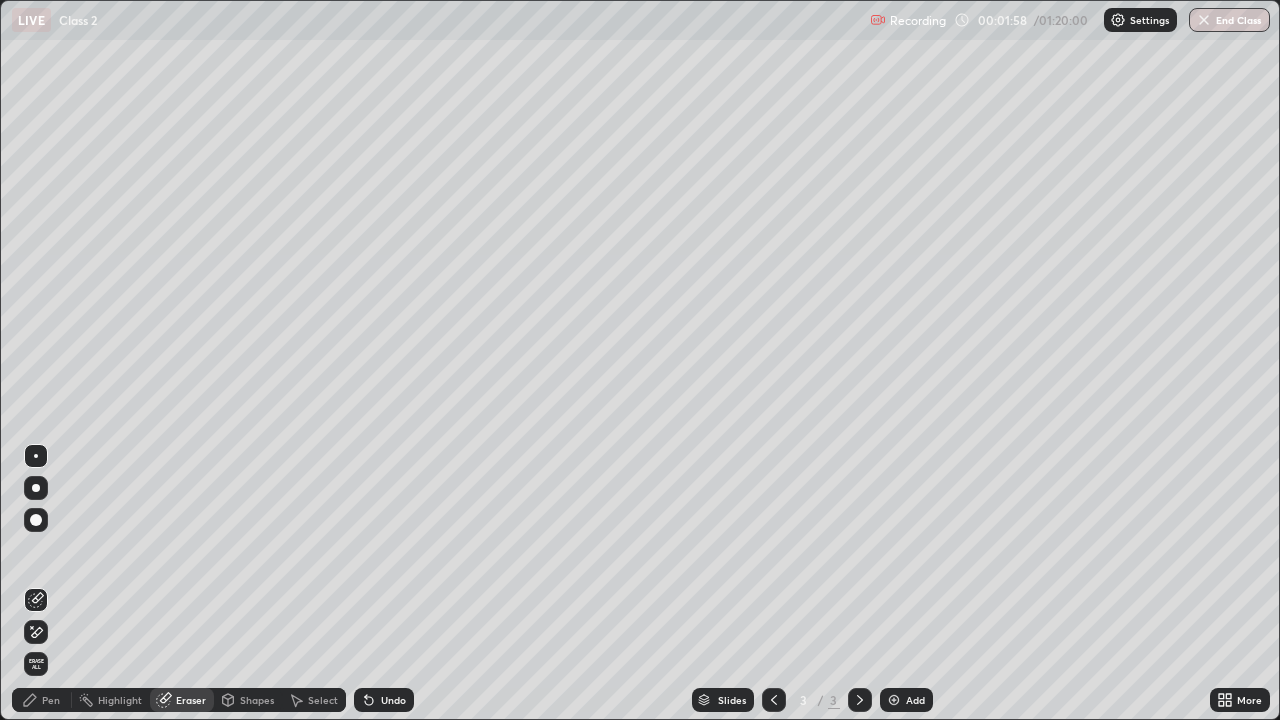 click on "Pen" at bounding box center [51, 700] 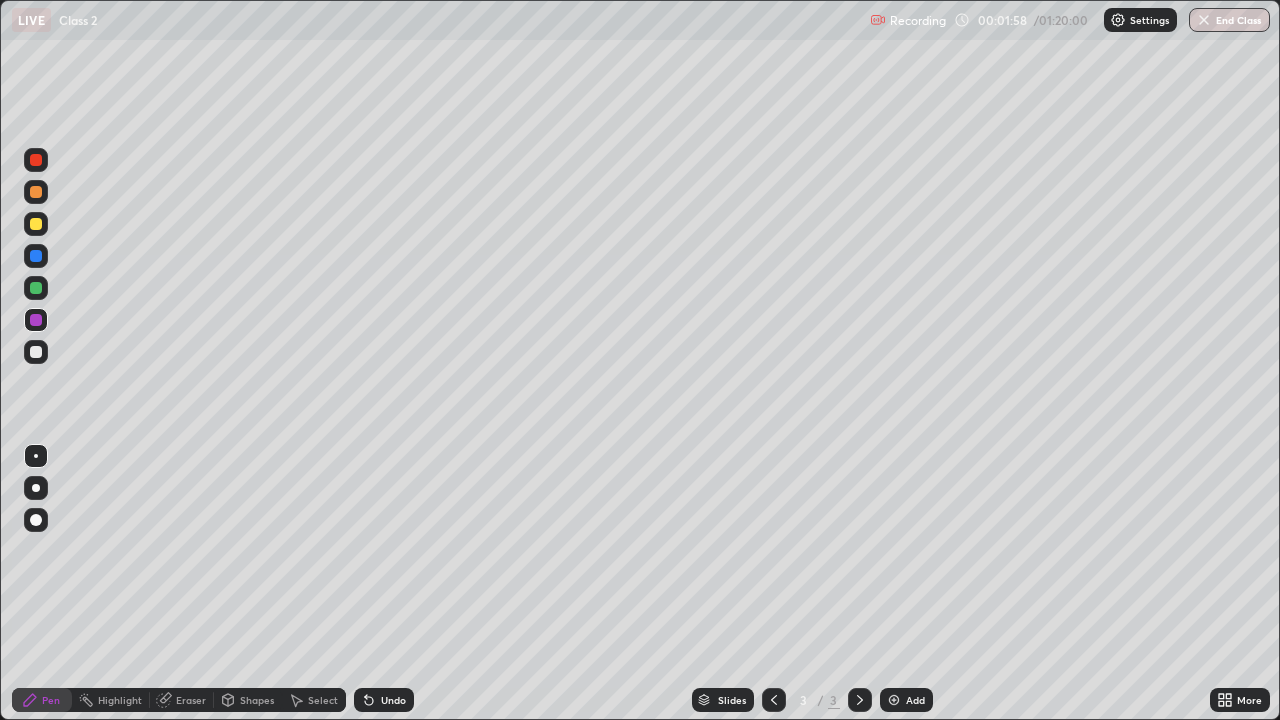 click on "Pen" at bounding box center (51, 700) 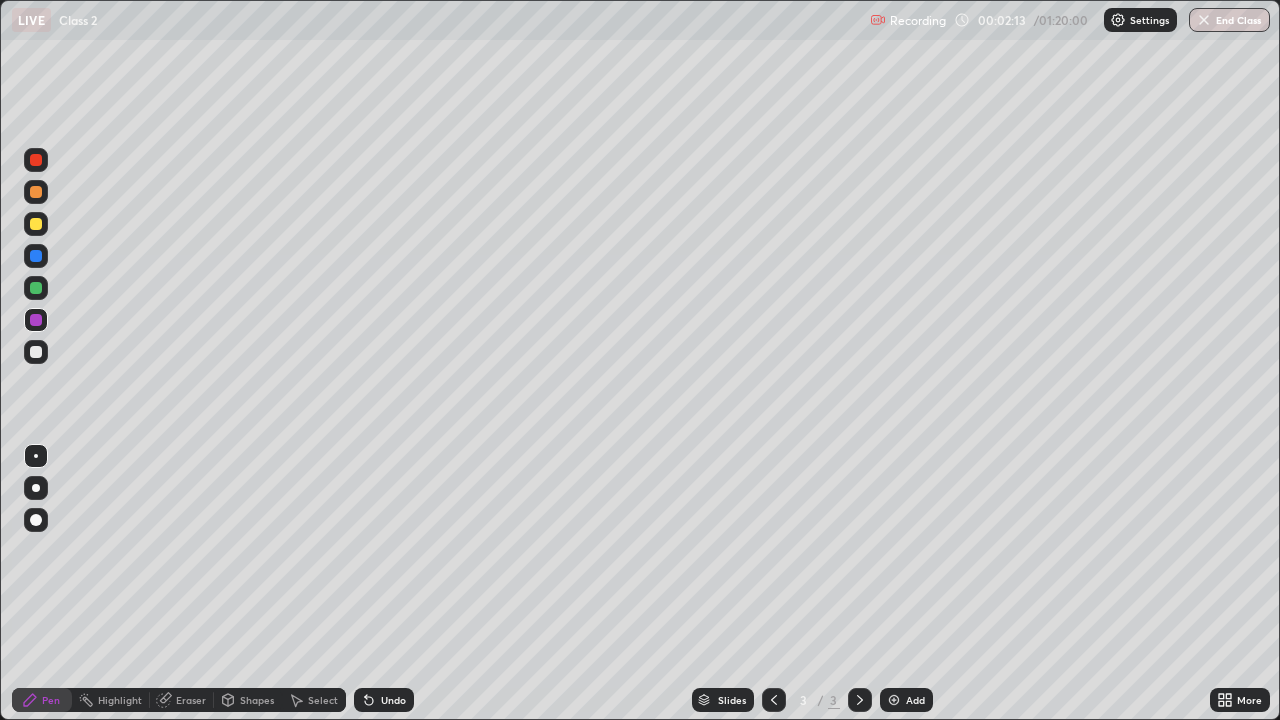 click on "Eraser" at bounding box center (182, 700) 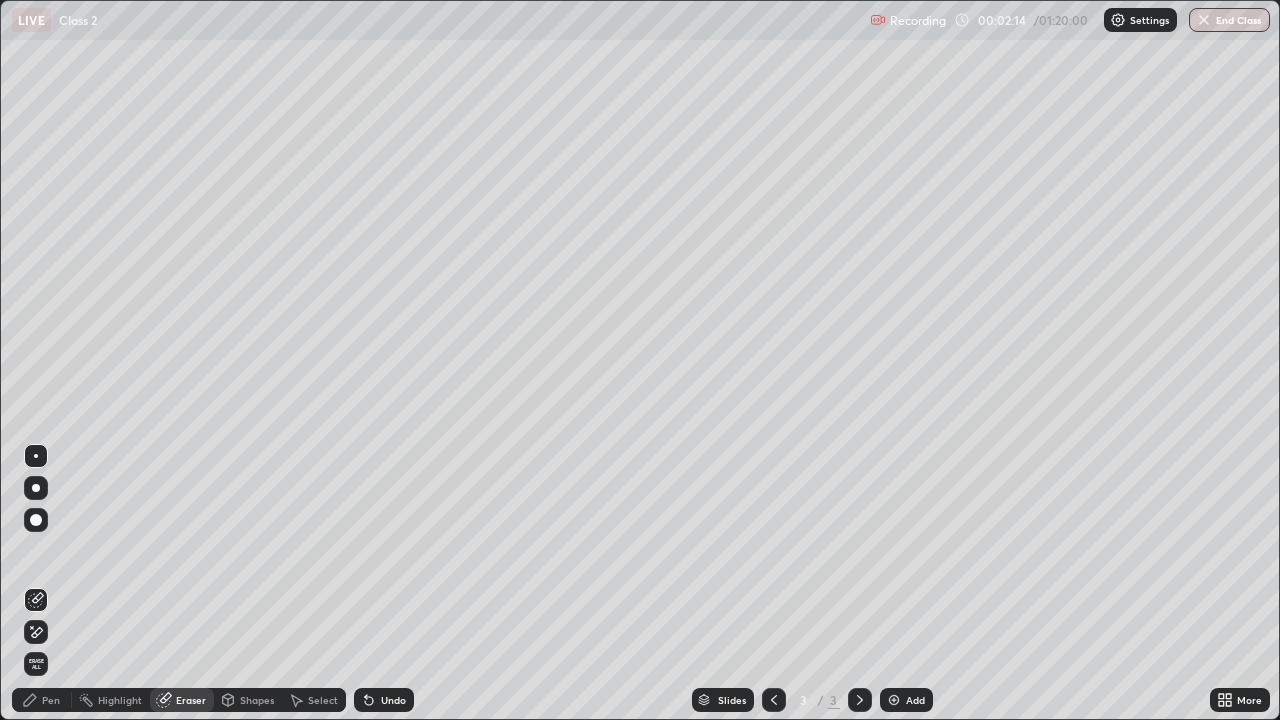click on "Pen" at bounding box center [51, 700] 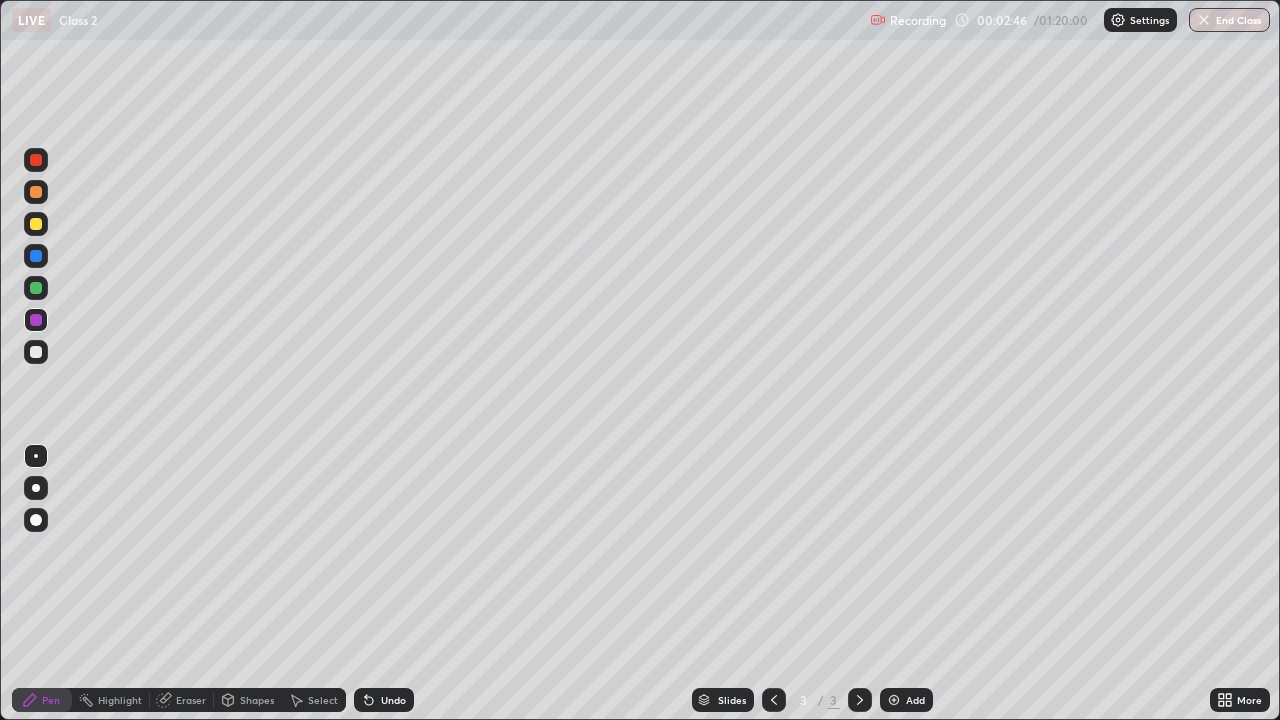 click at bounding box center [36, 352] 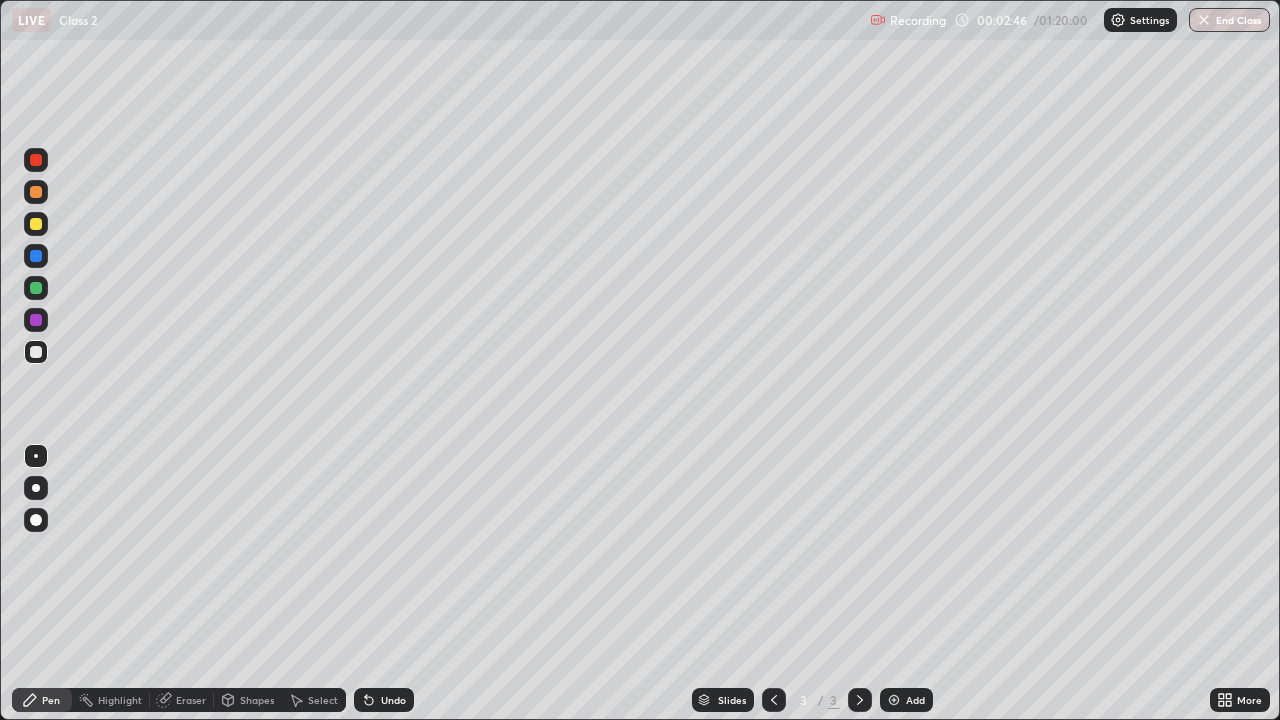 click at bounding box center [36, 224] 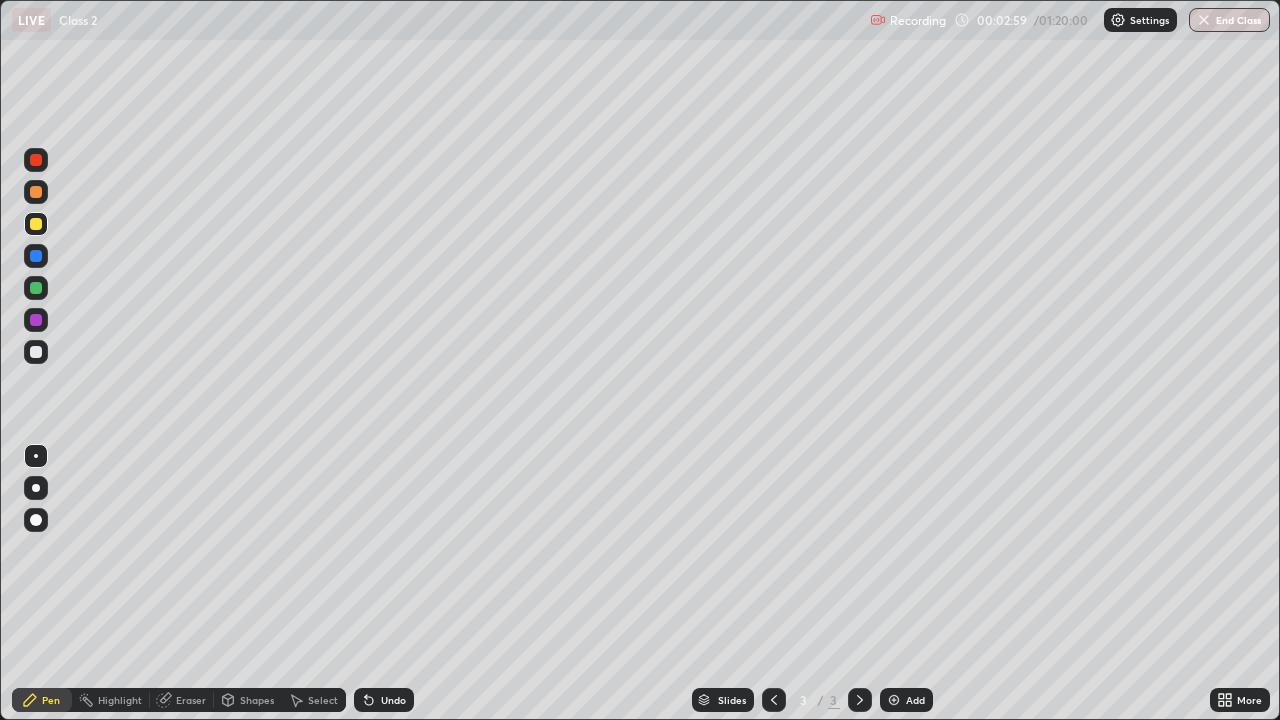 click on "Add" at bounding box center [906, 700] 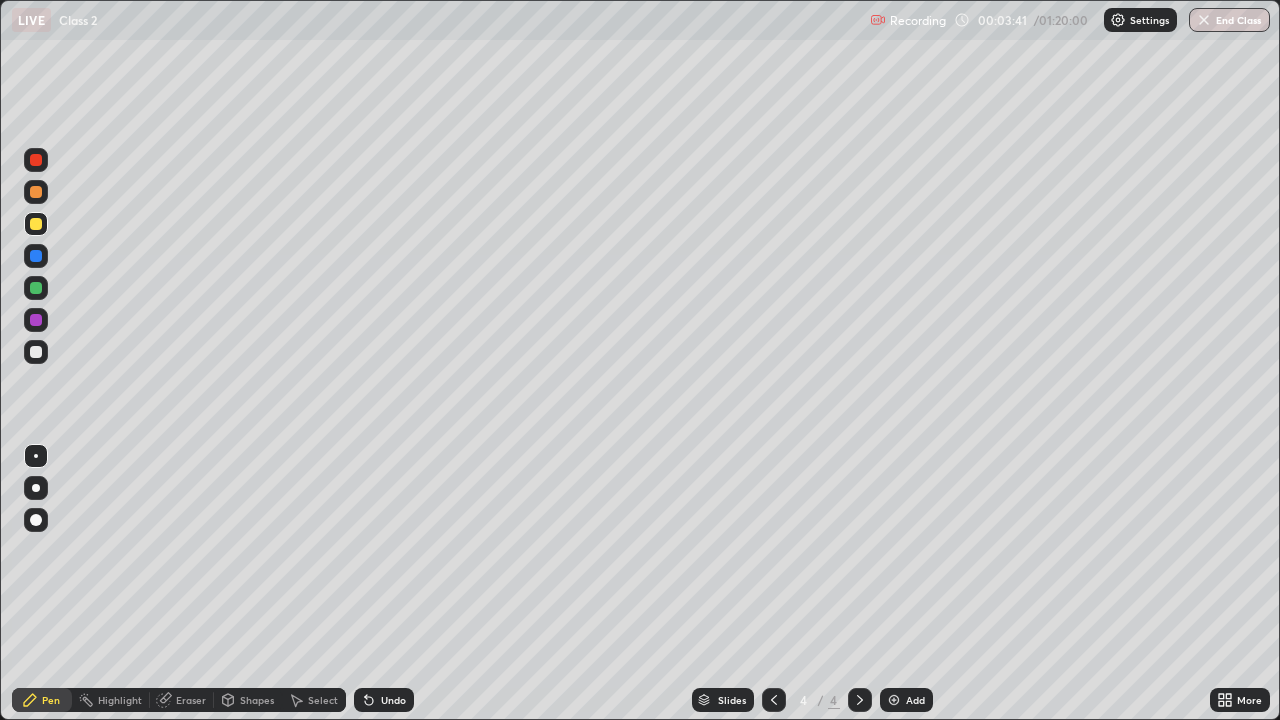click at bounding box center [36, 288] 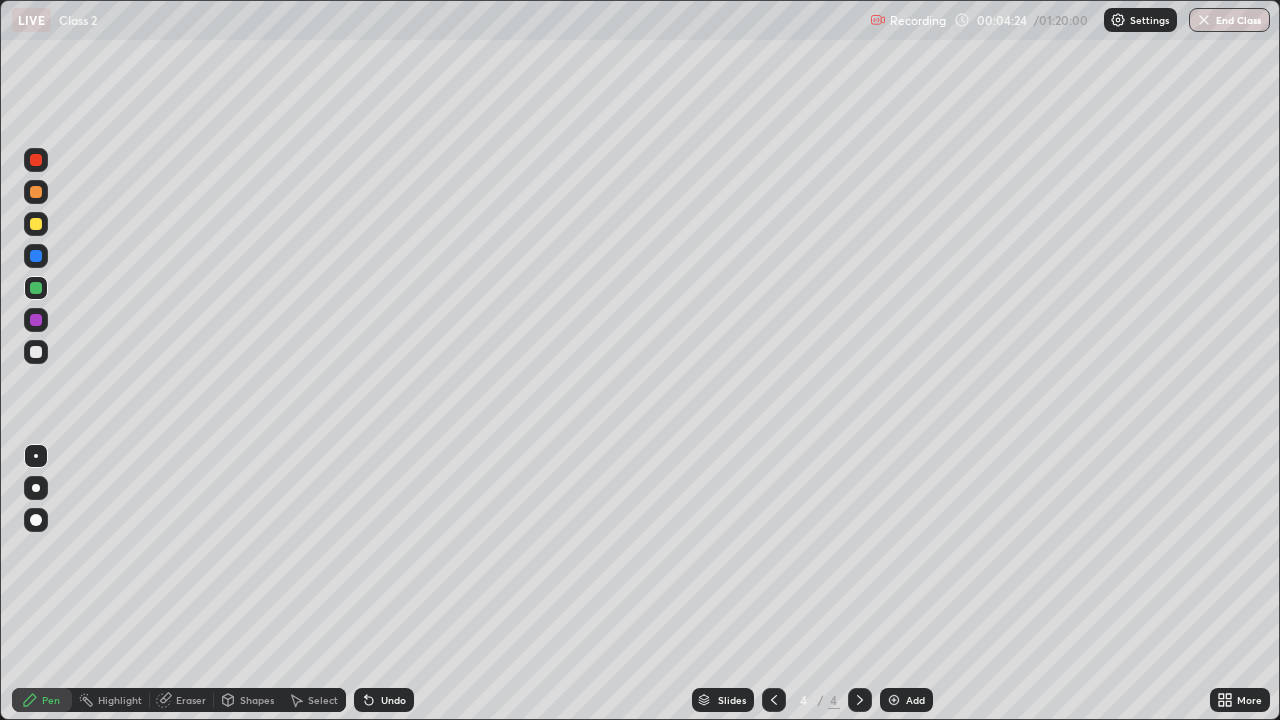 click at bounding box center [36, 352] 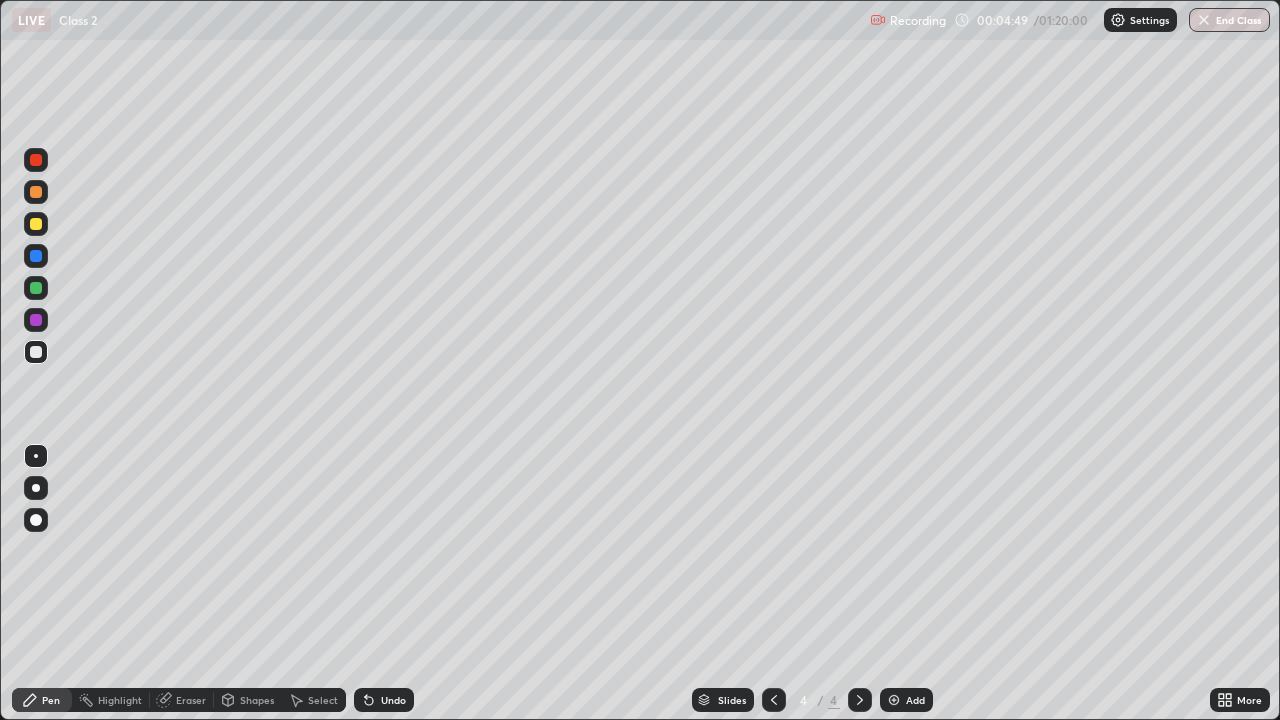 click at bounding box center [36, 224] 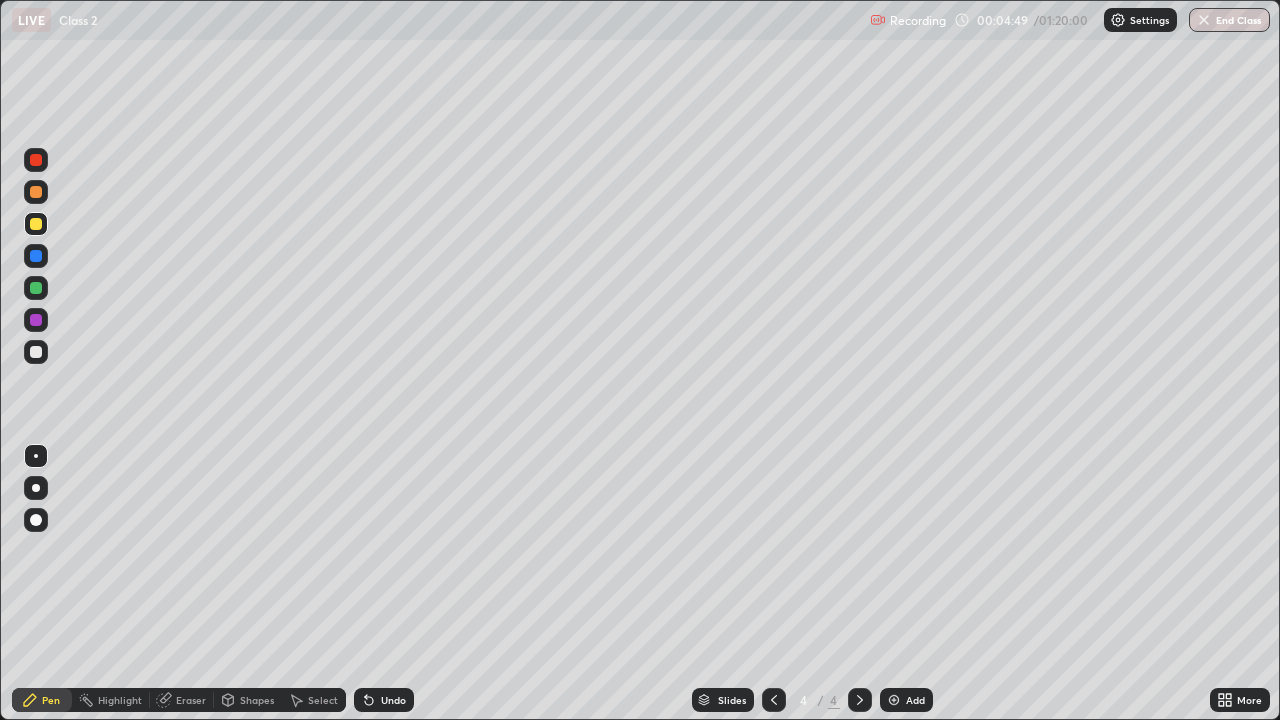click at bounding box center (36, 224) 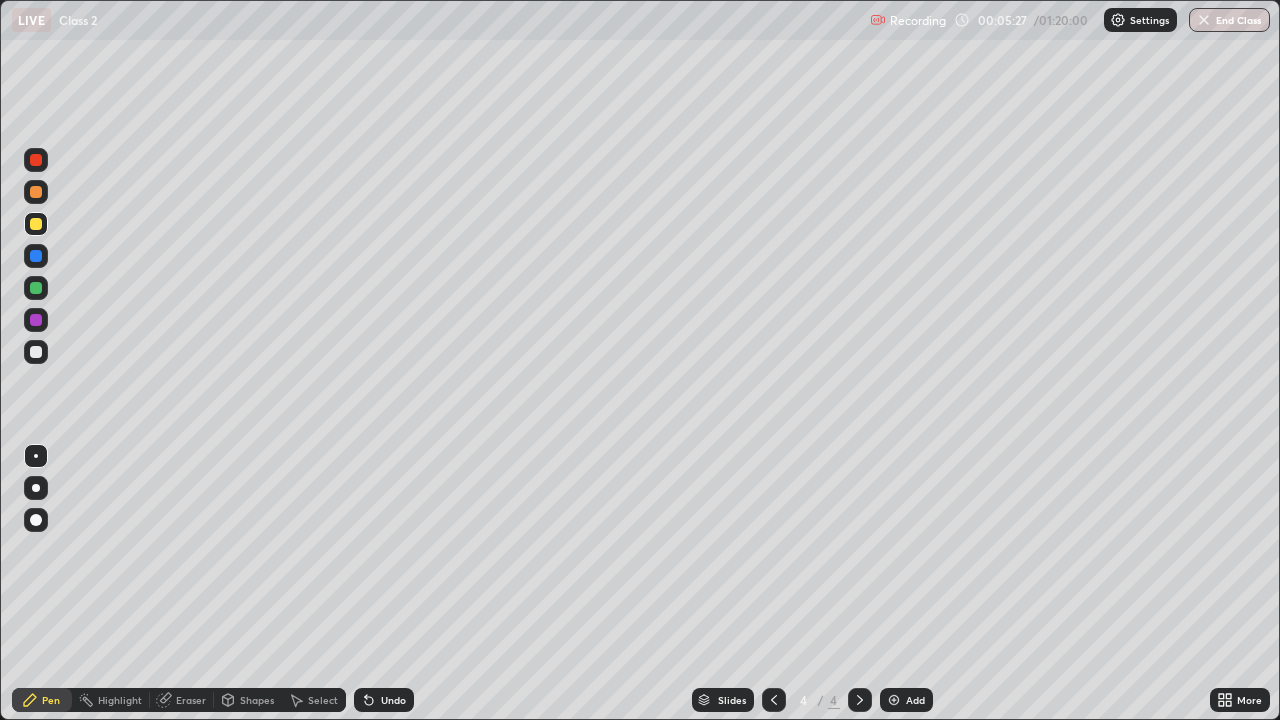 click at bounding box center [36, 320] 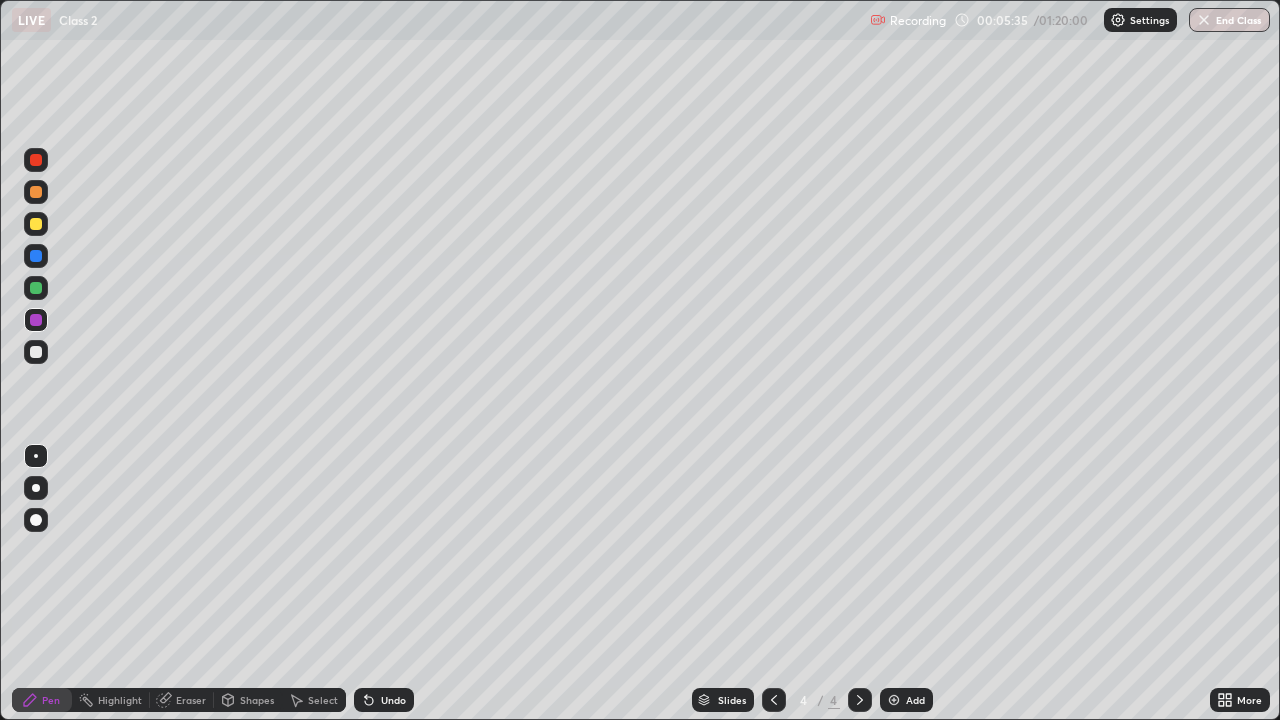 click at bounding box center (36, 224) 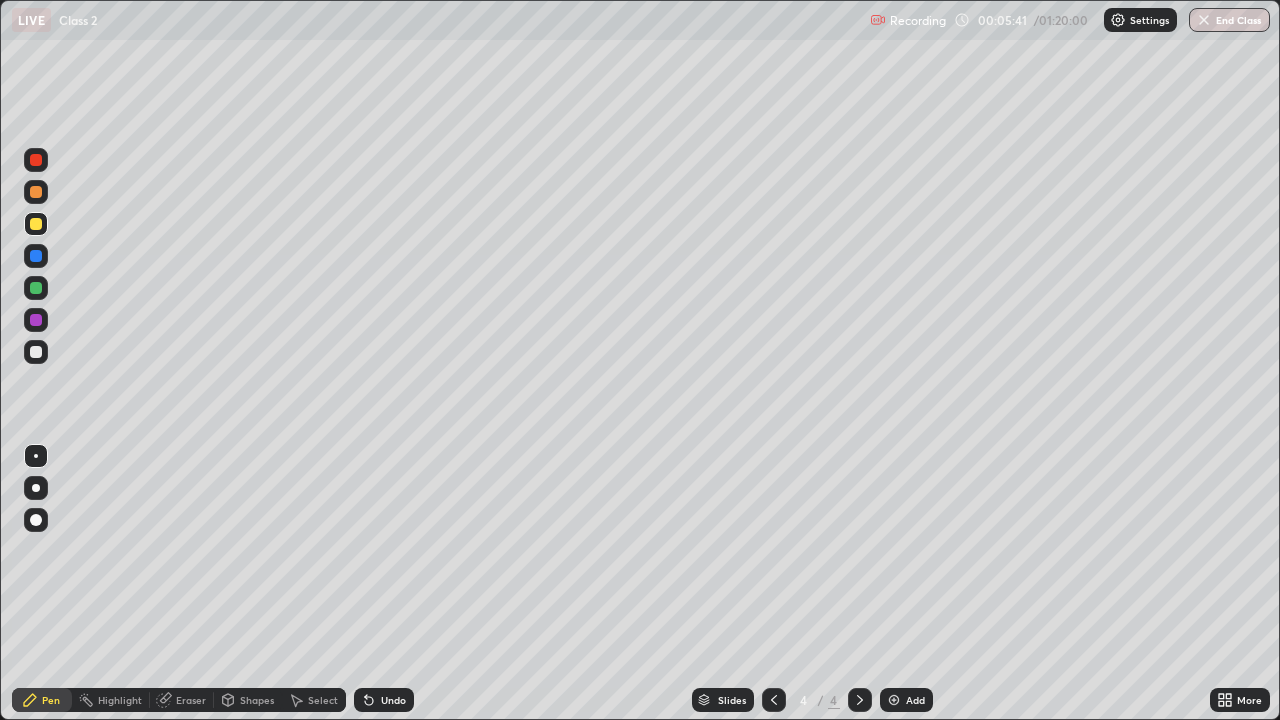click at bounding box center (36, 320) 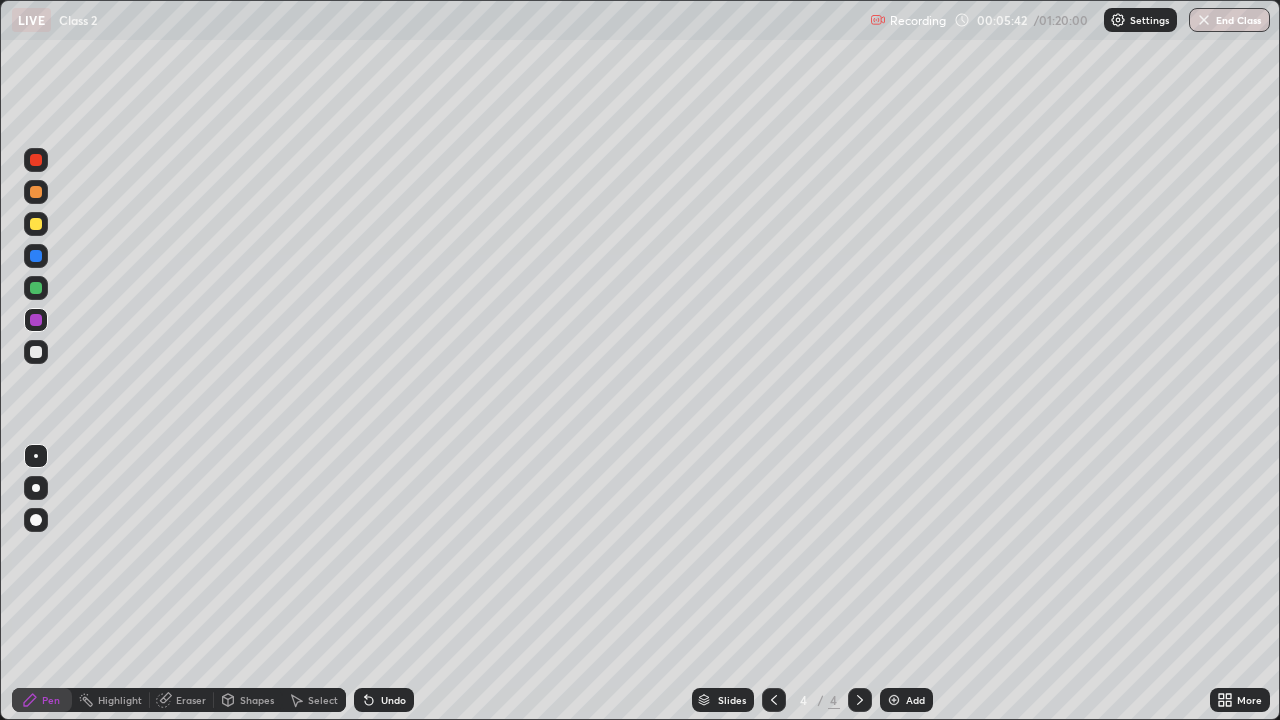 click at bounding box center (36, 320) 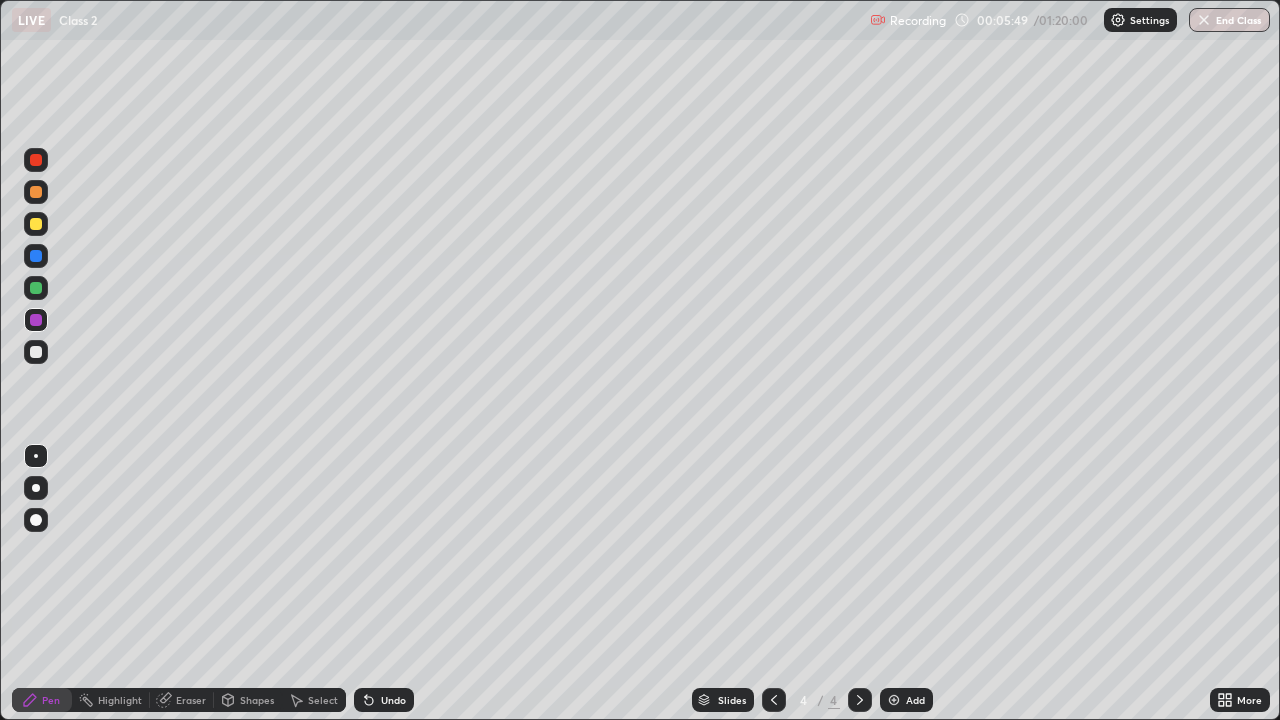 click at bounding box center [36, 224] 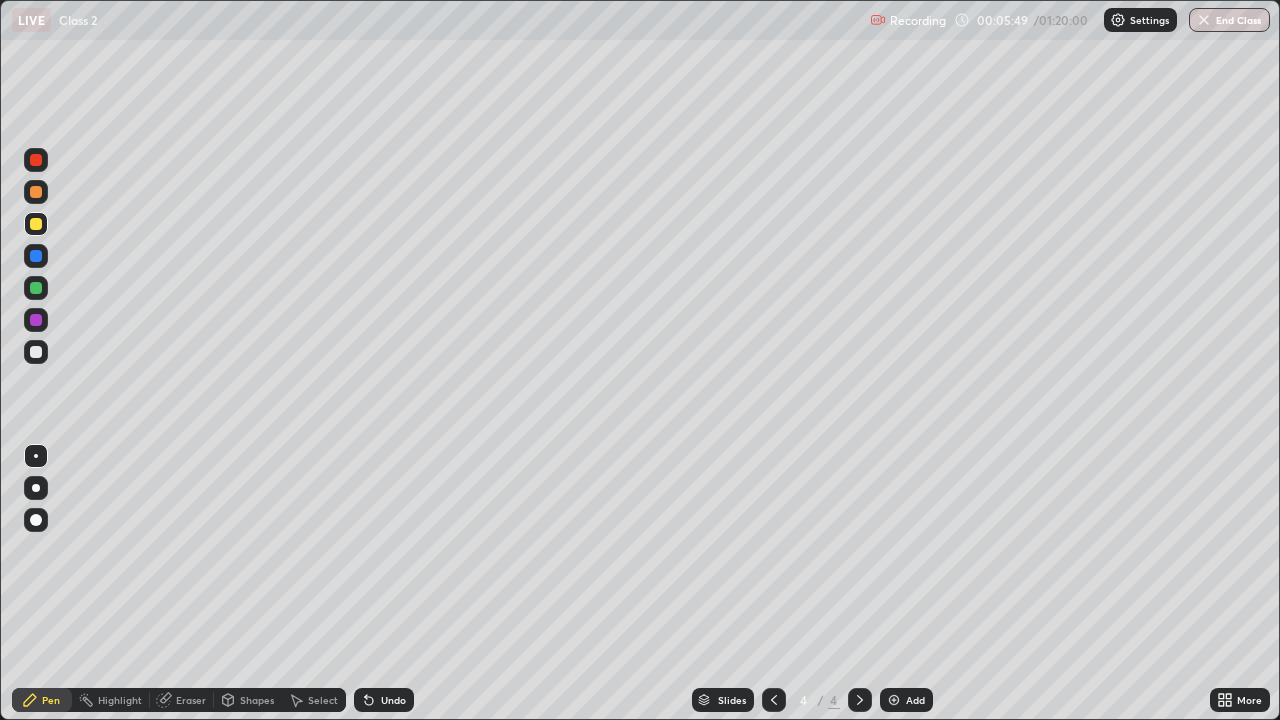 click at bounding box center [36, 224] 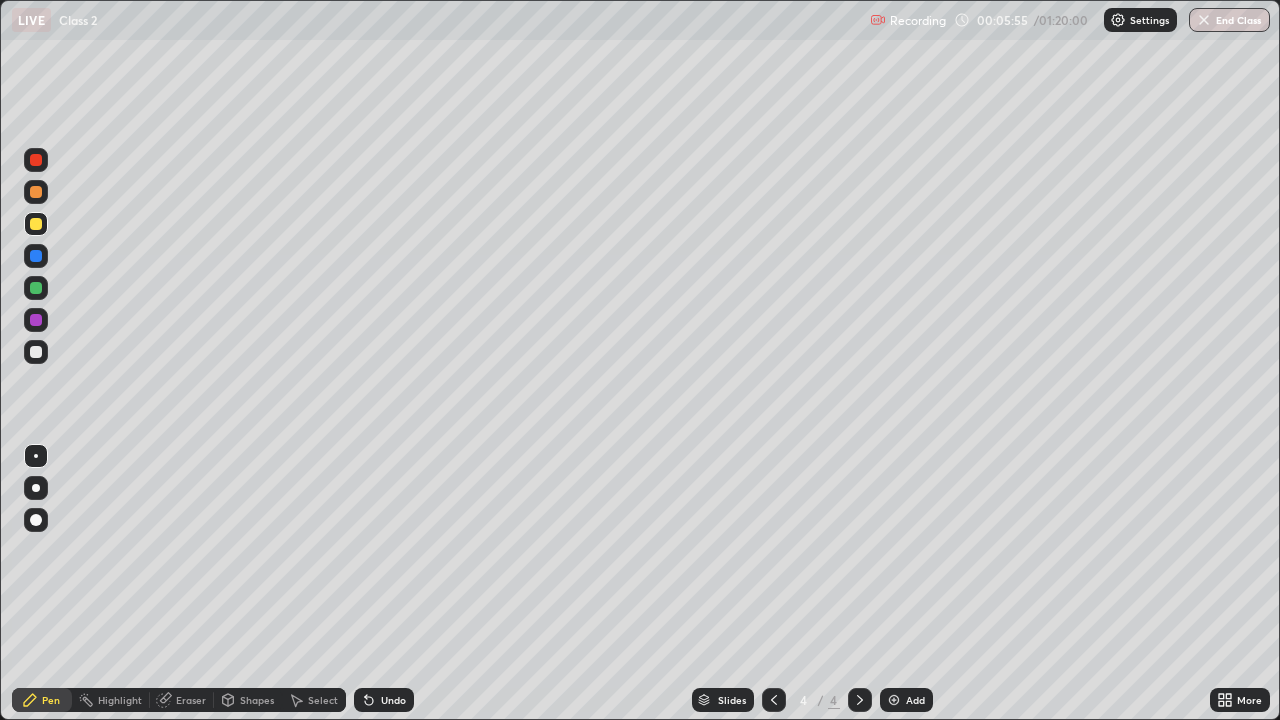 click at bounding box center [36, 320] 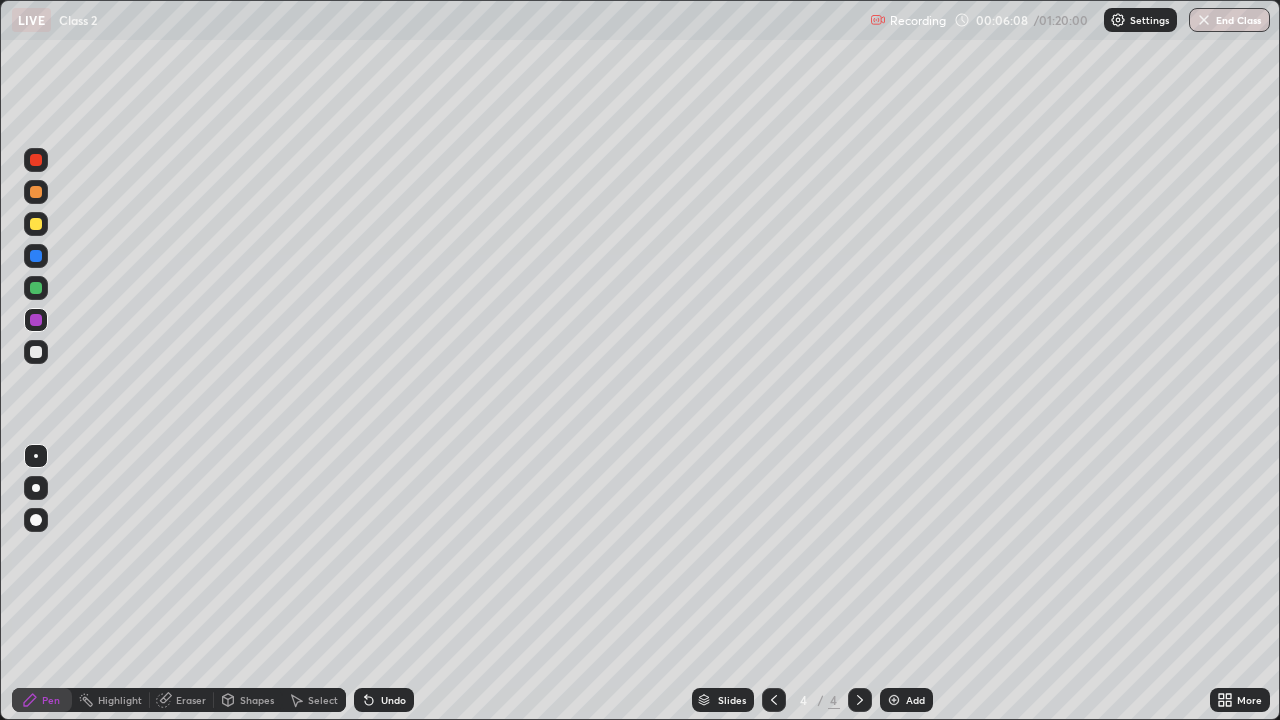 click on "Eraser" at bounding box center (191, 700) 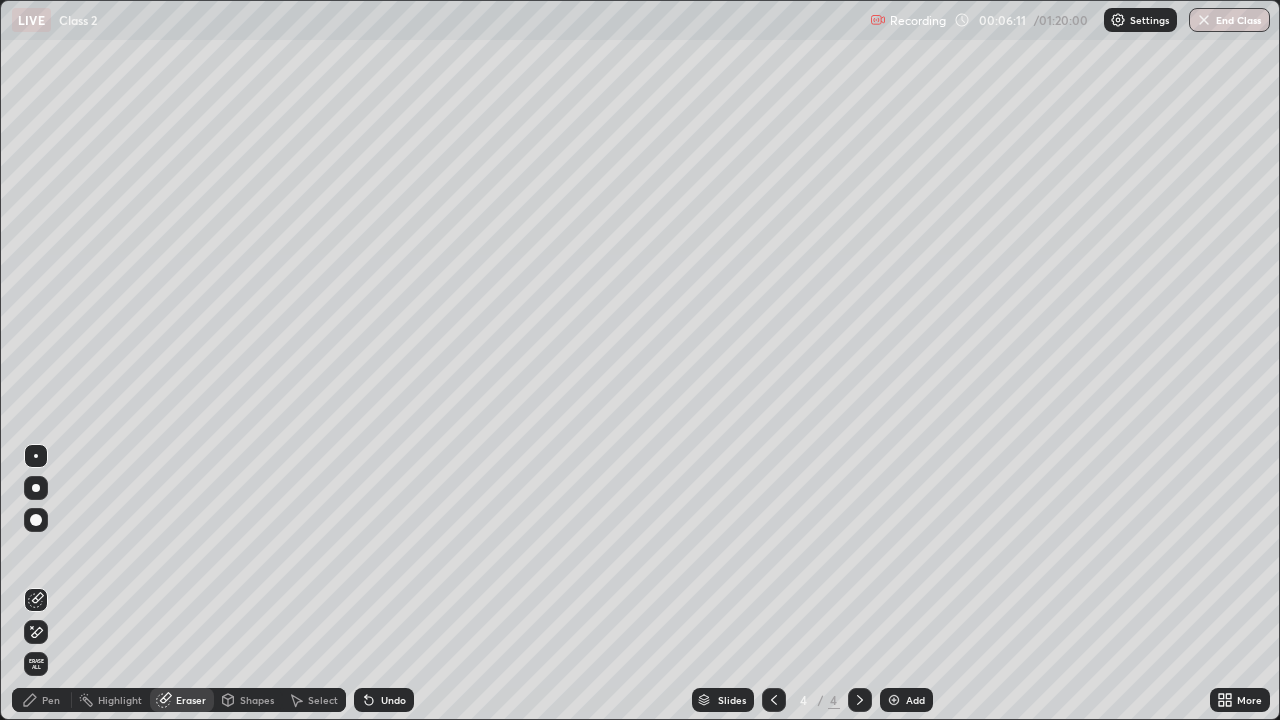 click on "Pen" at bounding box center (51, 700) 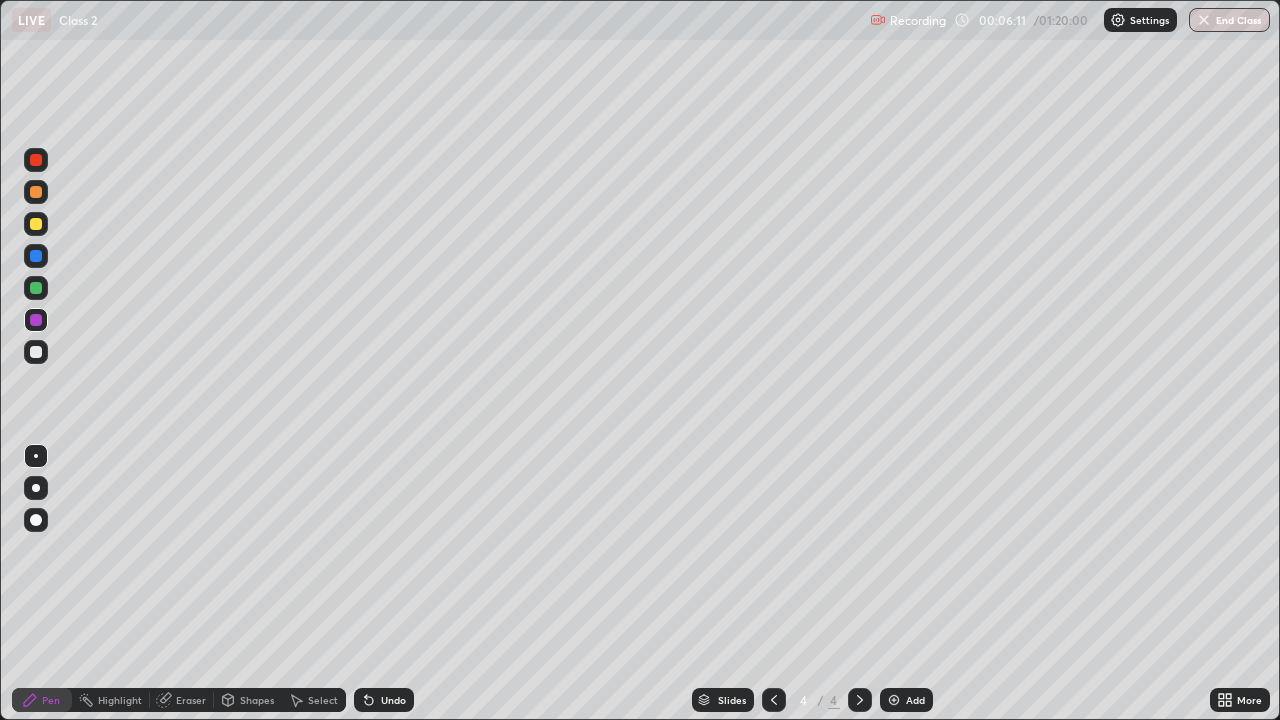 click on "Pen" at bounding box center [51, 700] 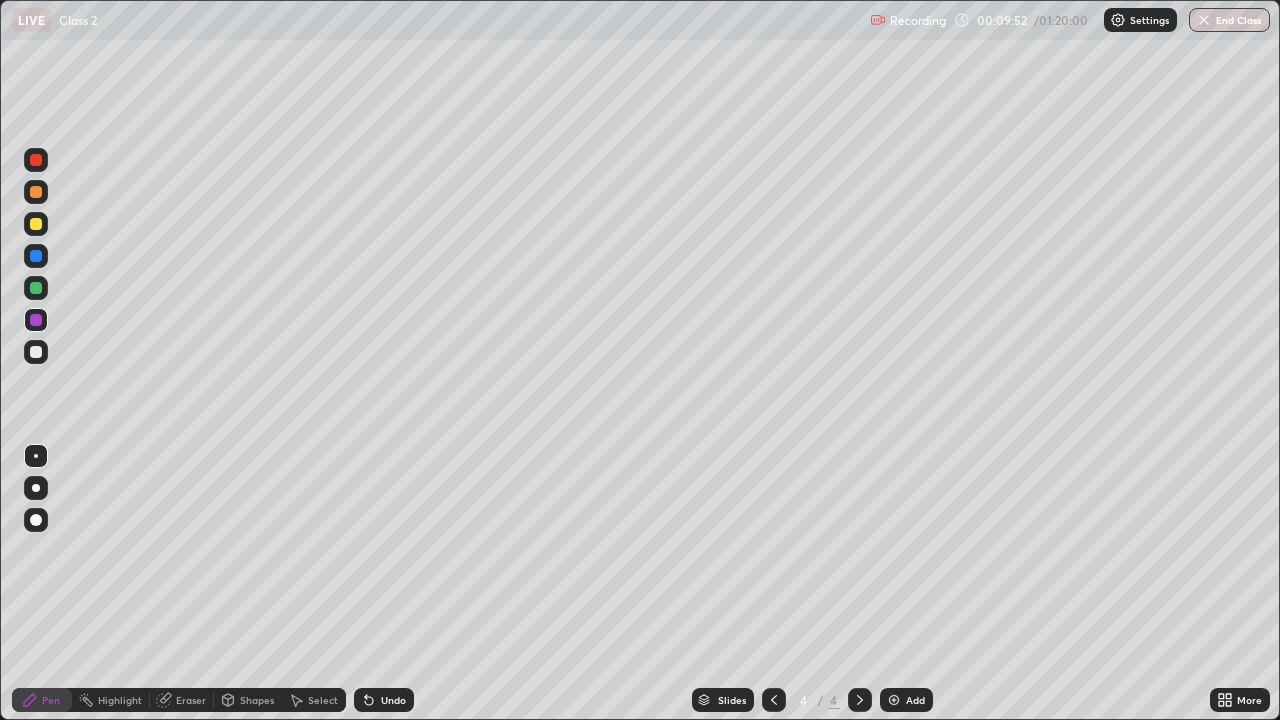 click on "Add" at bounding box center (915, 700) 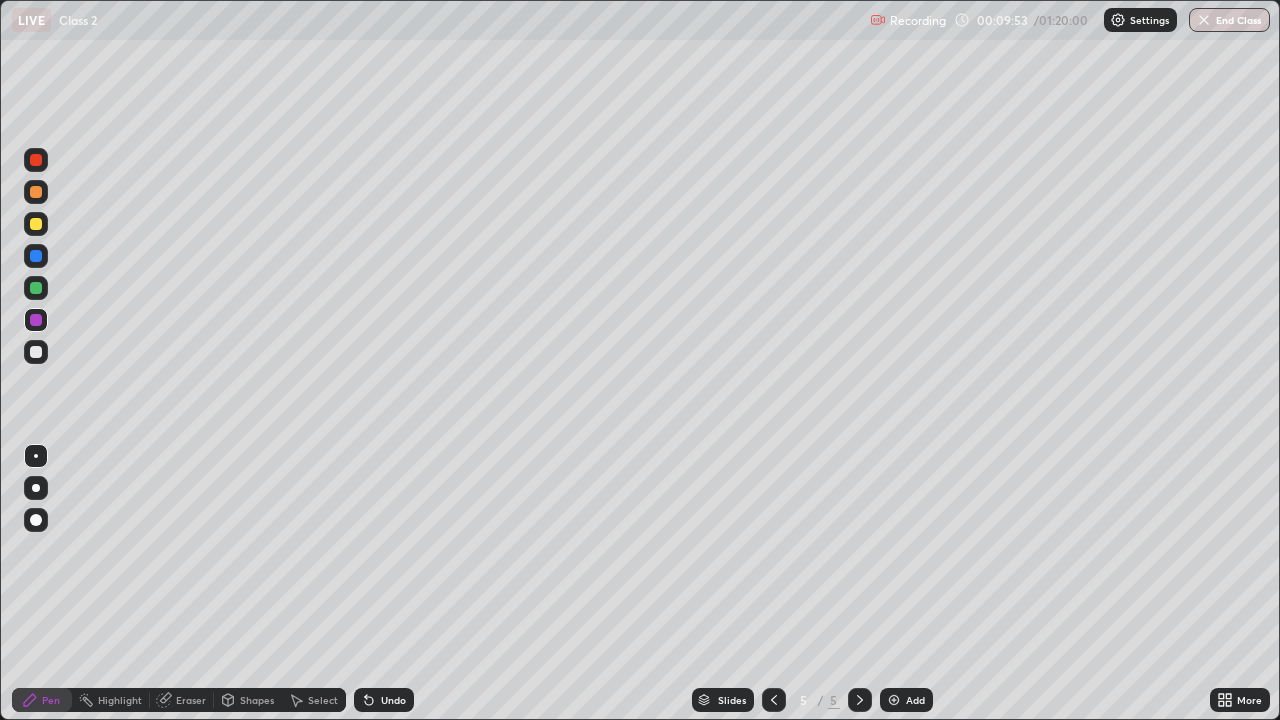 click at bounding box center (36, 224) 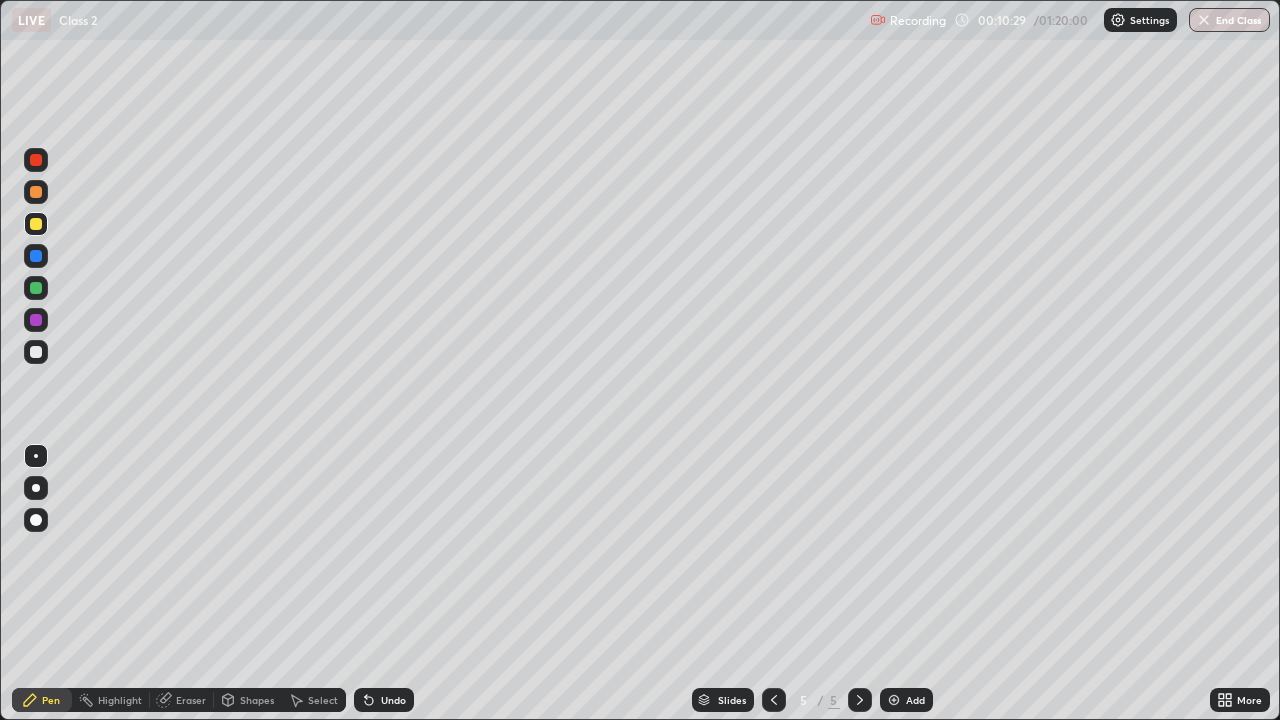 click at bounding box center [36, 352] 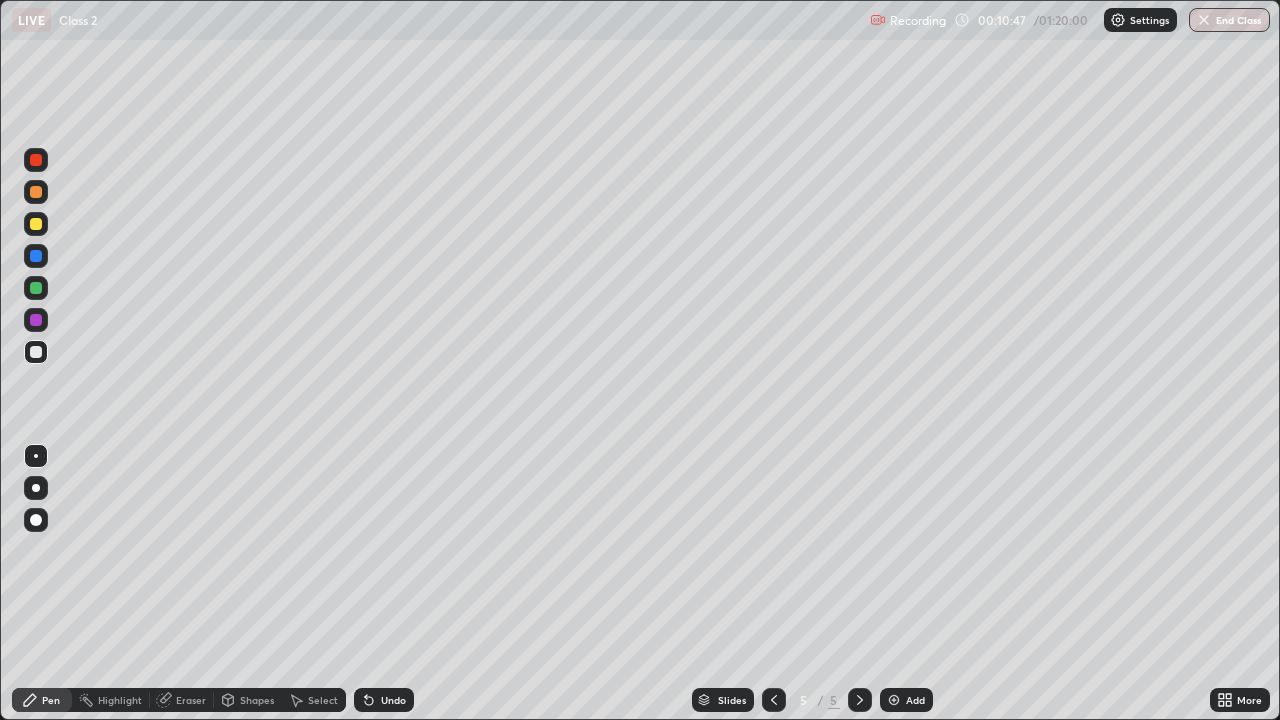 click at bounding box center [36, 224] 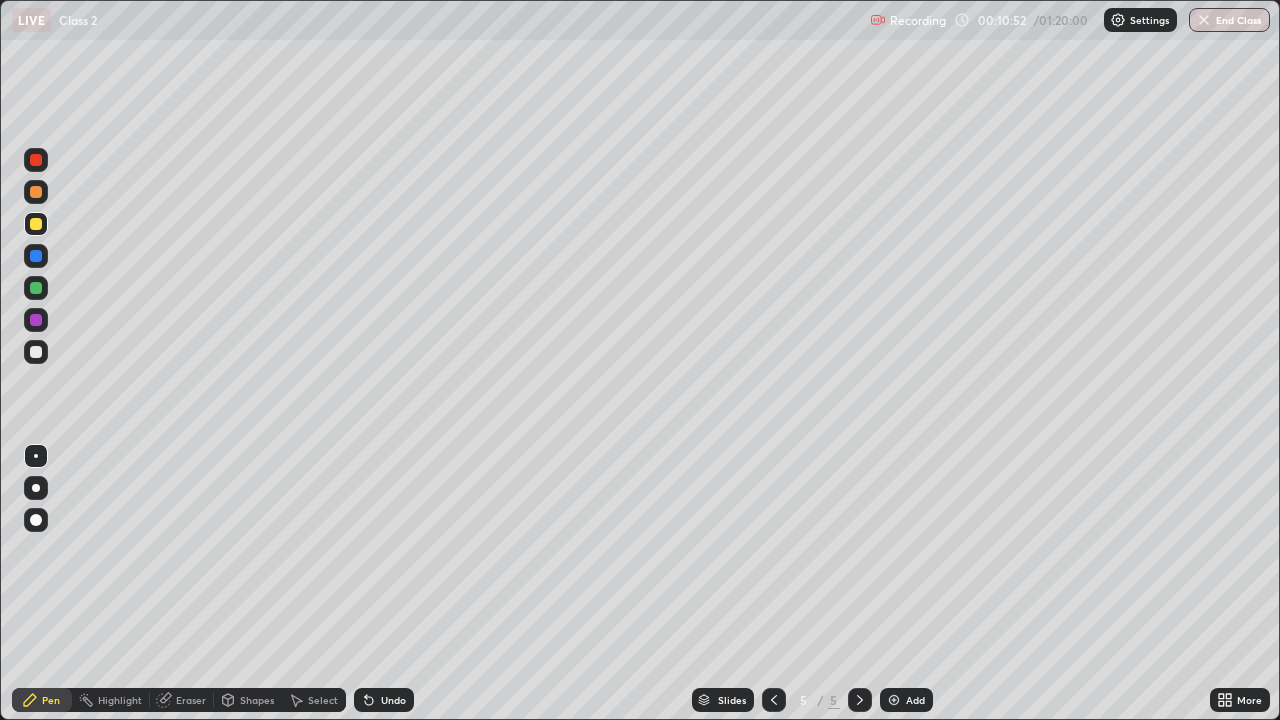 click at bounding box center (36, 352) 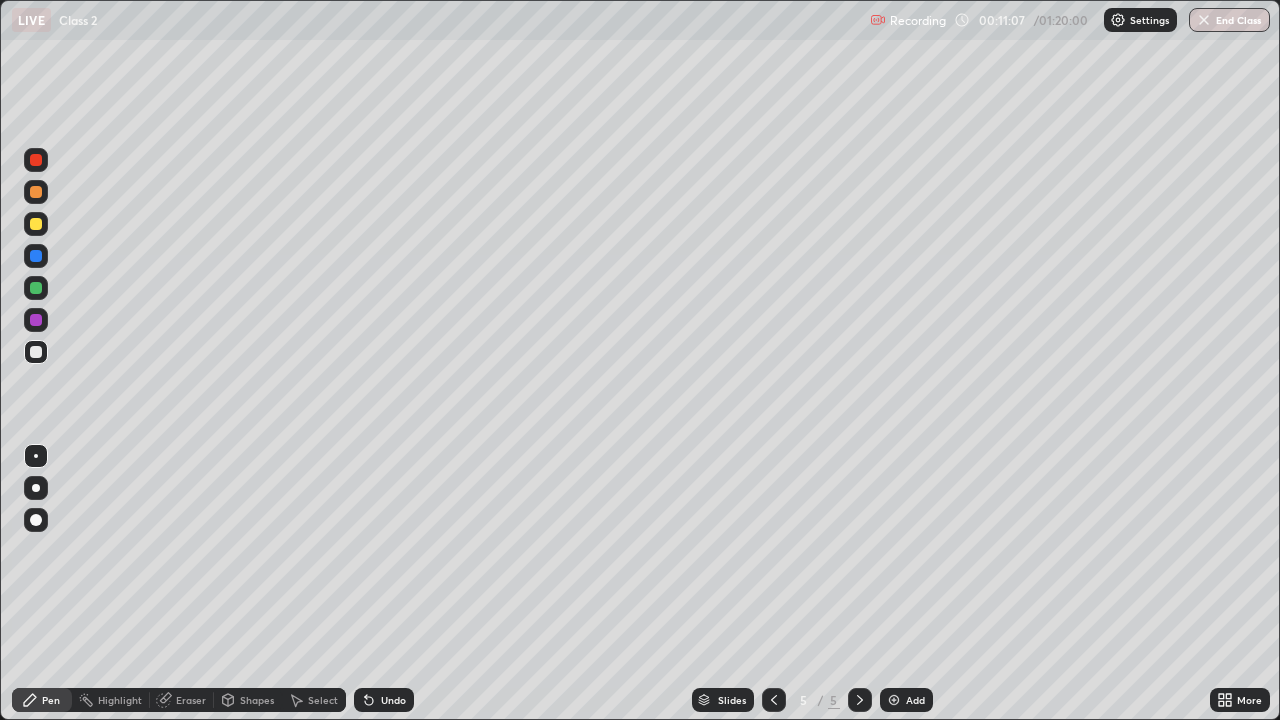 click at bounding box center (36, 224) 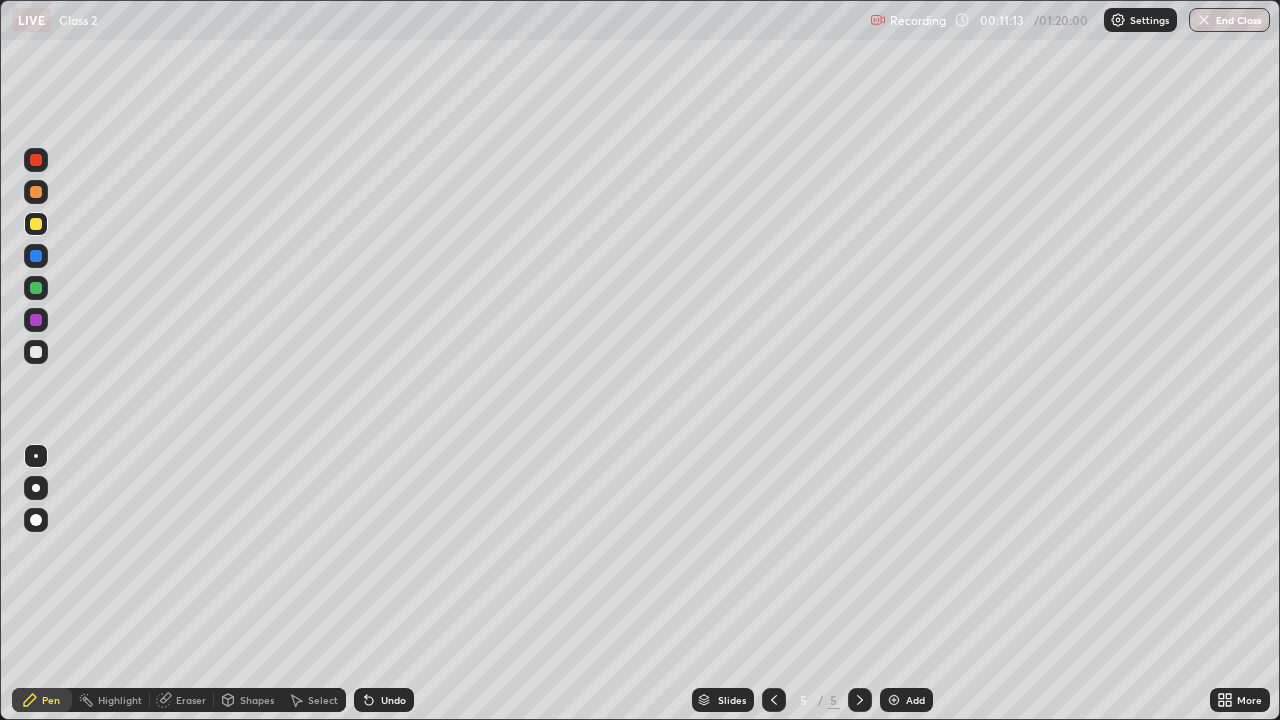 click at bounding box center [36, 352] 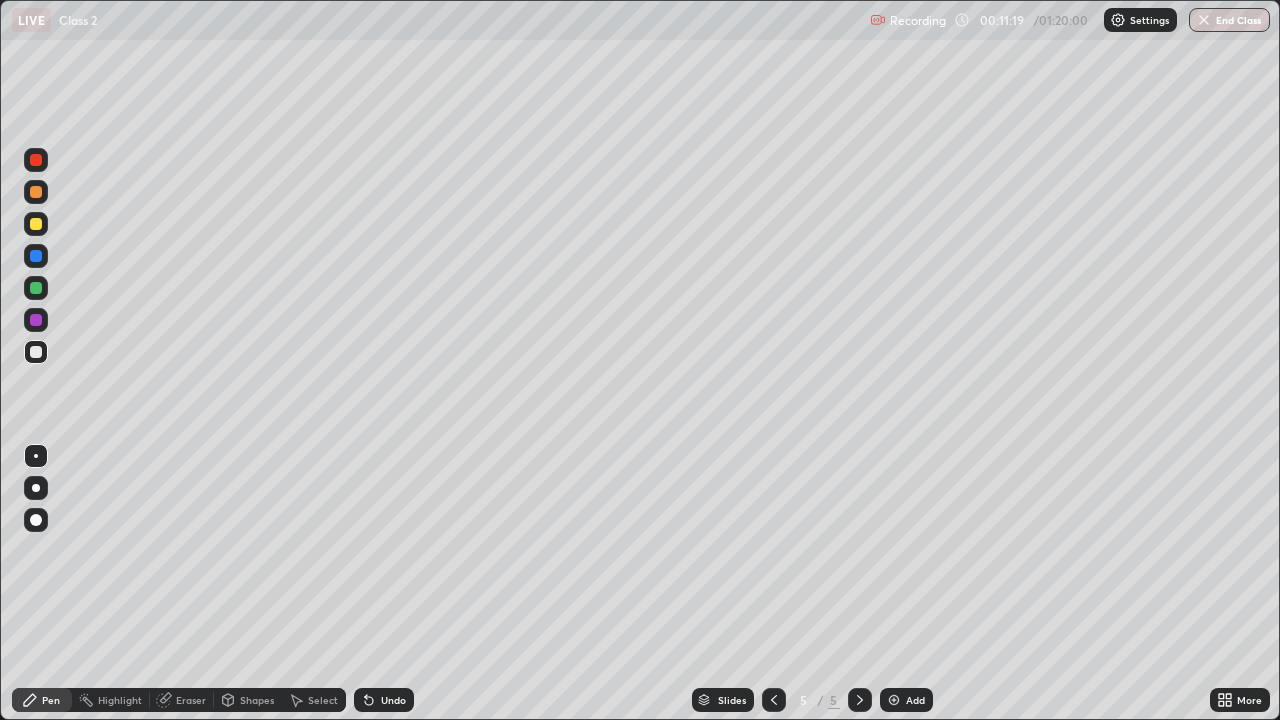 click on "Slides 5 / 5 Add" at bounding box center [812, 700] 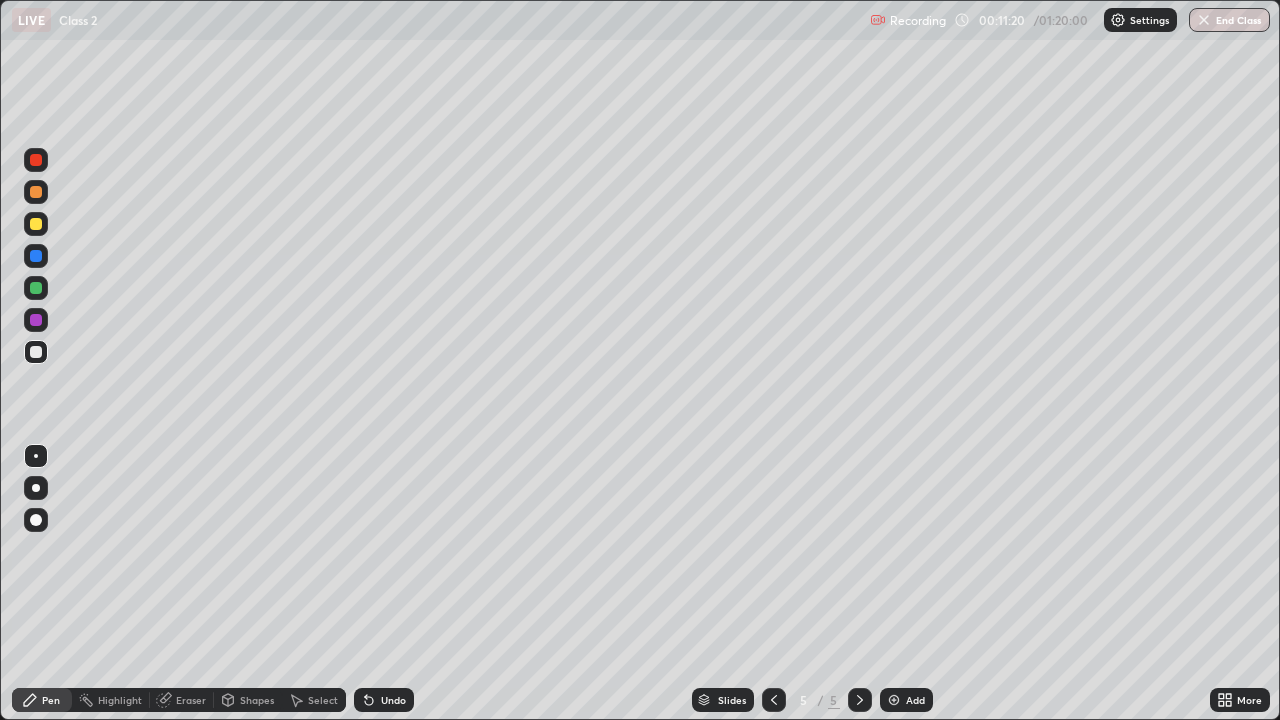 click on "Slides 5 / 5 Add" at bounding box center (812, 700) 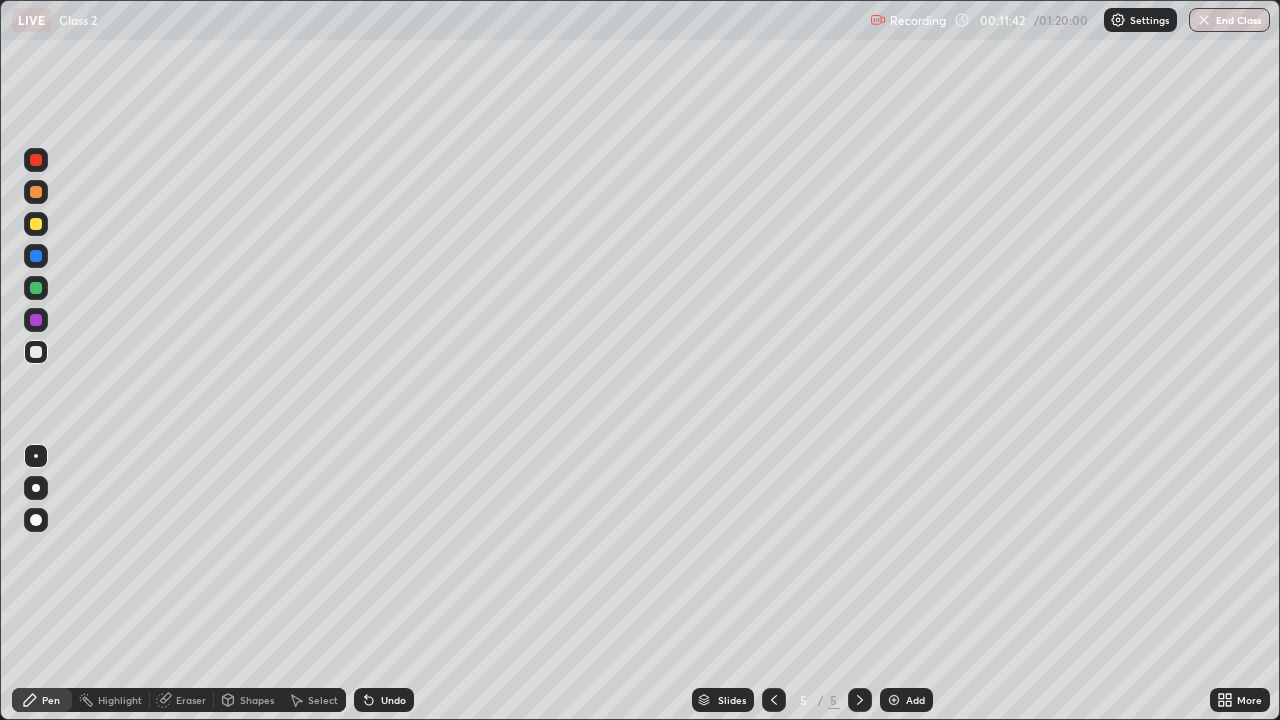 click at bounding box center [36, 224] 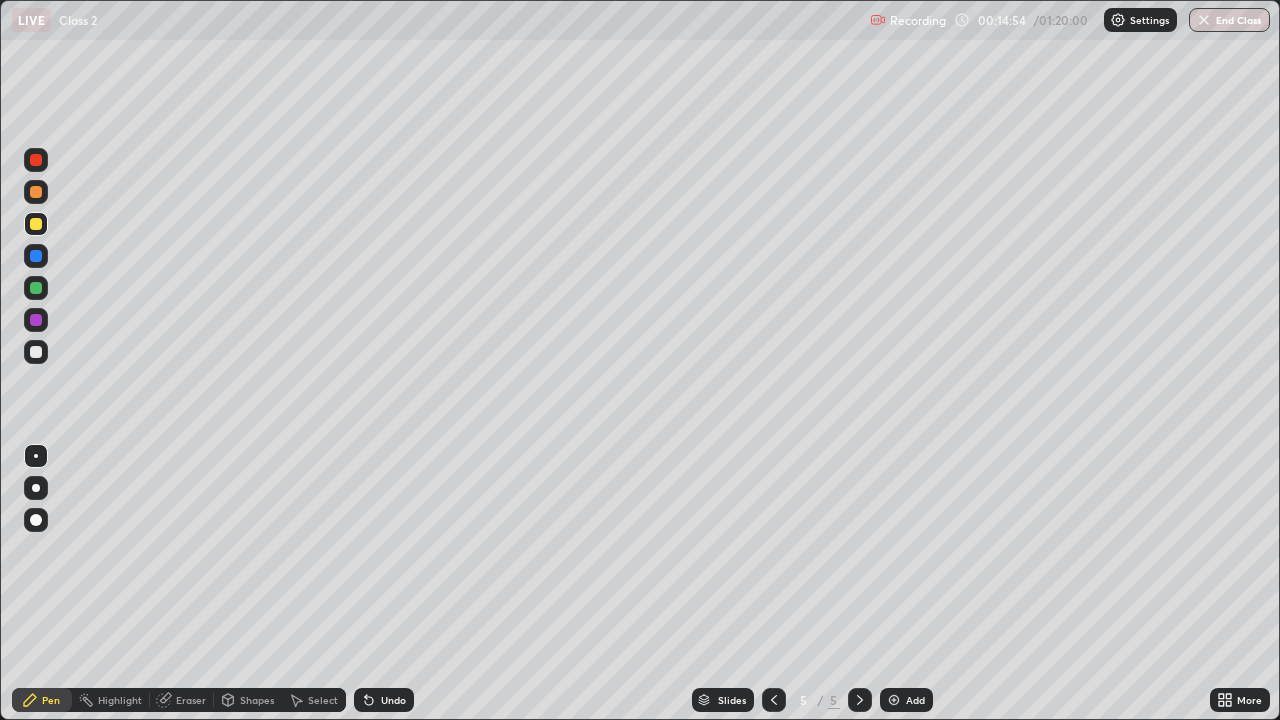 click on "Add" at bounding box center (906, 700) 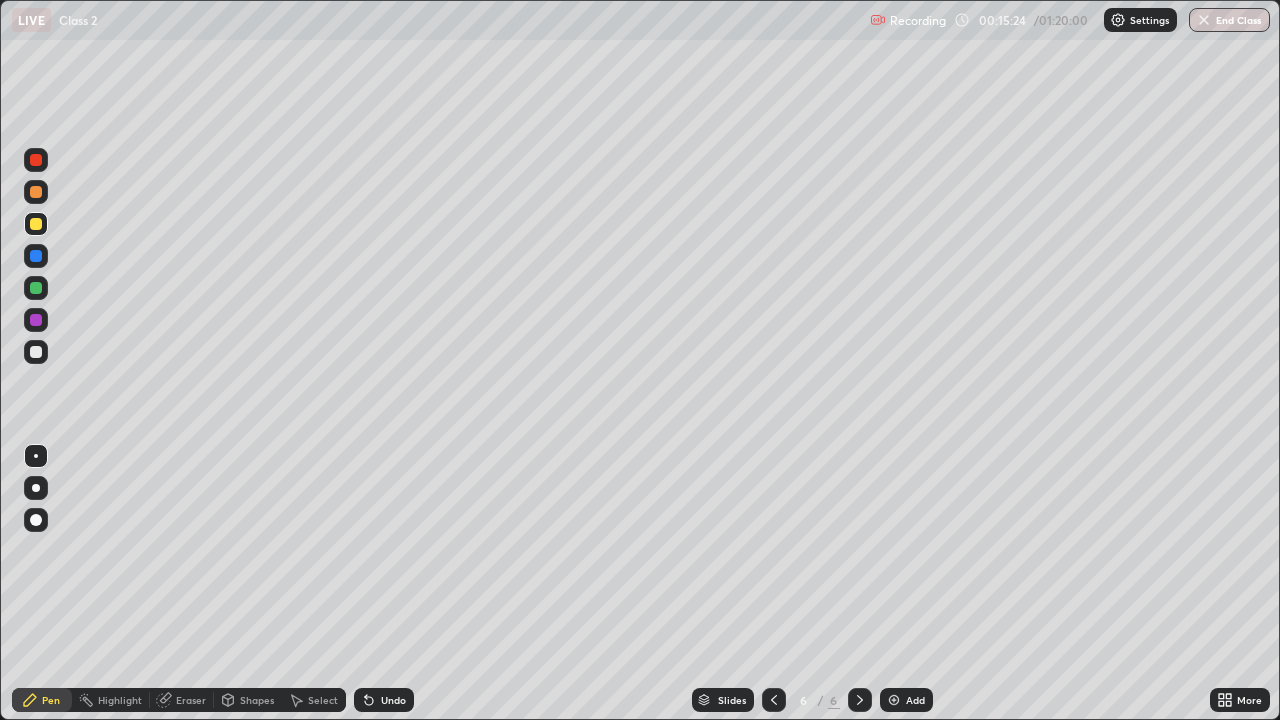 click on "Undo" at bounding box center [393, 700] 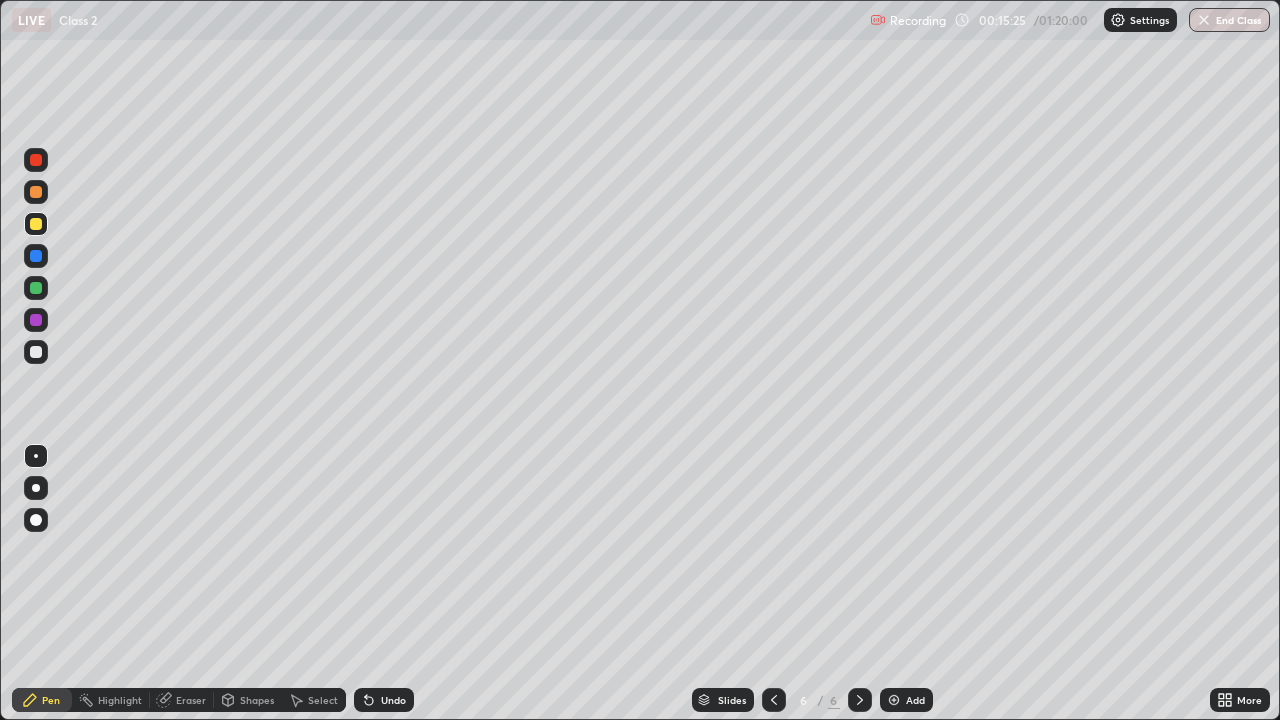 click on "Undo" at bounding box center [384, 700] 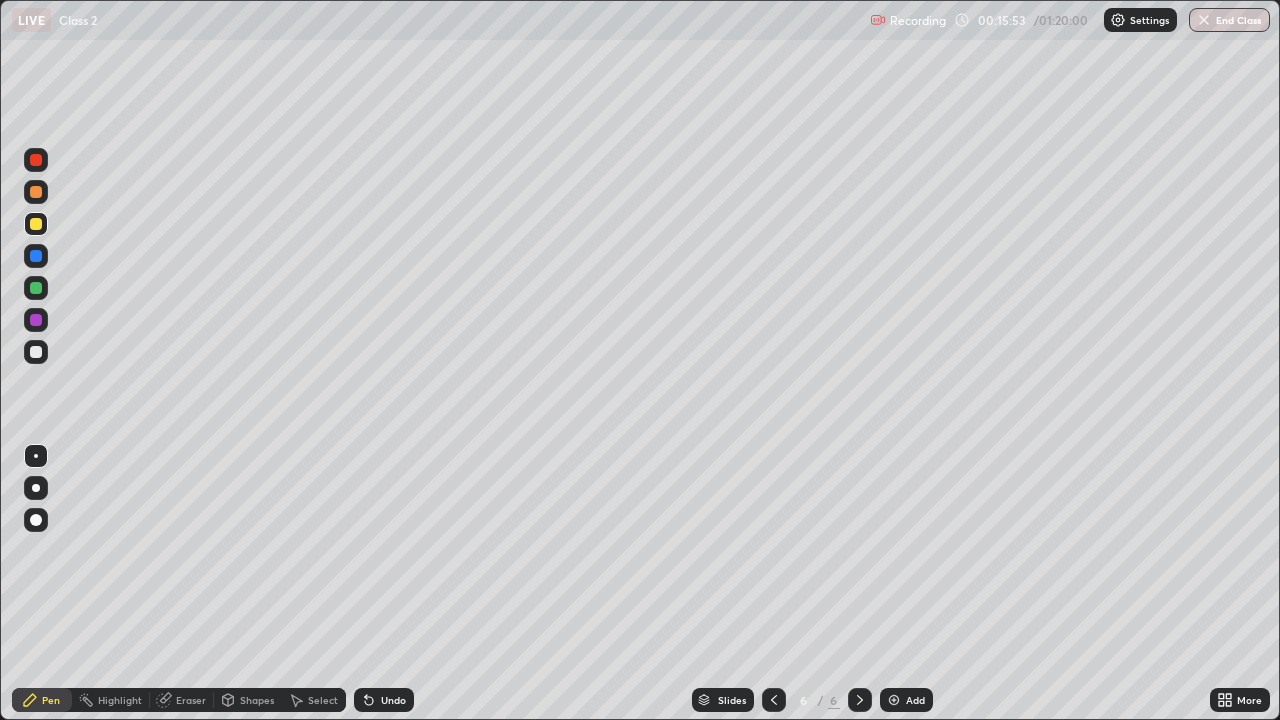 click at bounding box center [36, 288] 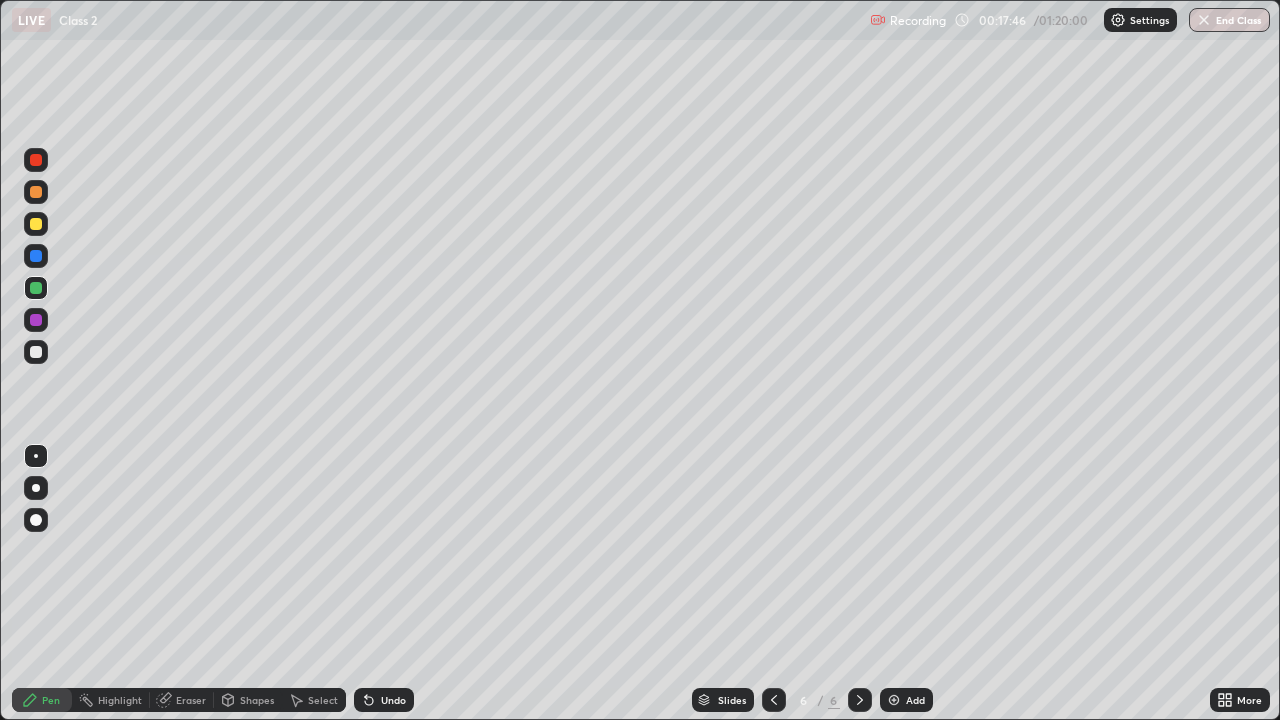 click at bounding box center (36, 224) 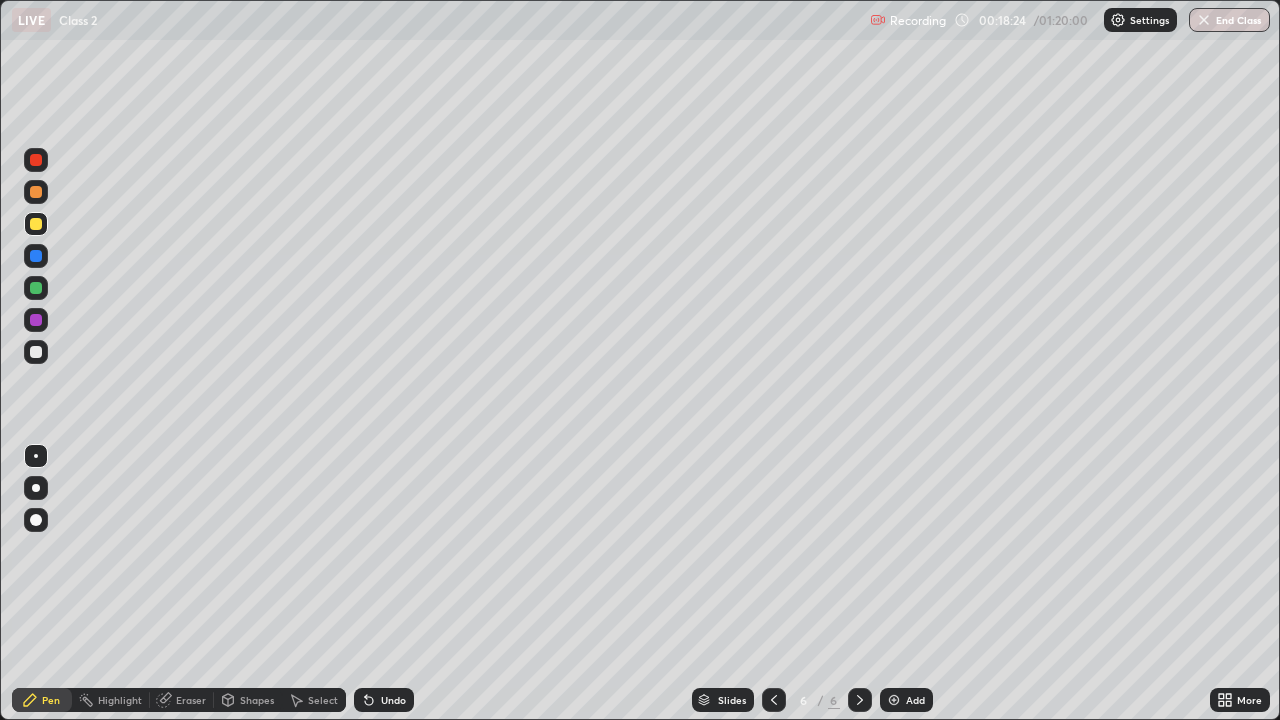 click on "Undo" at bounding box center [384, 700] 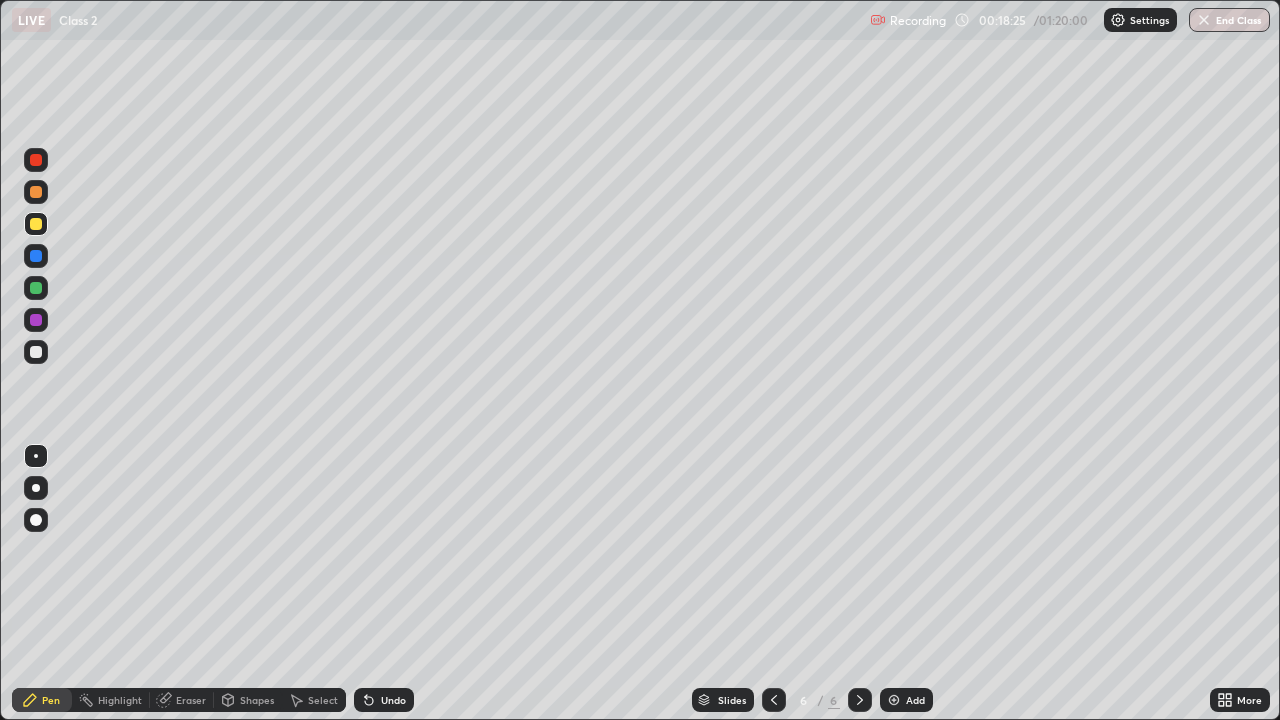 click on "Undo" at bounding box center [384, 700] 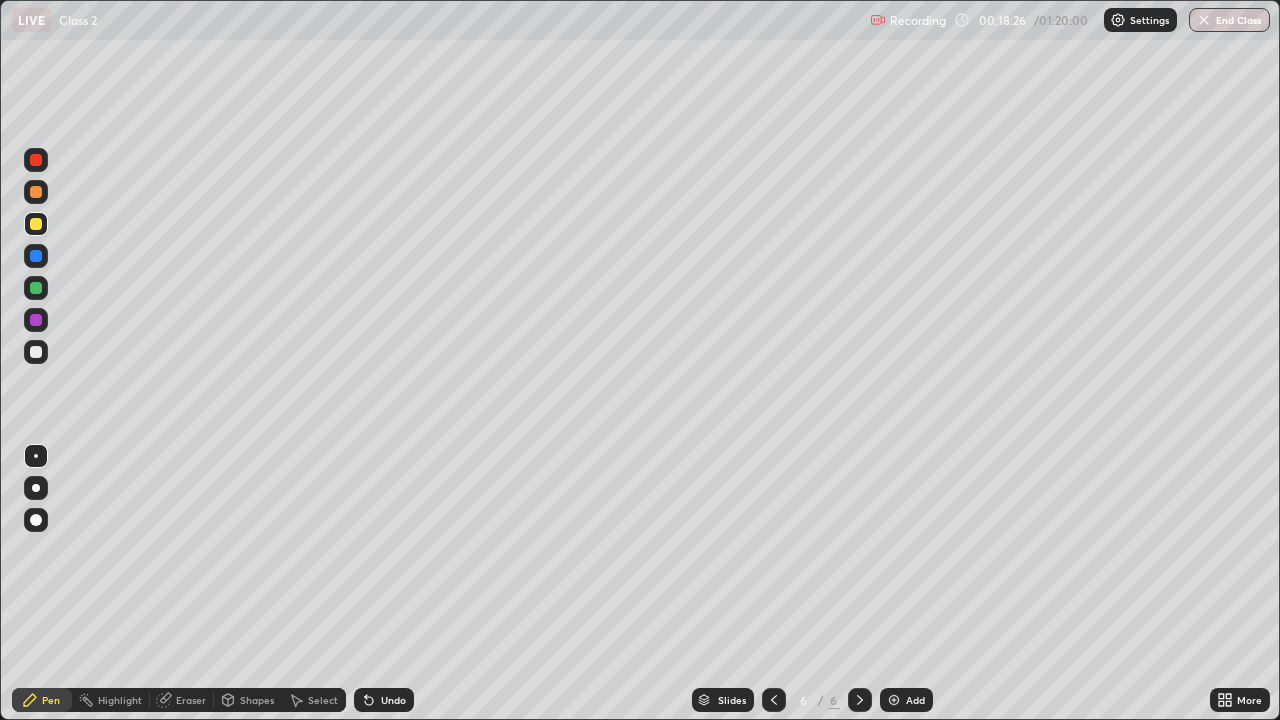 click on "Undo" at bounding box center (384, 700) 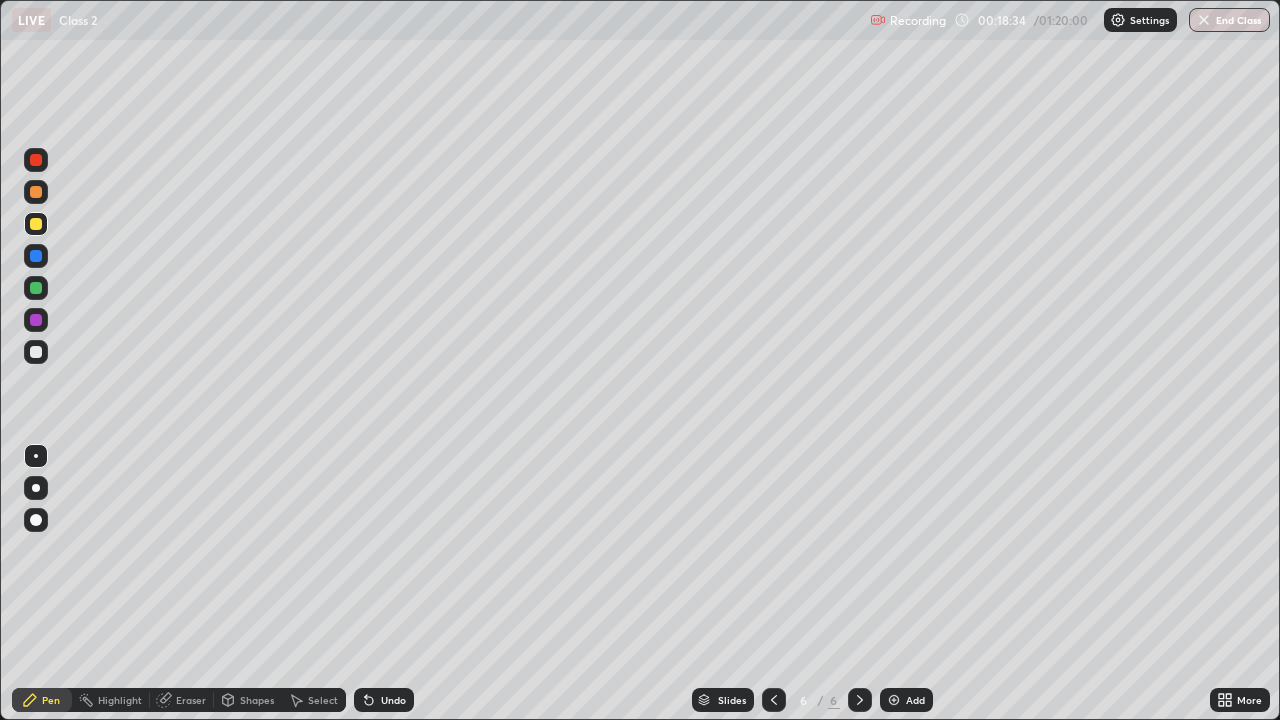click at bounding box center (36, 288) 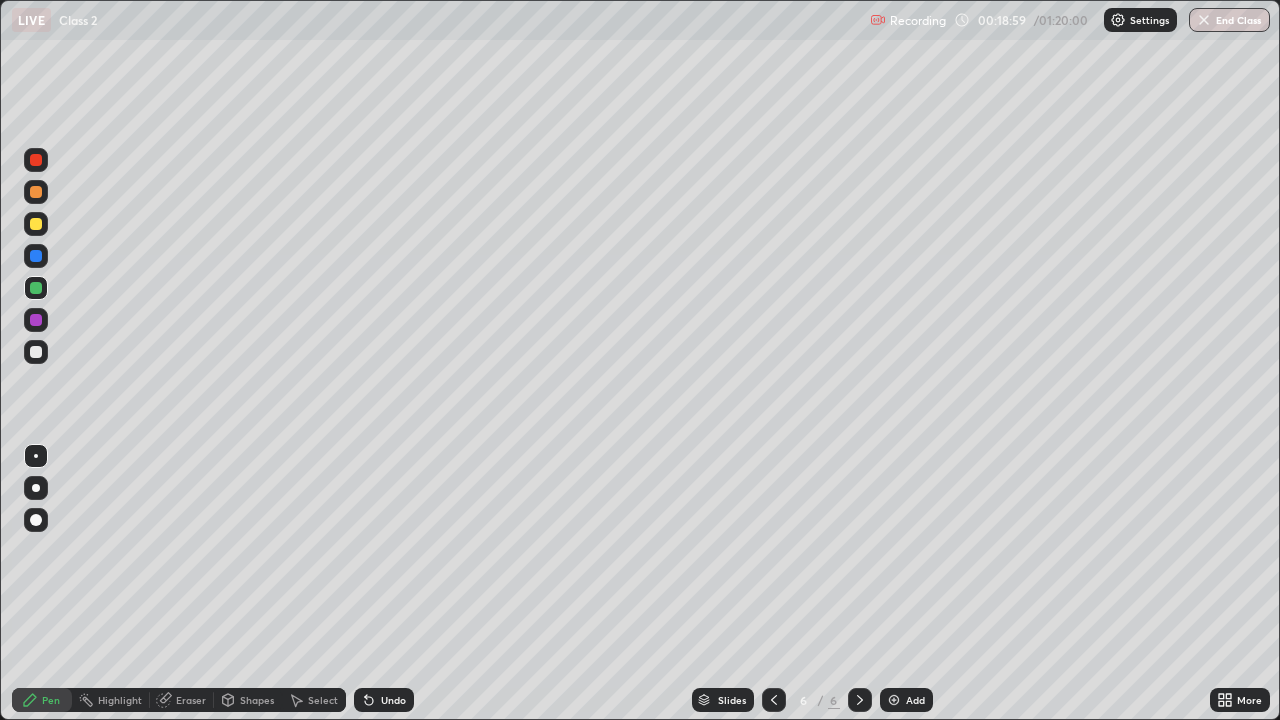 click on "Undo" at bounding box center (384, 700) 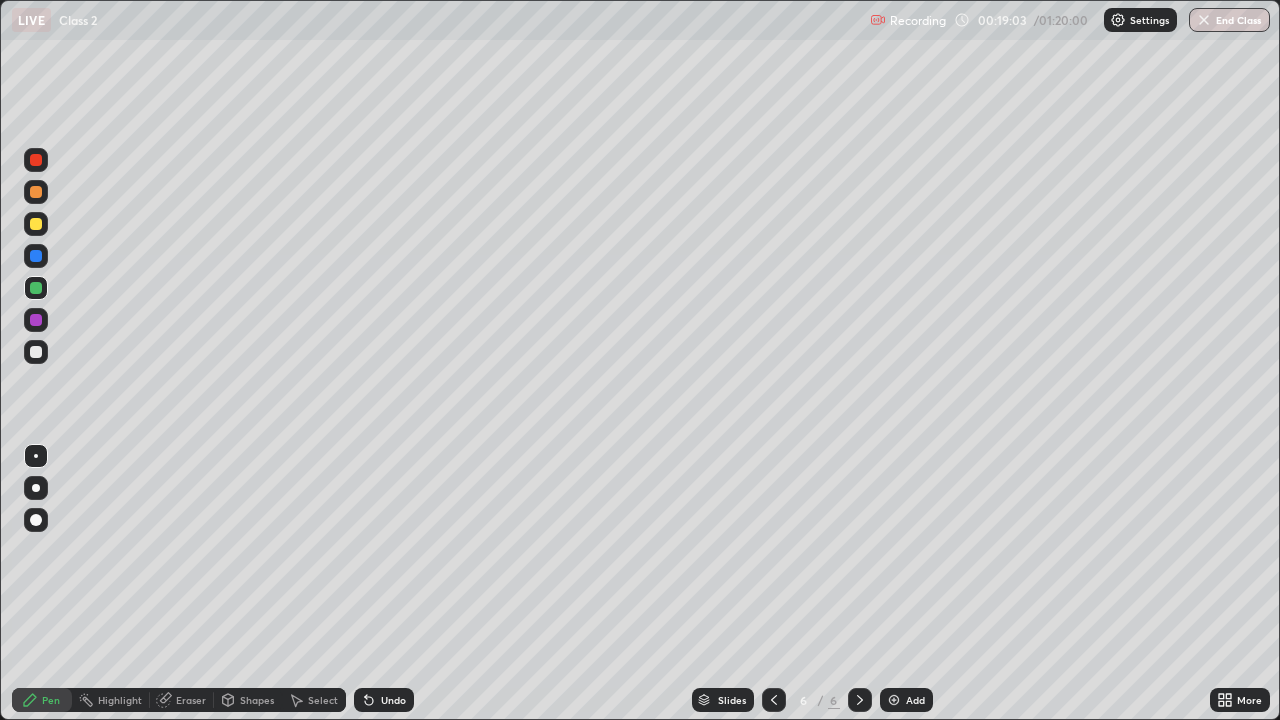 click at bounding box center (36, 224) 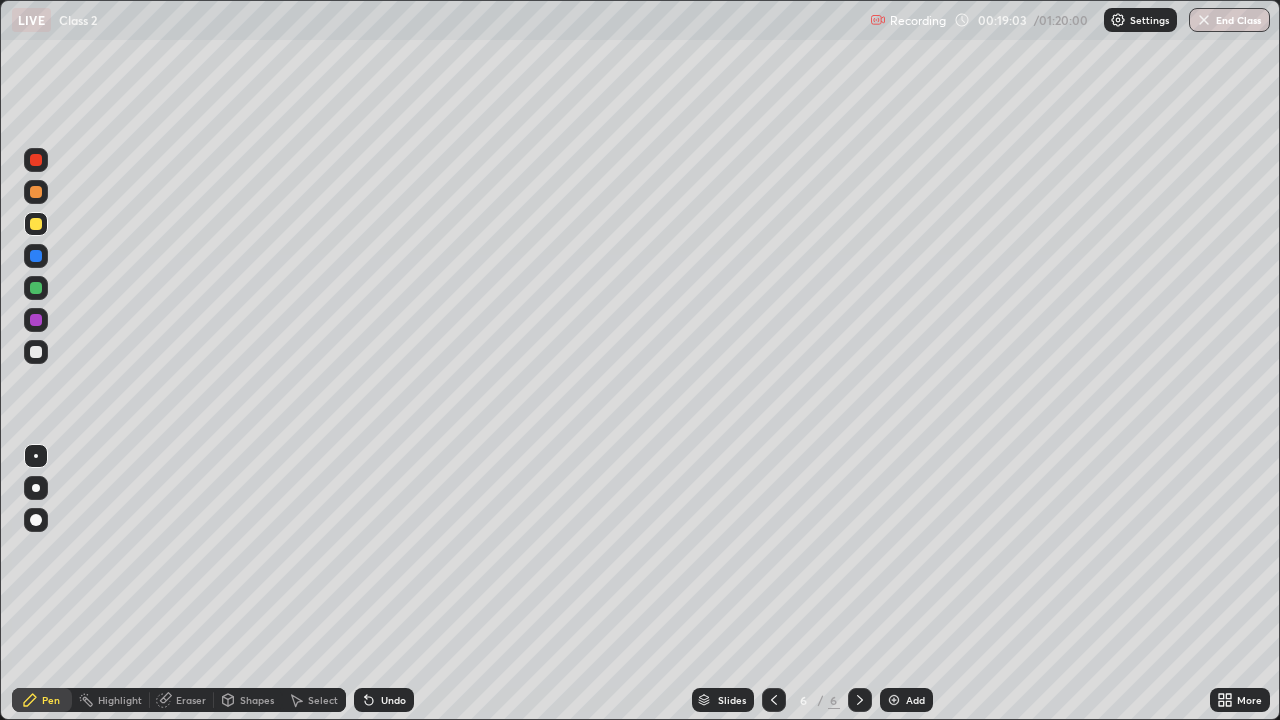 click at bounding box center [36, 224] 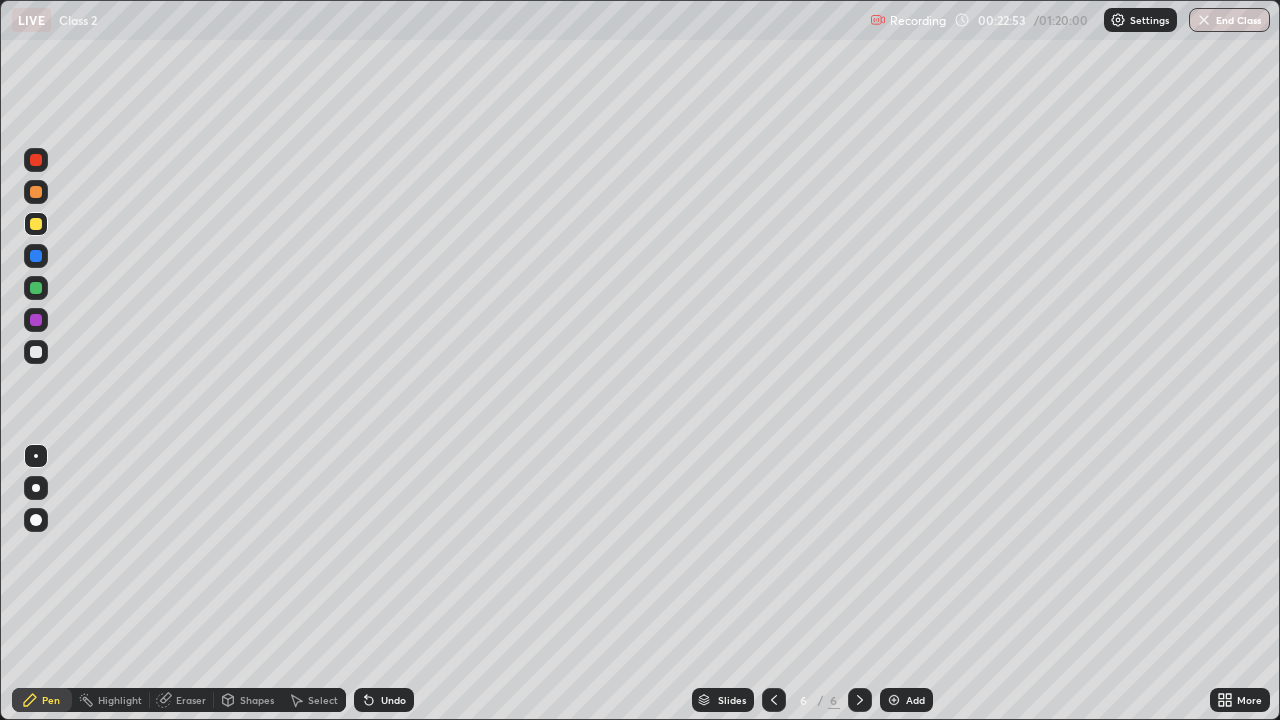 click at bounding box center (894, 700) 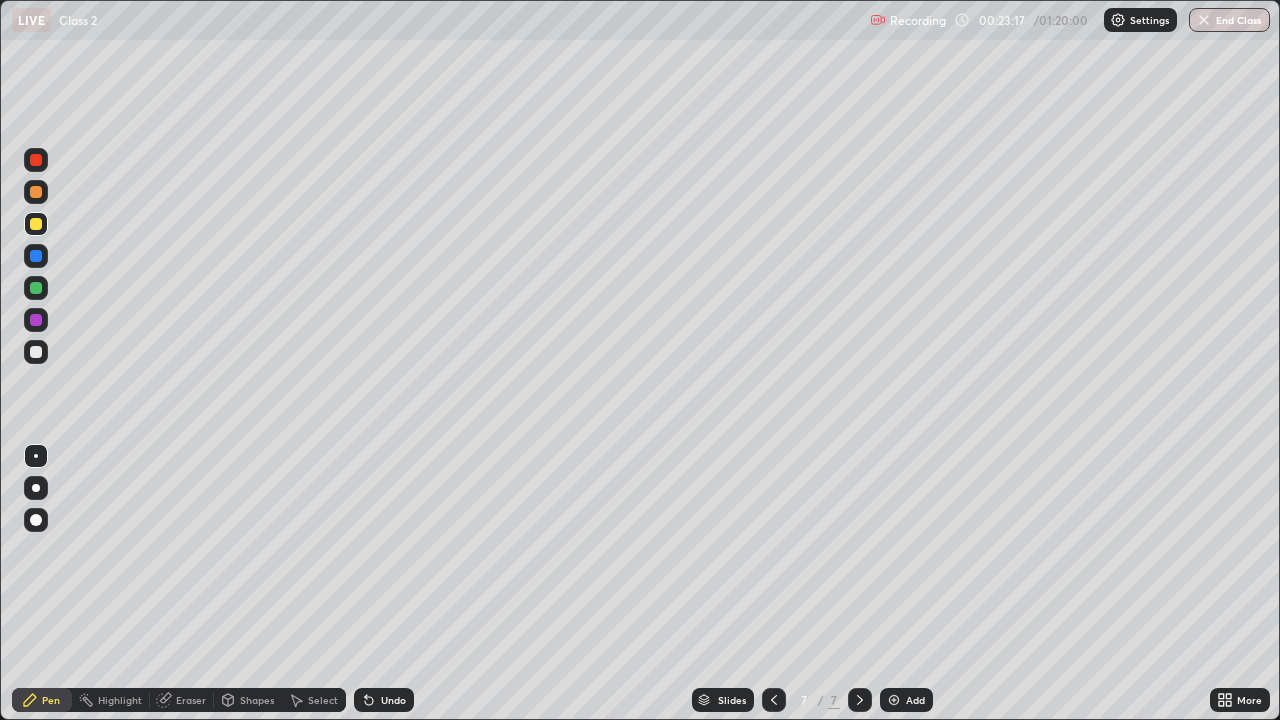 click on "Undo" at bounding box center (393, 700) 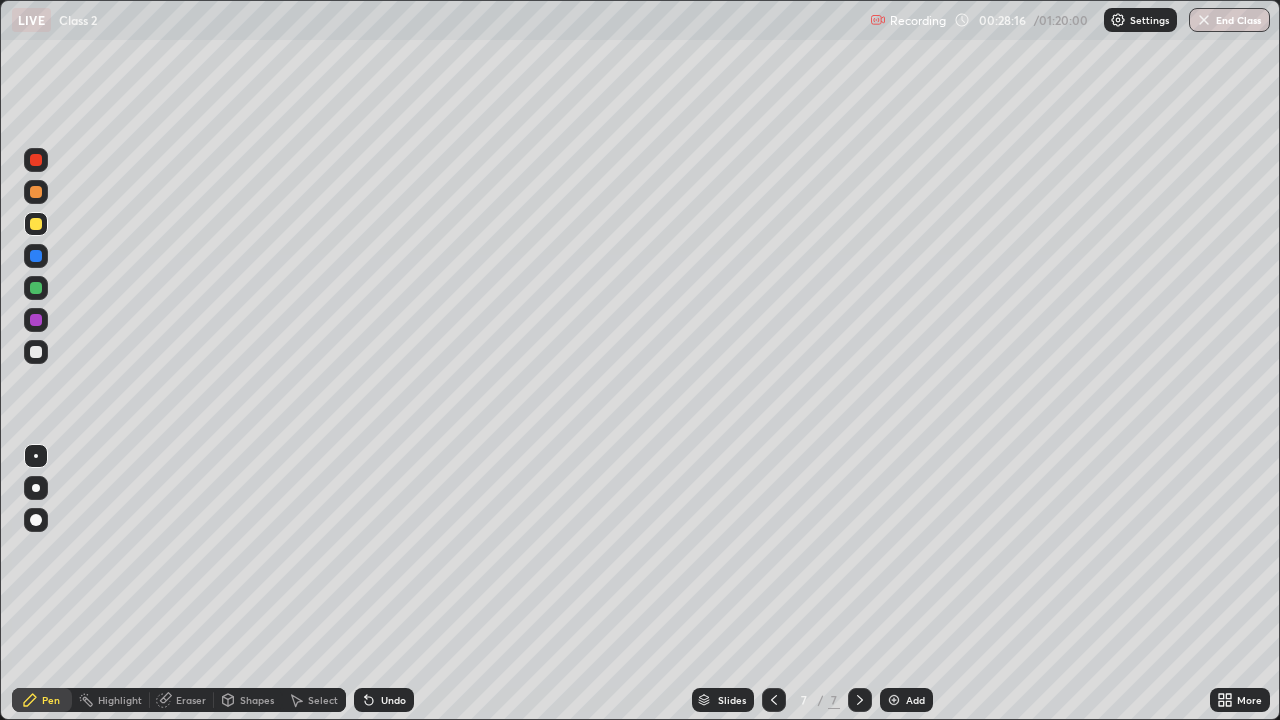 click at bounding box center (36, 288) 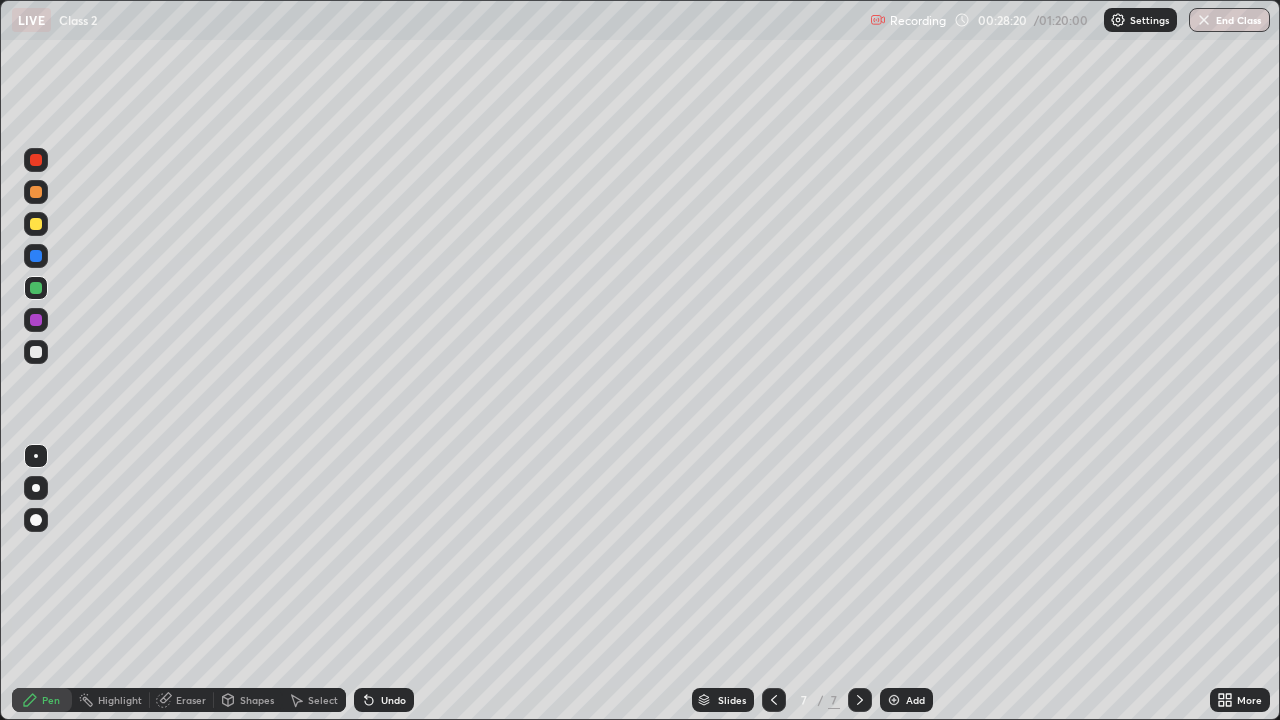 click on "Undo" at bounding box center (384, 700) 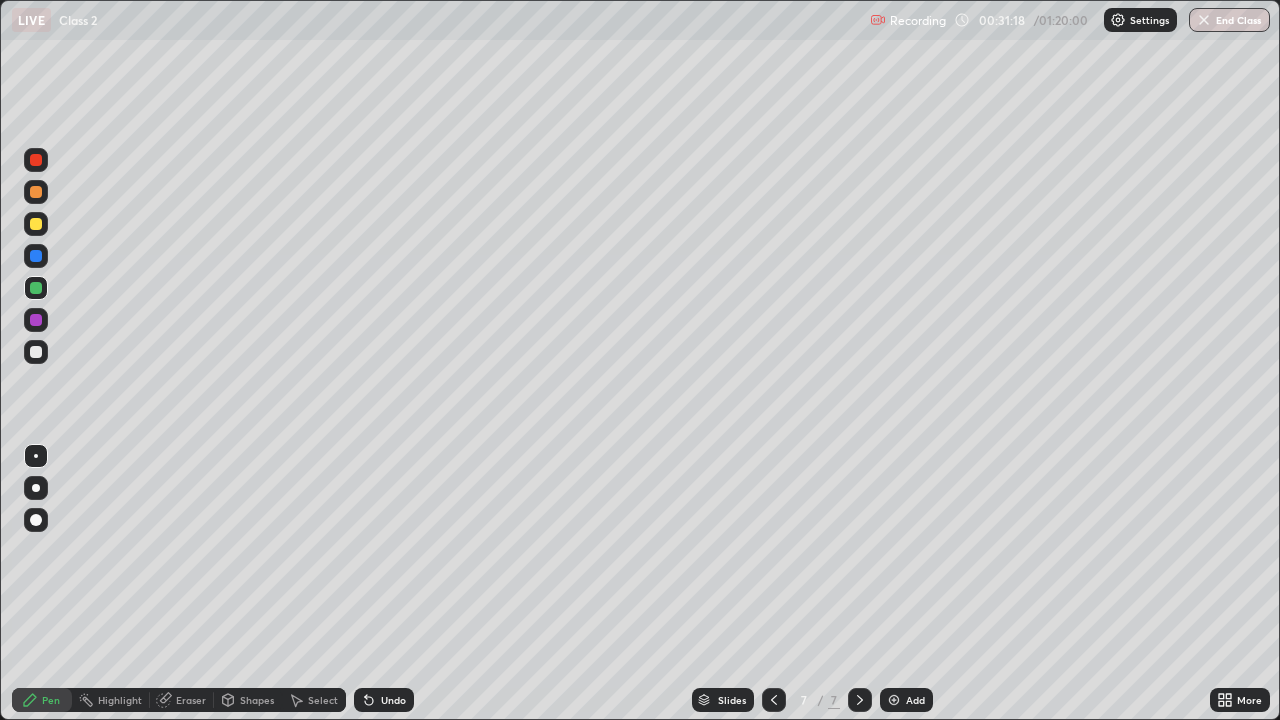 click at bounding box center [36, 352] 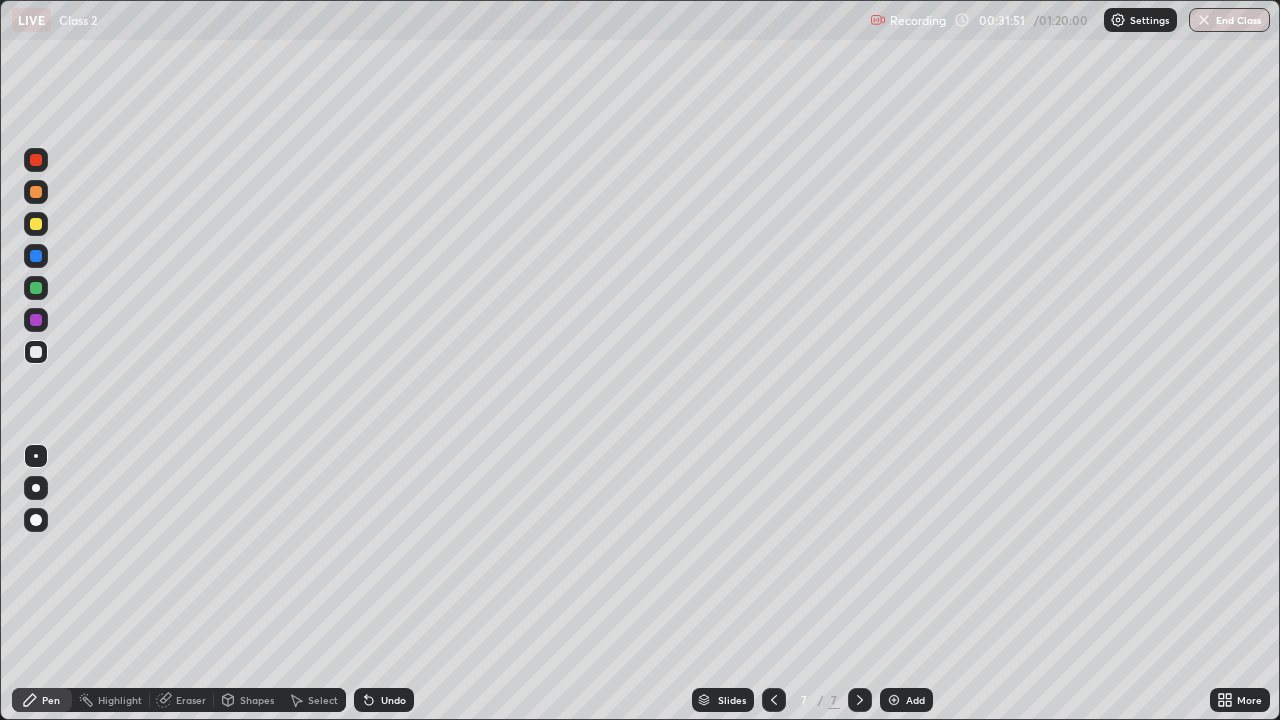 click at bounding box center (36, 224) 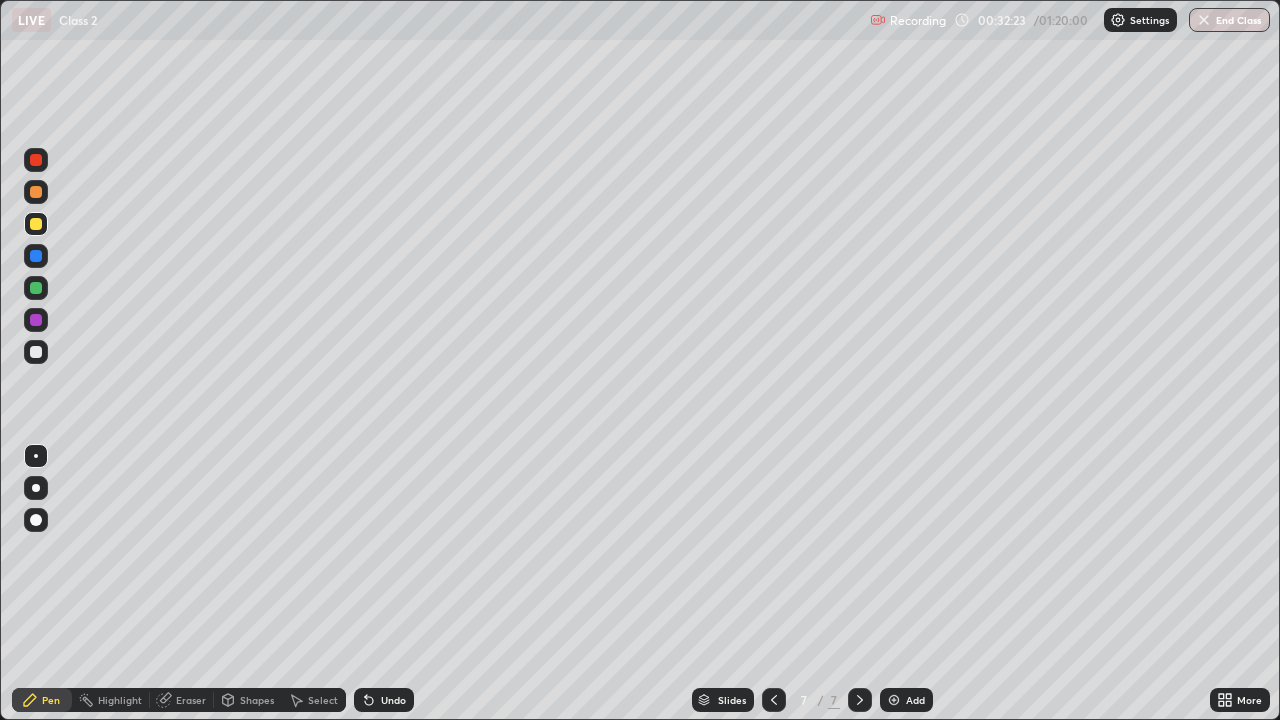 click at bounding box center [36, 352] 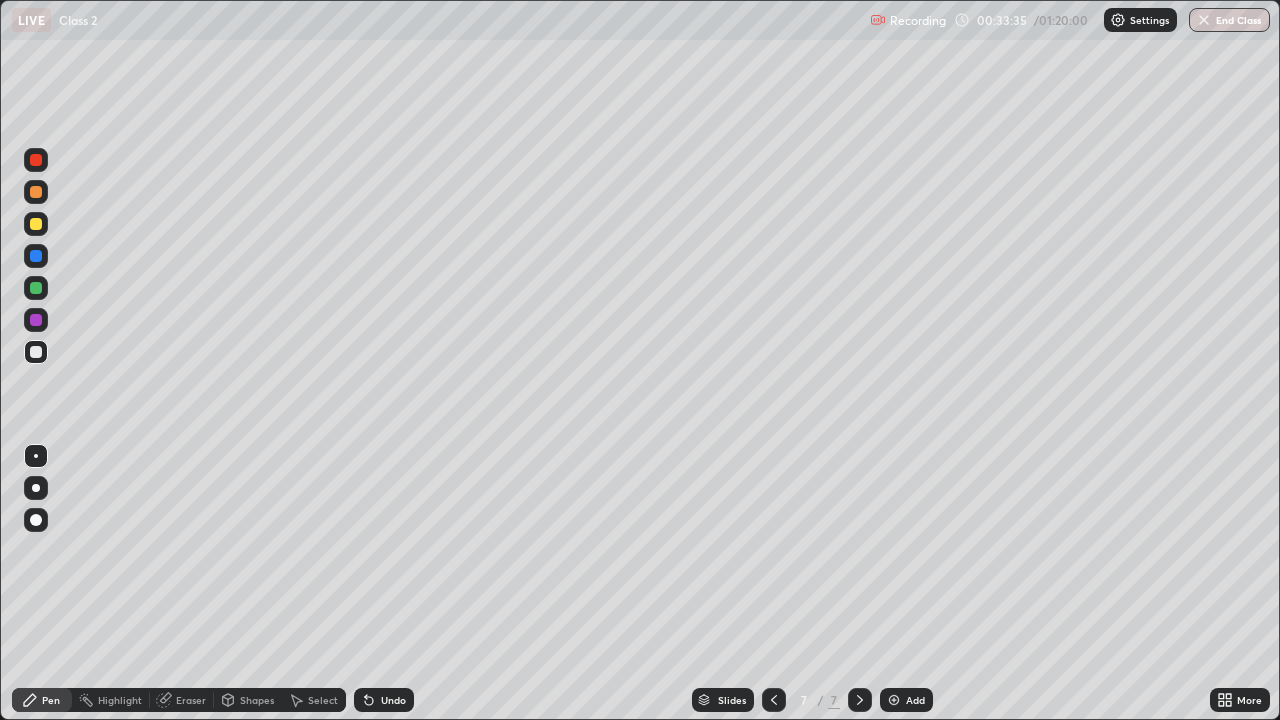 click on "Undo" at bounding box center (393, 700) 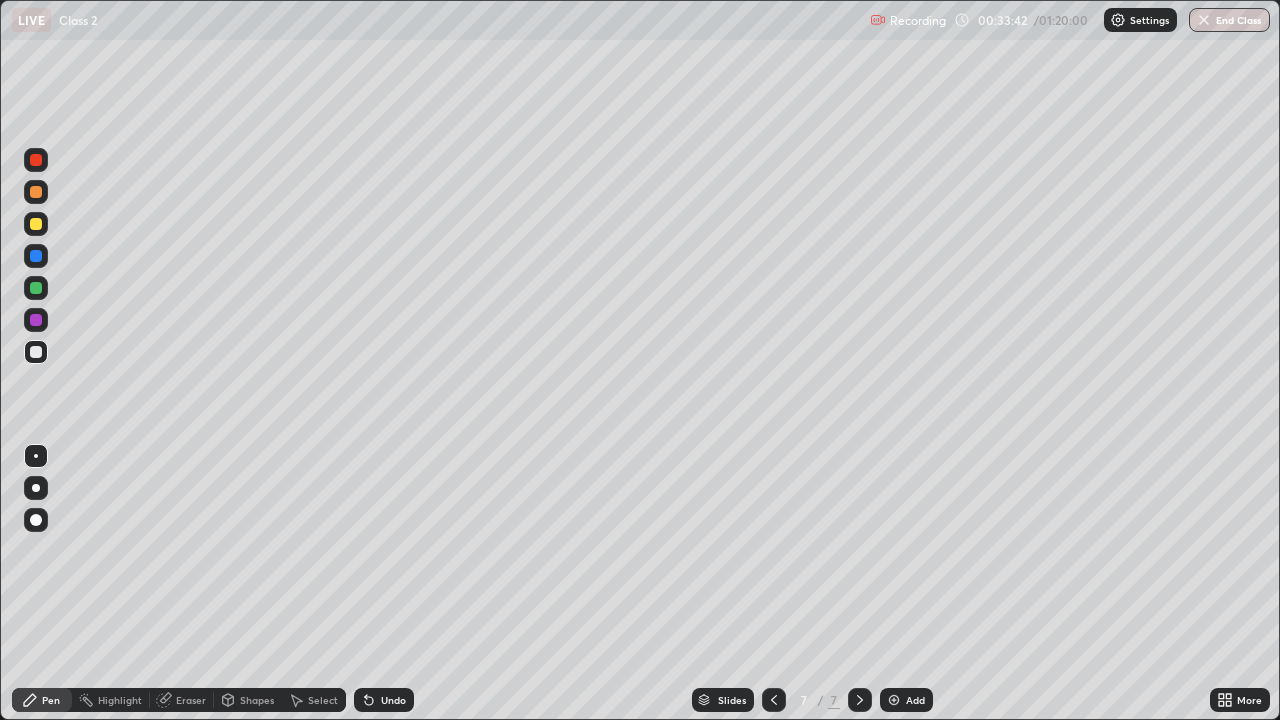 click at bounding box center (36, 224) 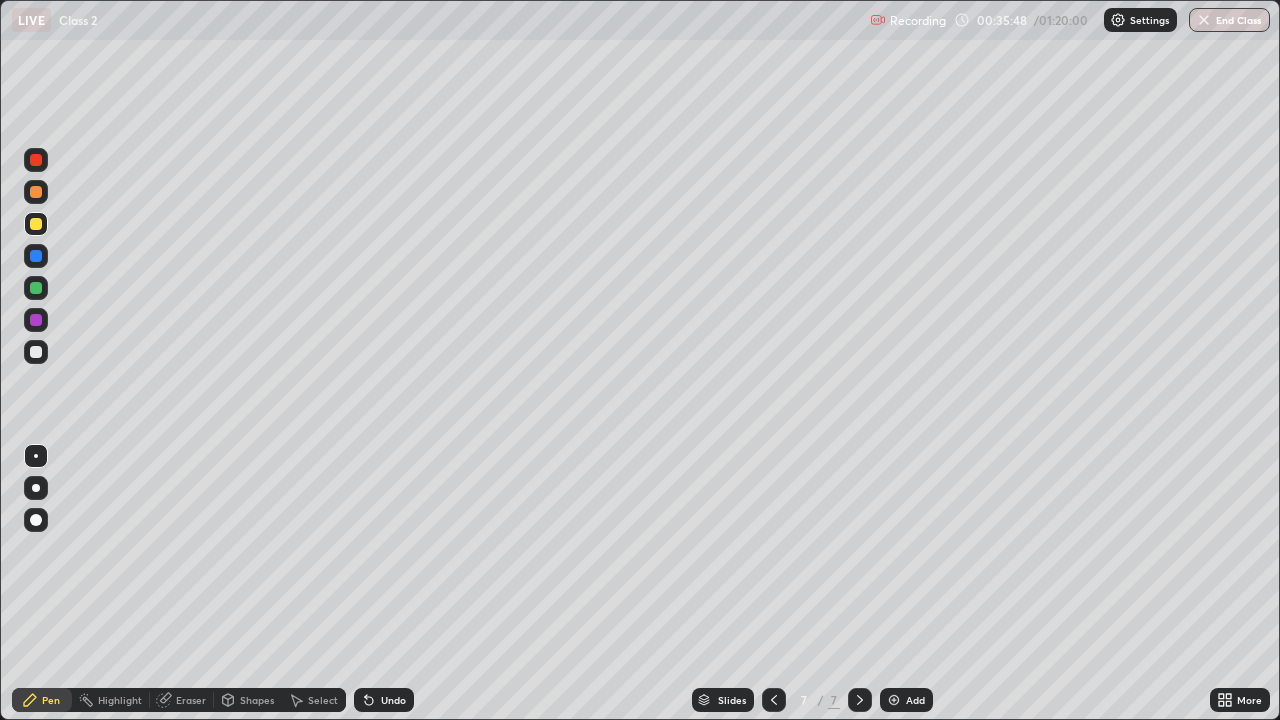 click on "Add" at bounding box center [906, 700] 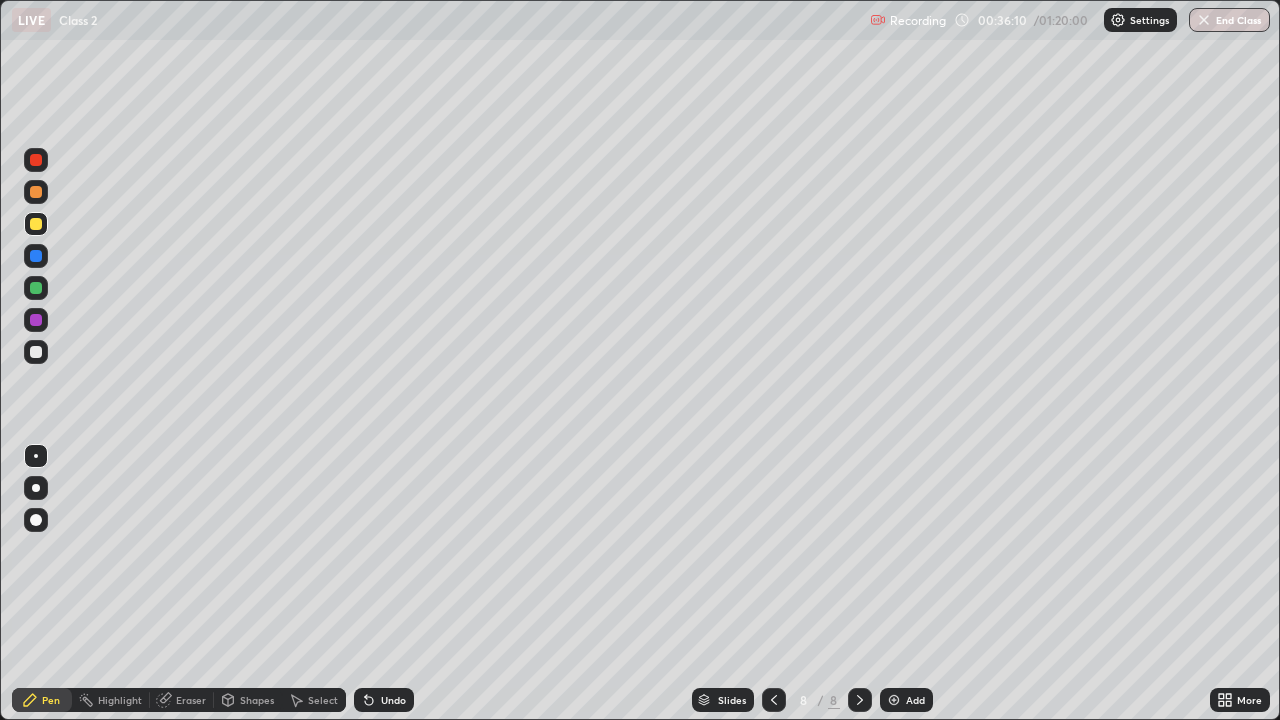 click on "Undo" at bounding box center (384, 700) 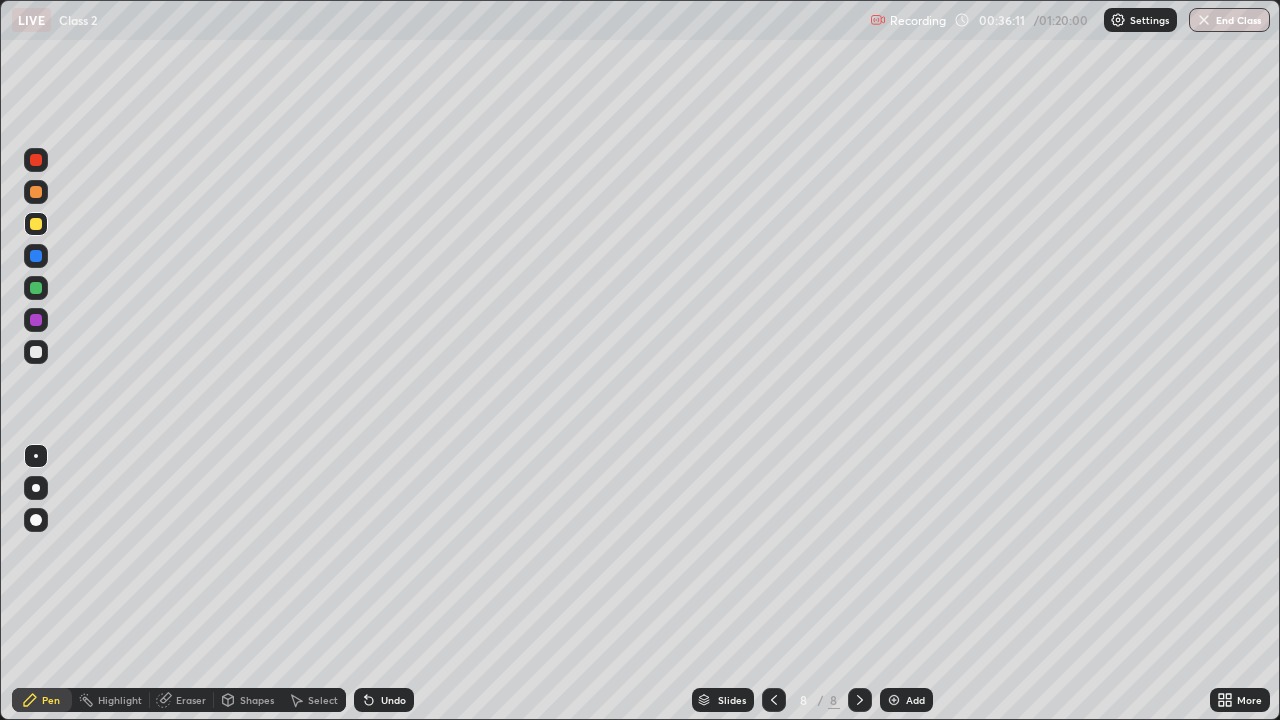 click on "Undo" at bounding box center (393, 700) 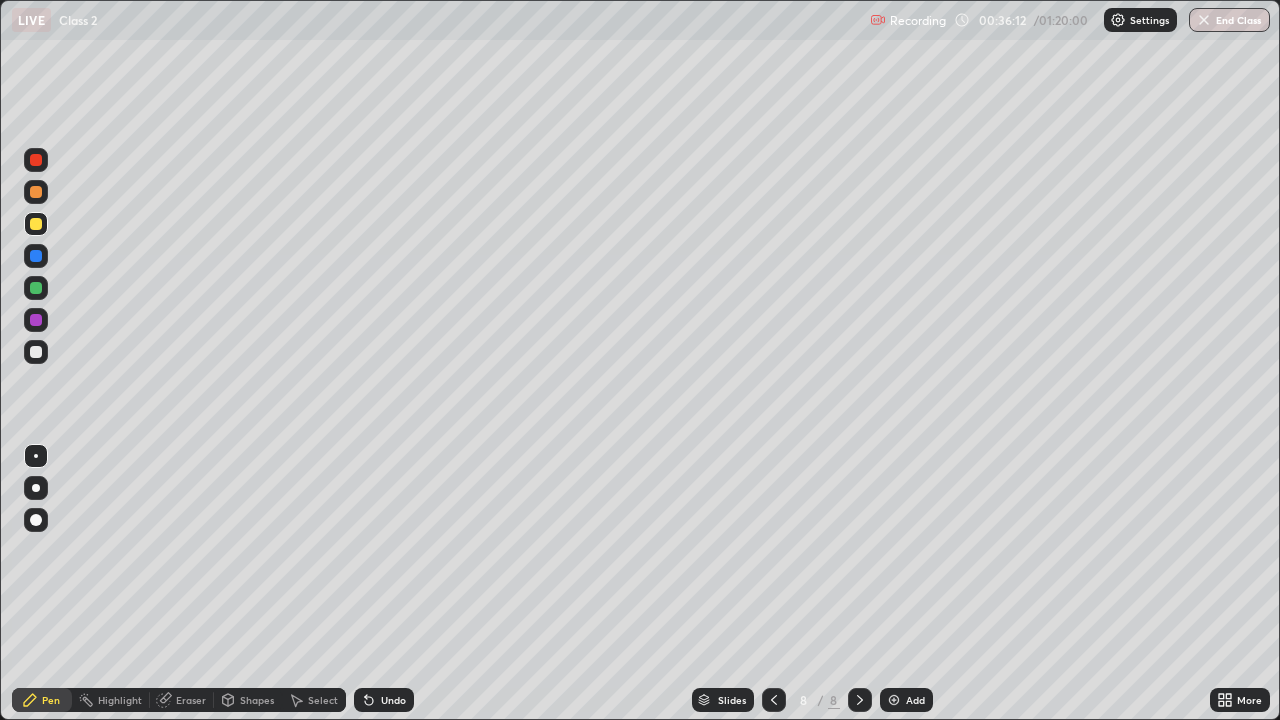 click on "Undo" at bounding box center (384, 700) 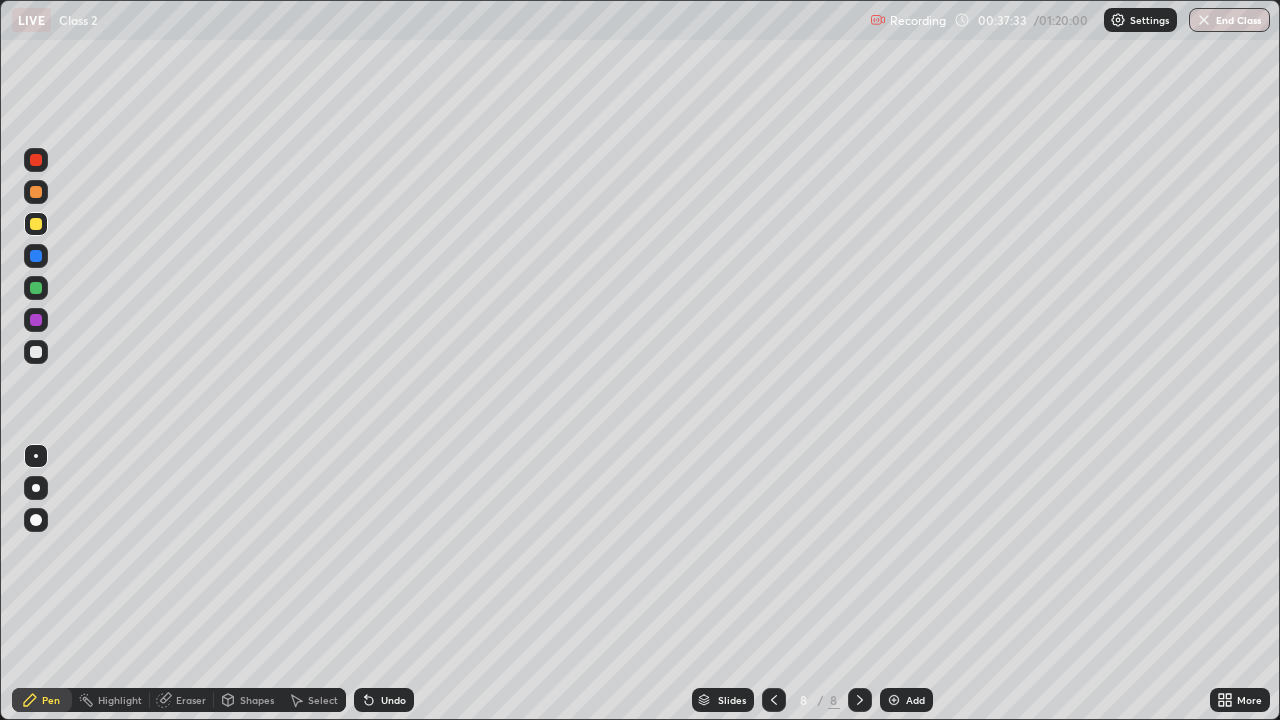 click at bounding box center (36, 352) 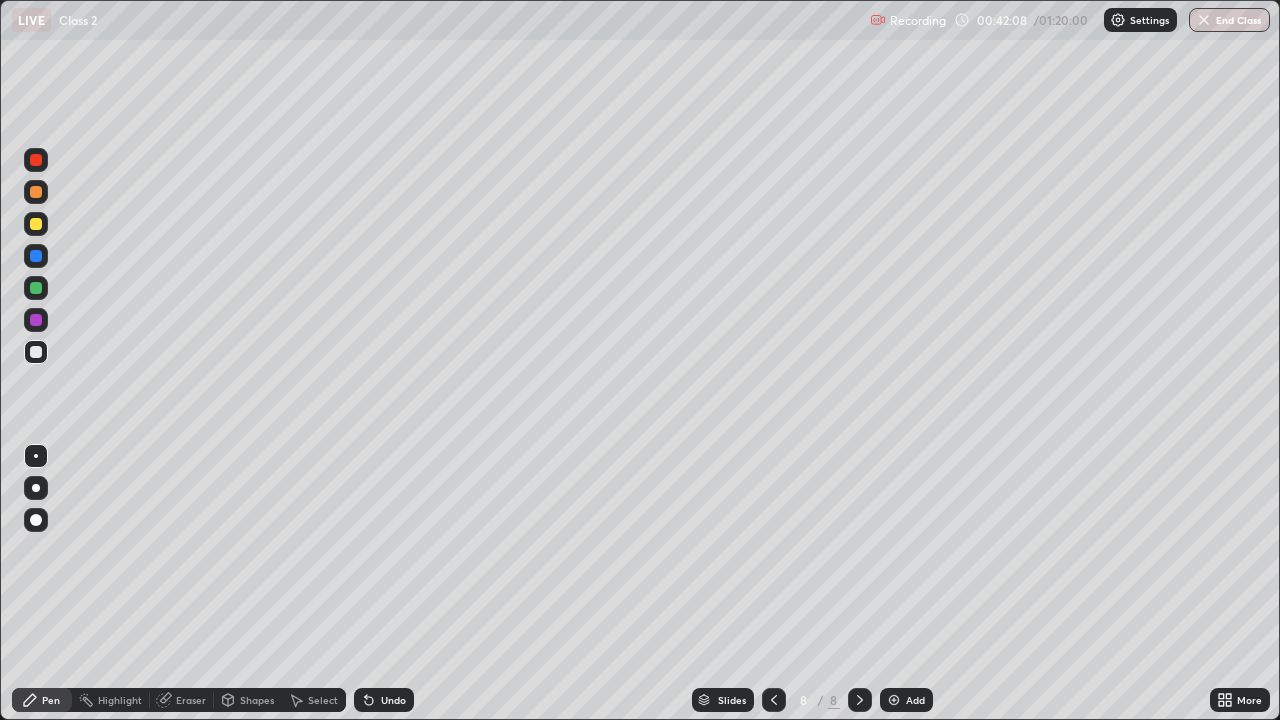click on "Add" at bounding box center (906, 700) 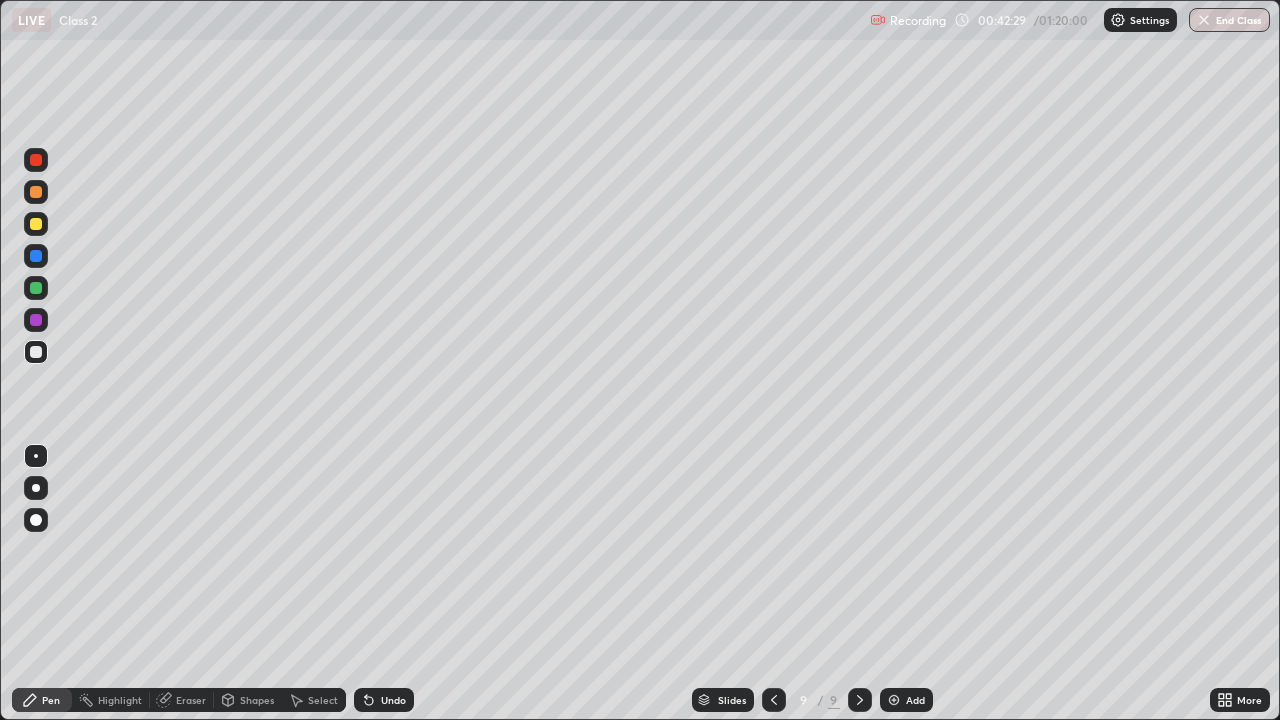 click at bounding box center (36, 224) 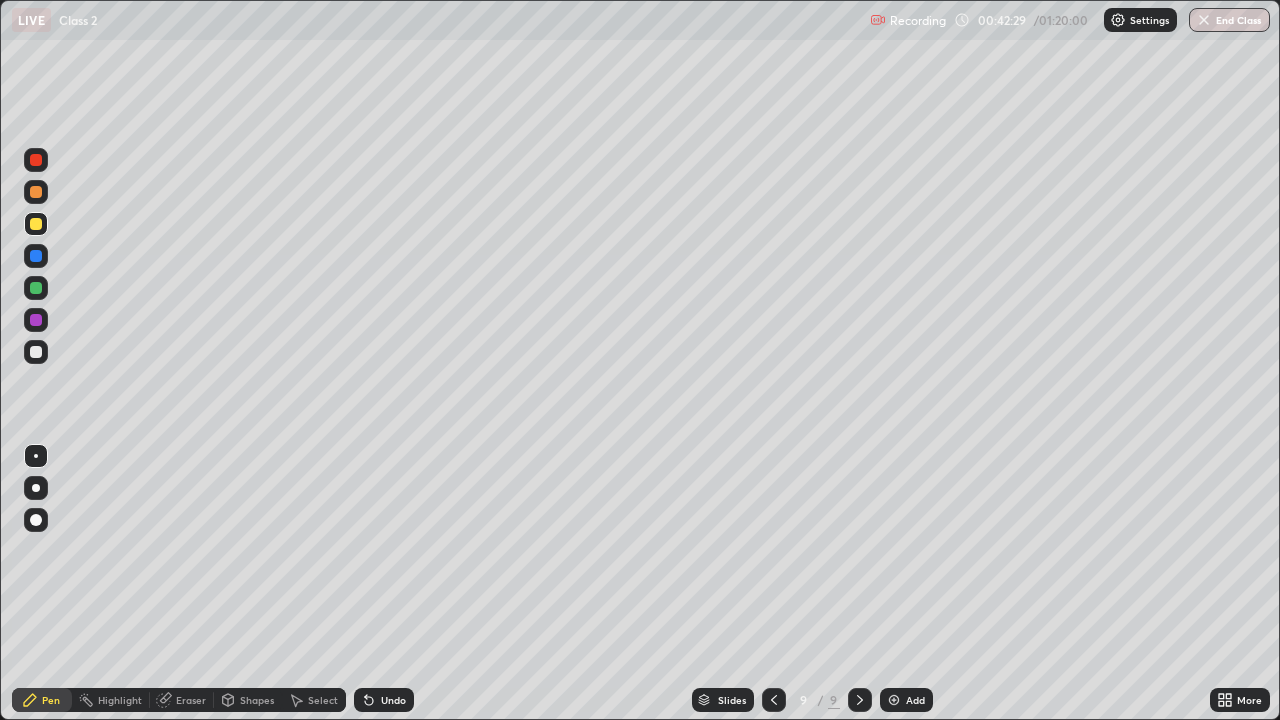 click at bounding box center [36, 224] 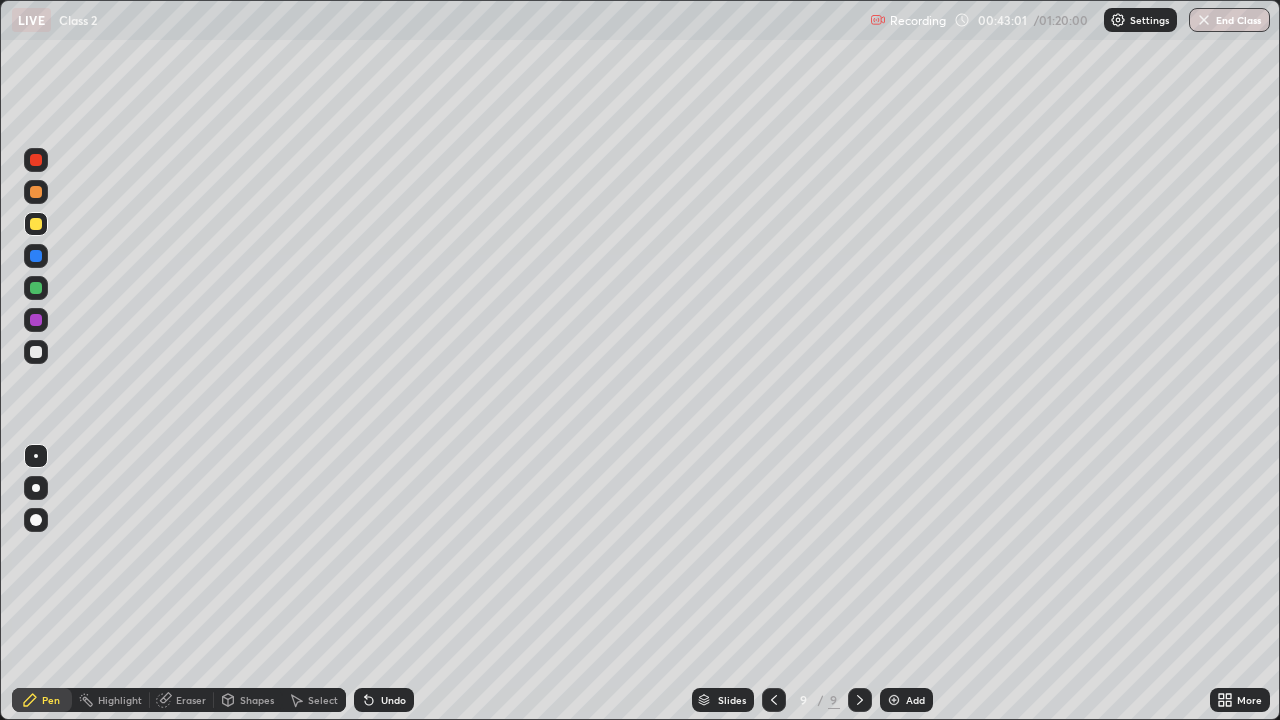 click on "Eraser" at bounding box center [191, 700] 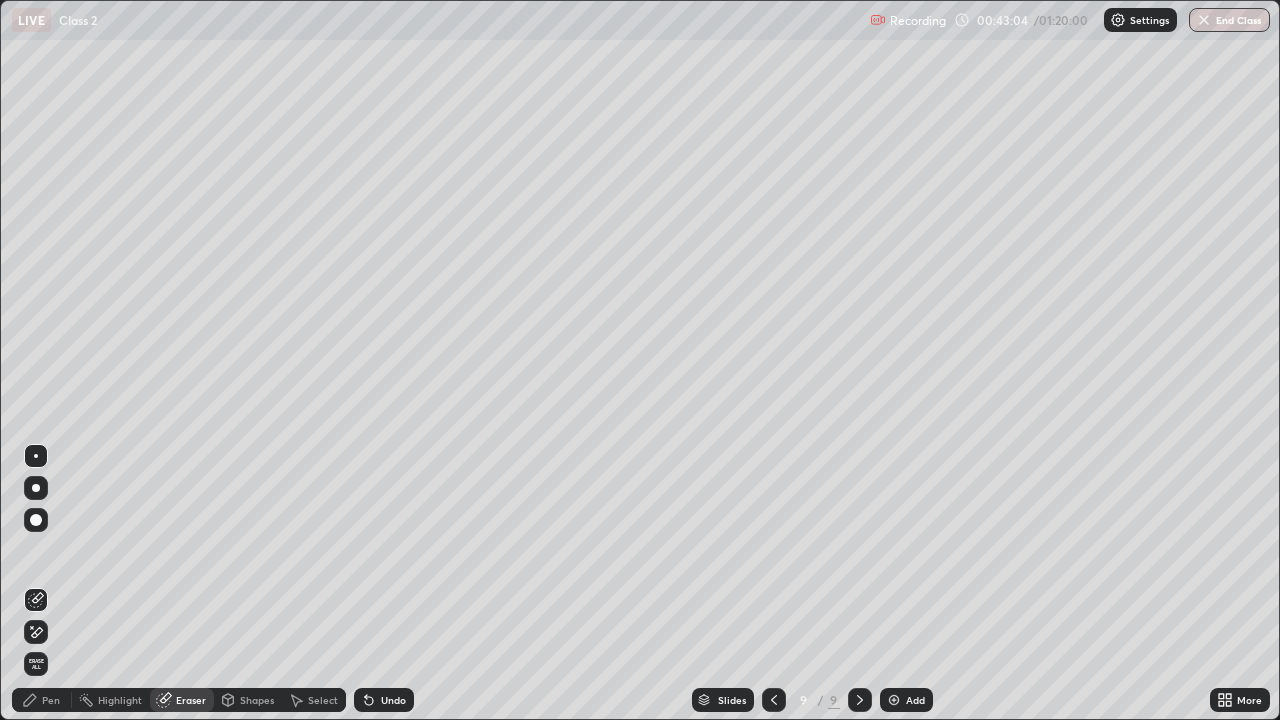 click on "Pen" at bounding box center (51, 700) 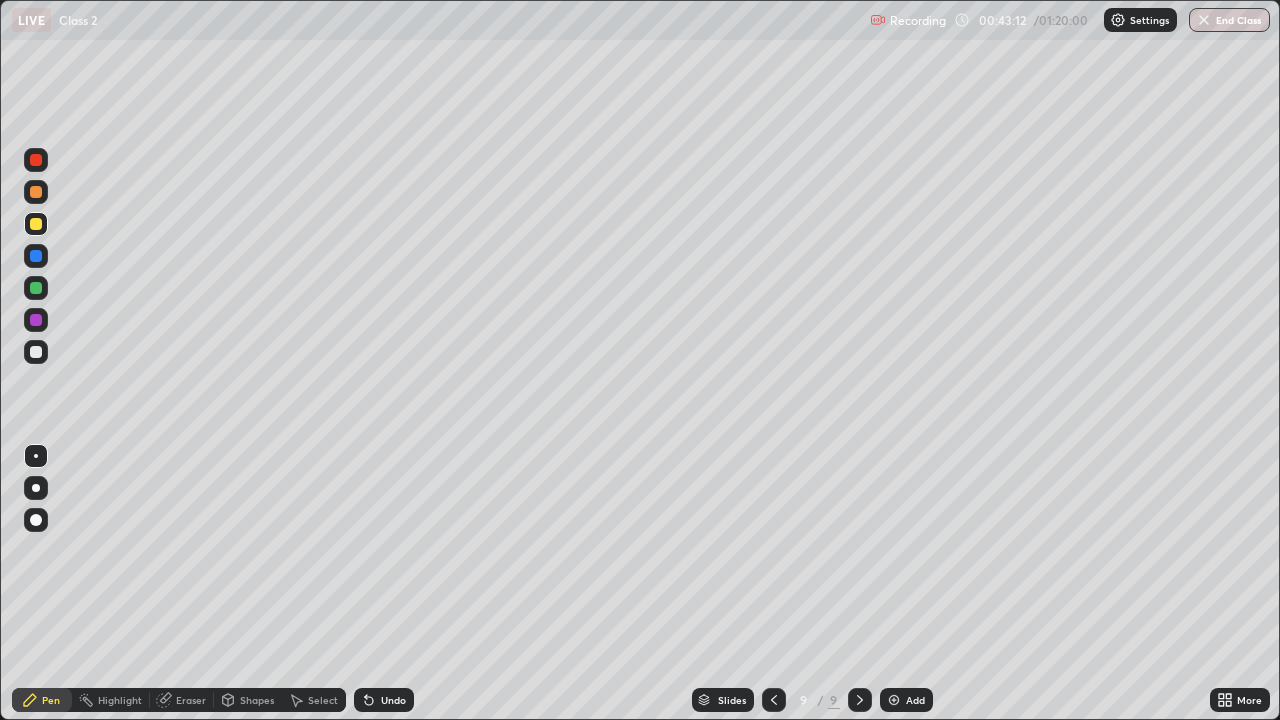 click on "Undo" at bounding box center (384, 700) 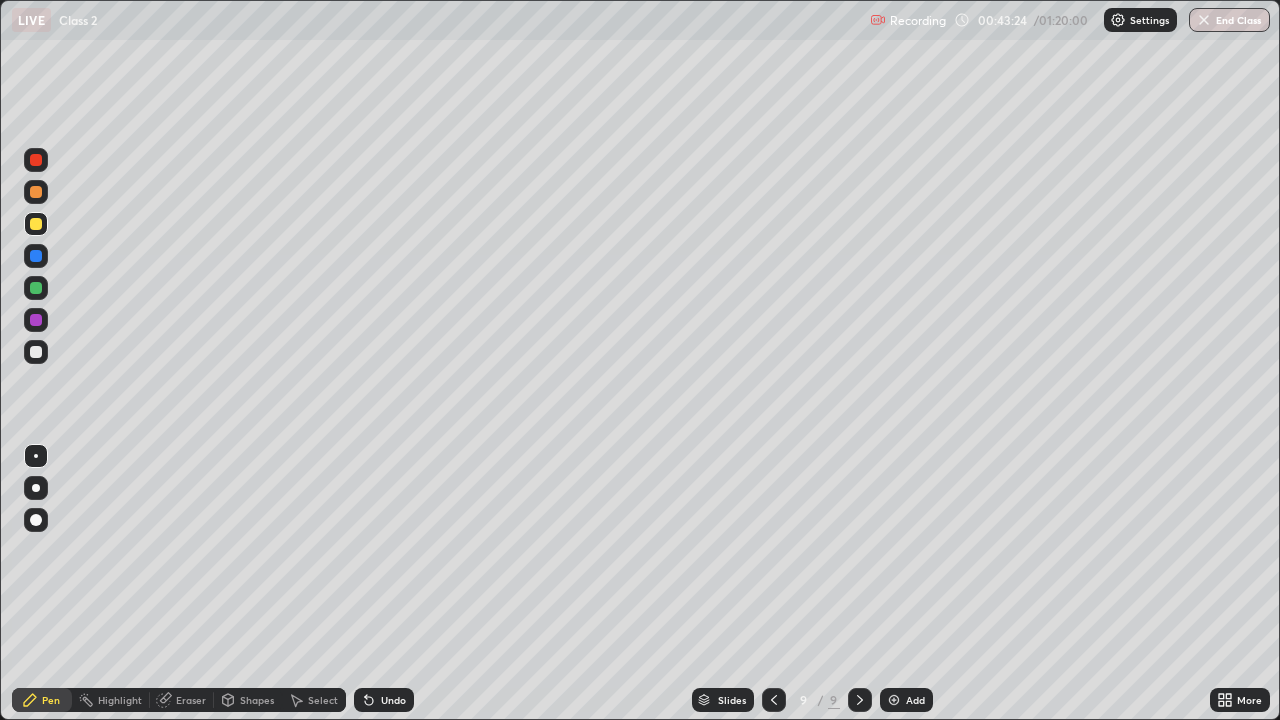 click at bounding box center (36, 352) 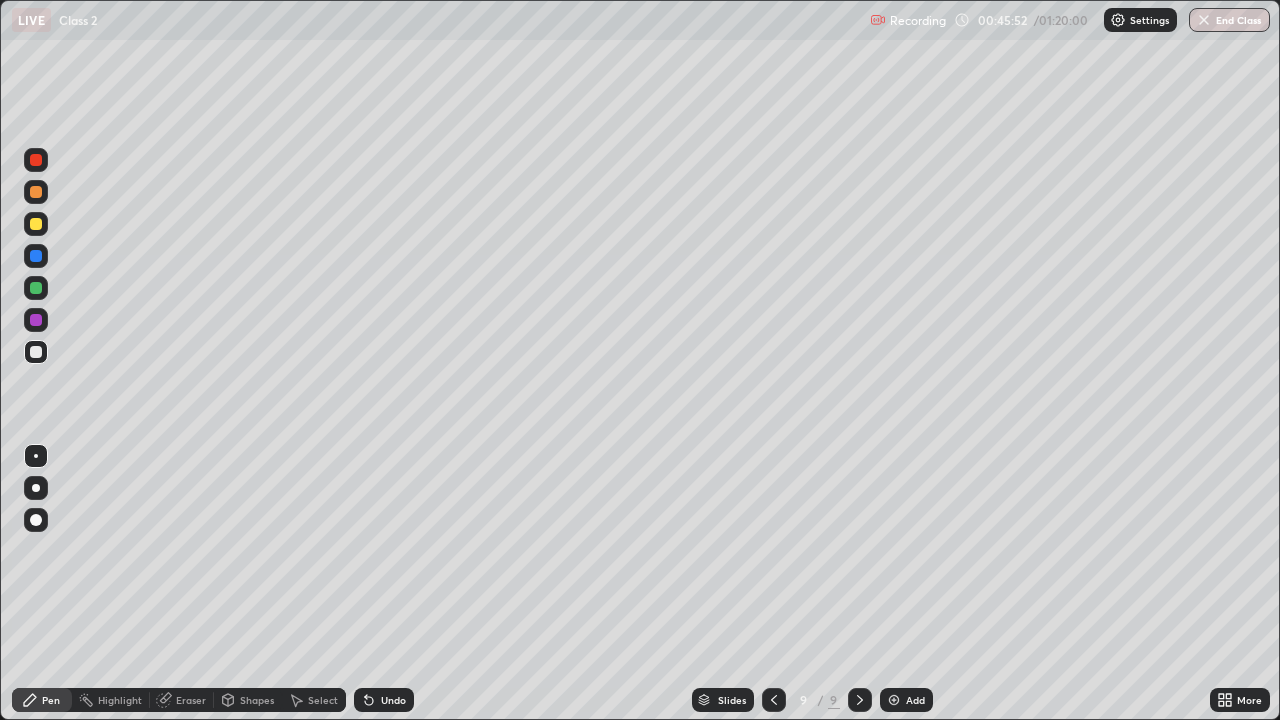 click at bounding box center (36, 224) 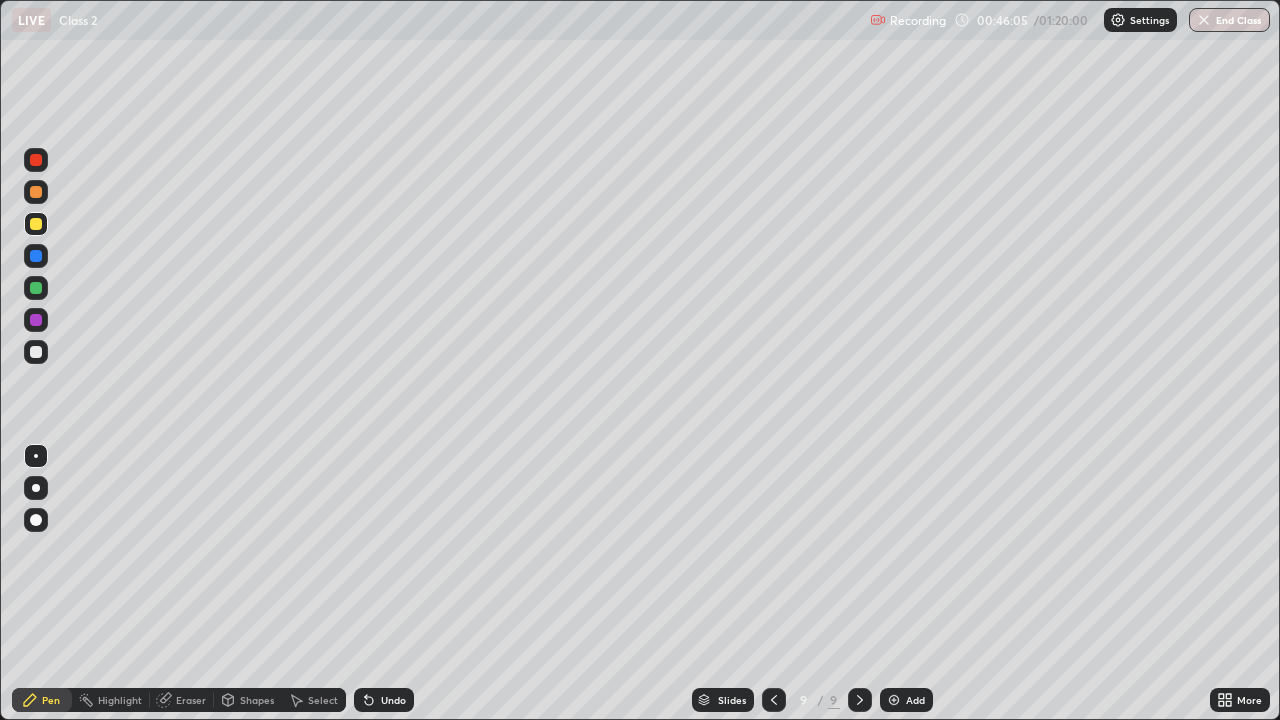 click on "Undo" at bounding box center (393, 700) 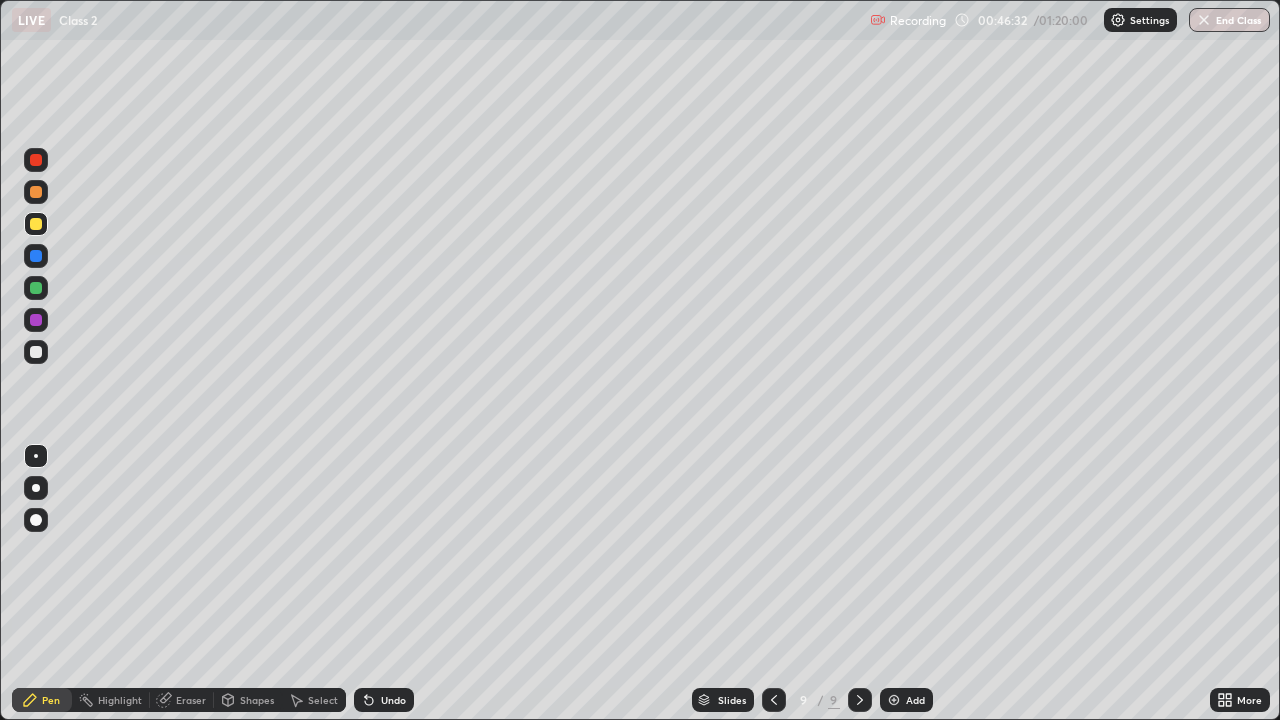 click on "Undo" at bounding box center (393, 700) 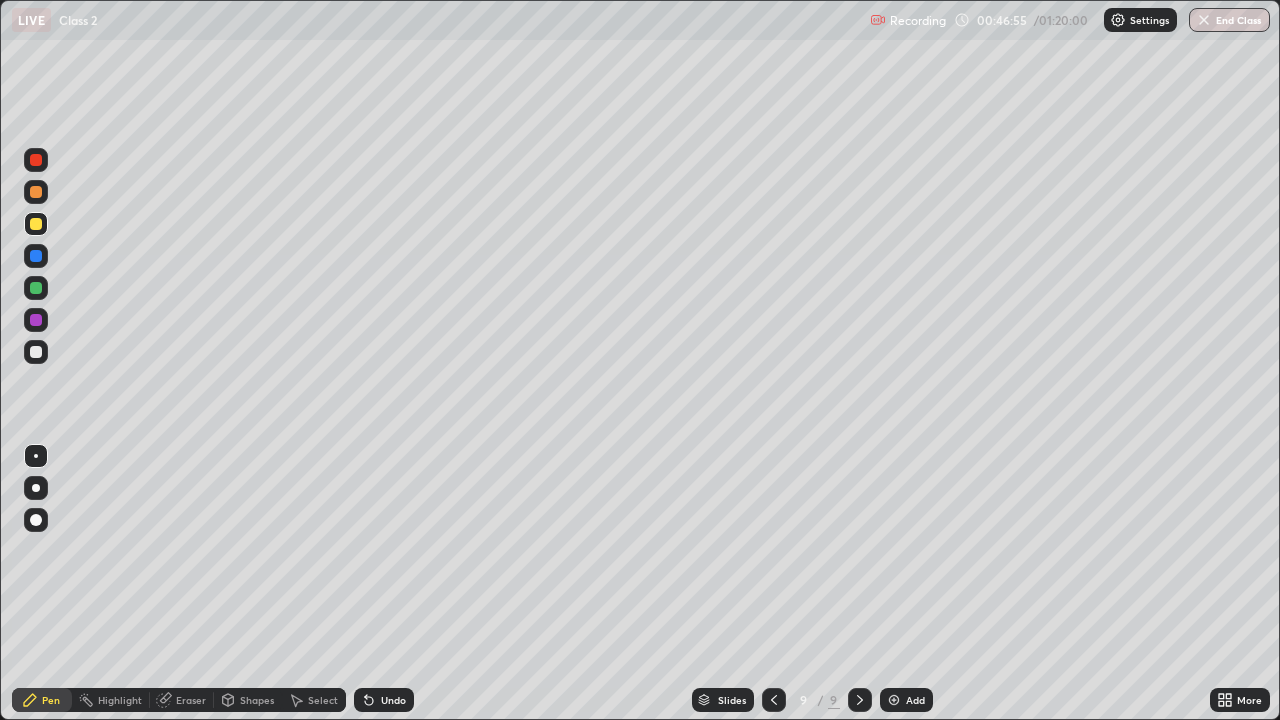 click 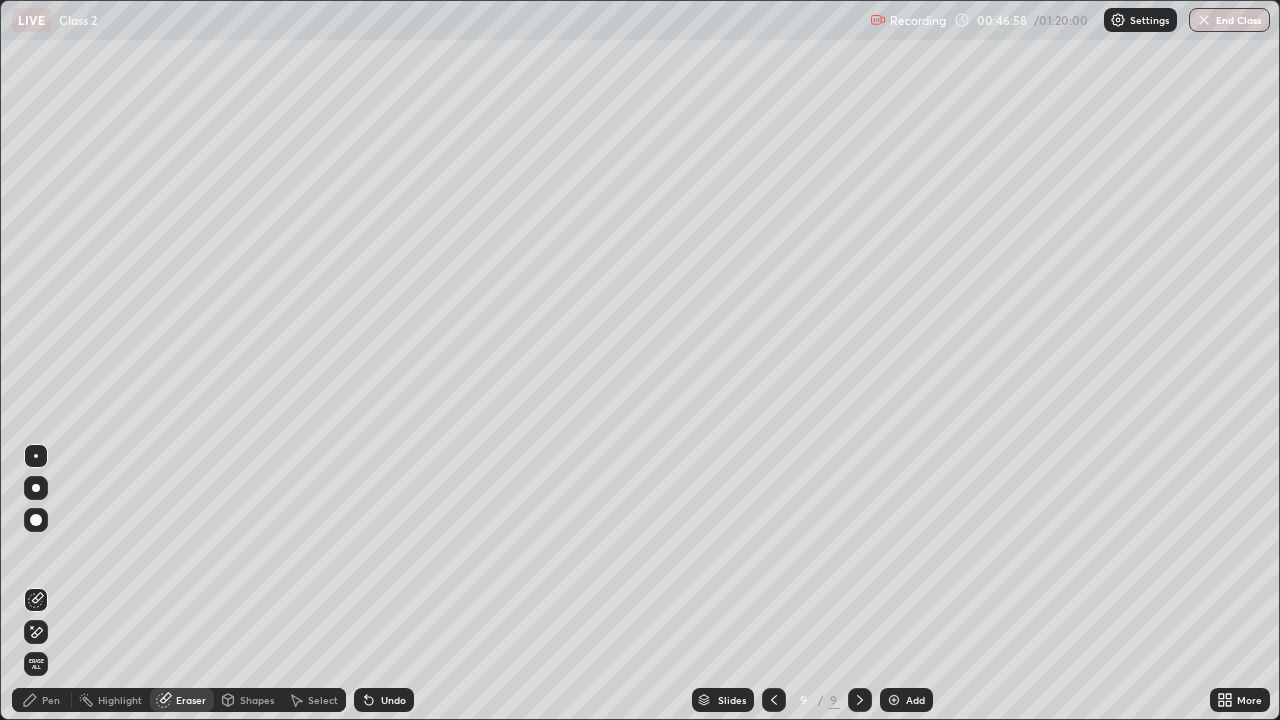 click on "Pen" at bounding box center (42, 700) 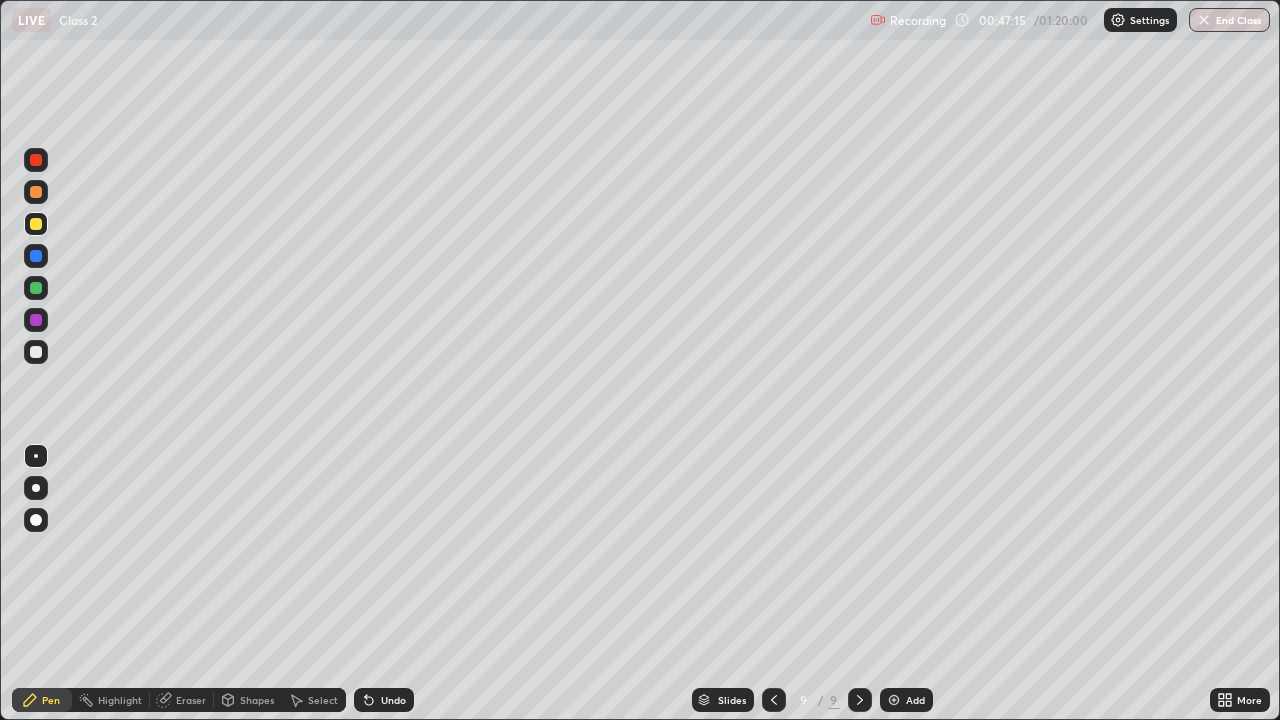 click on "Undo" at bounding box center [384, 700] 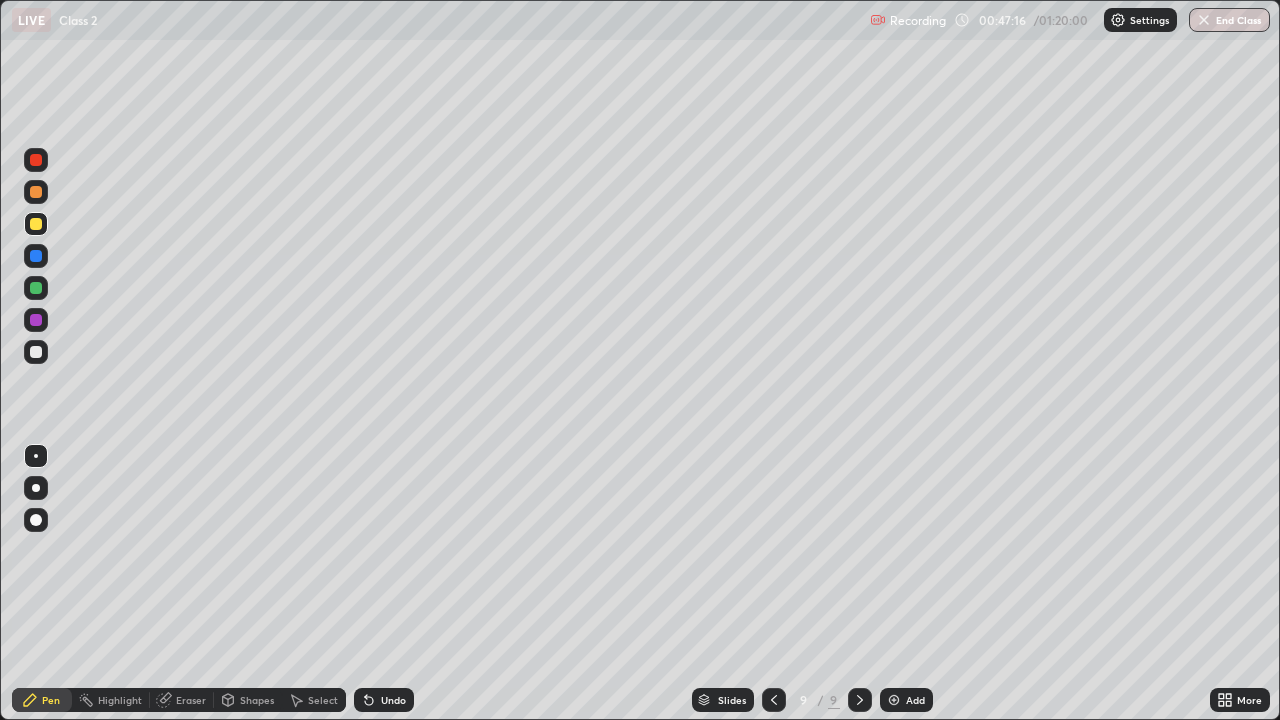 click on "Undo" at bounding box center (384, 700) 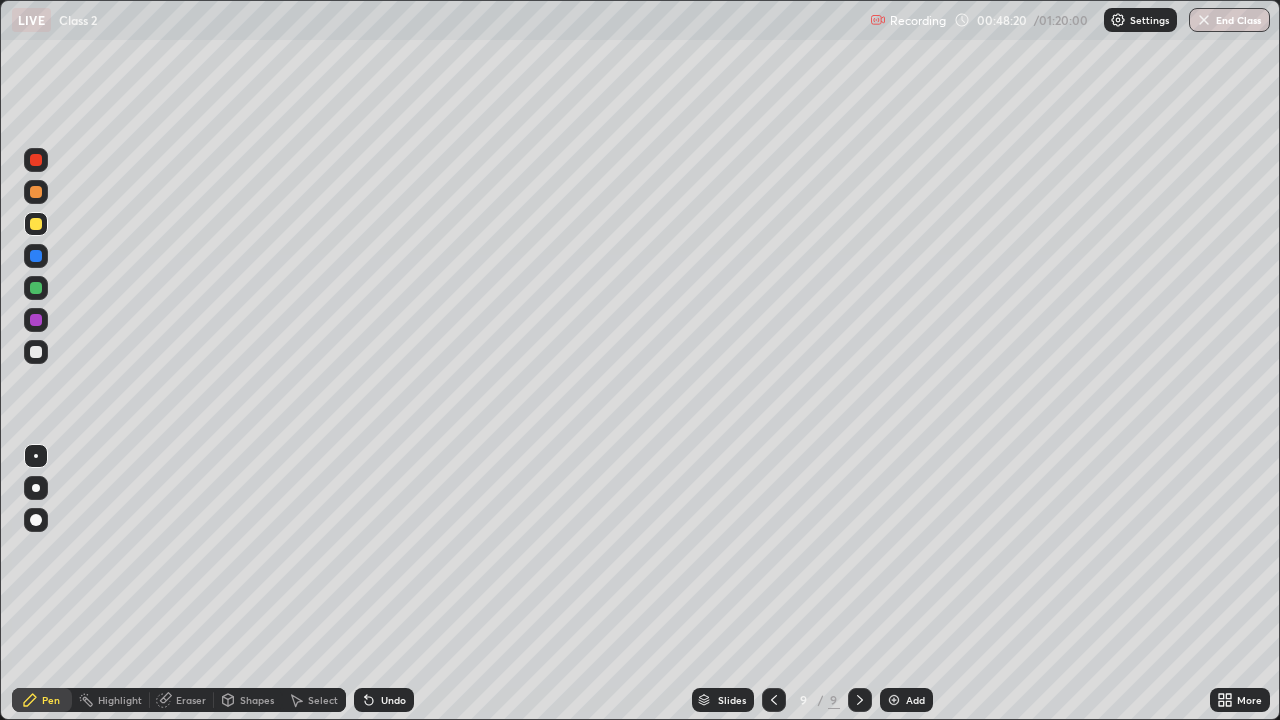 click on "Undo" at bounding box center [393, 700] 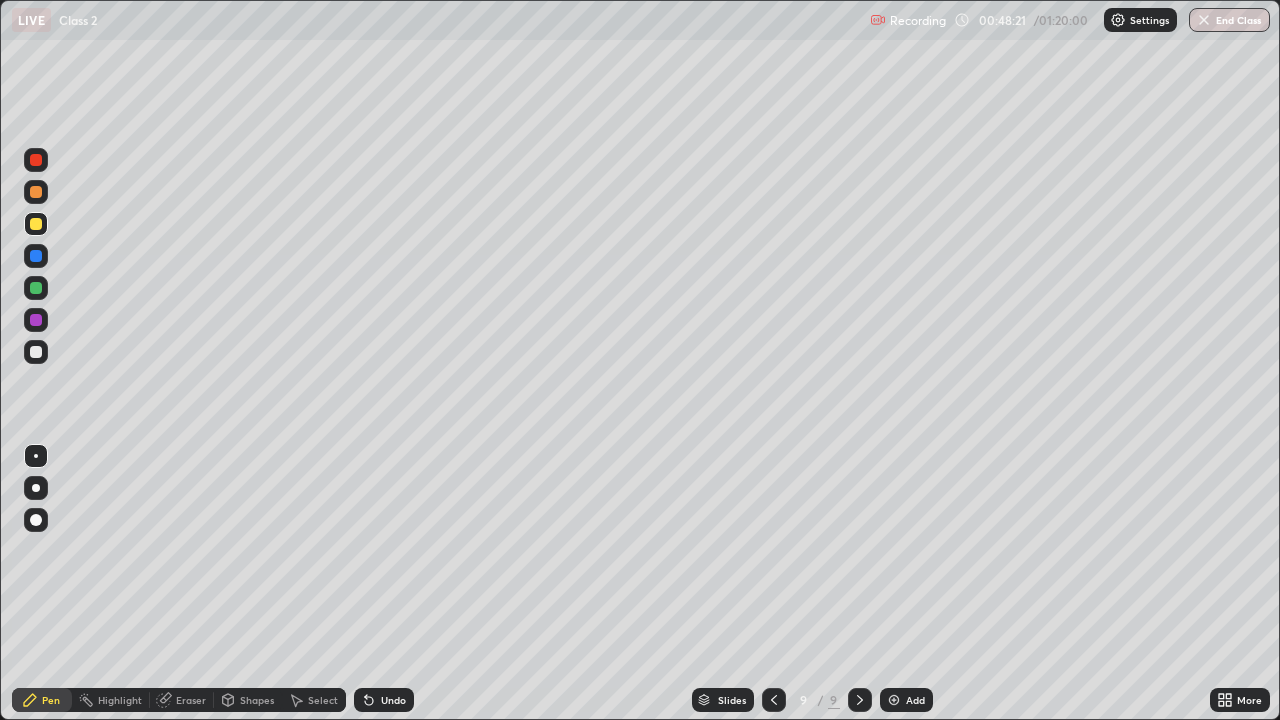 click on "Undo" at bounding box center (393, 700) 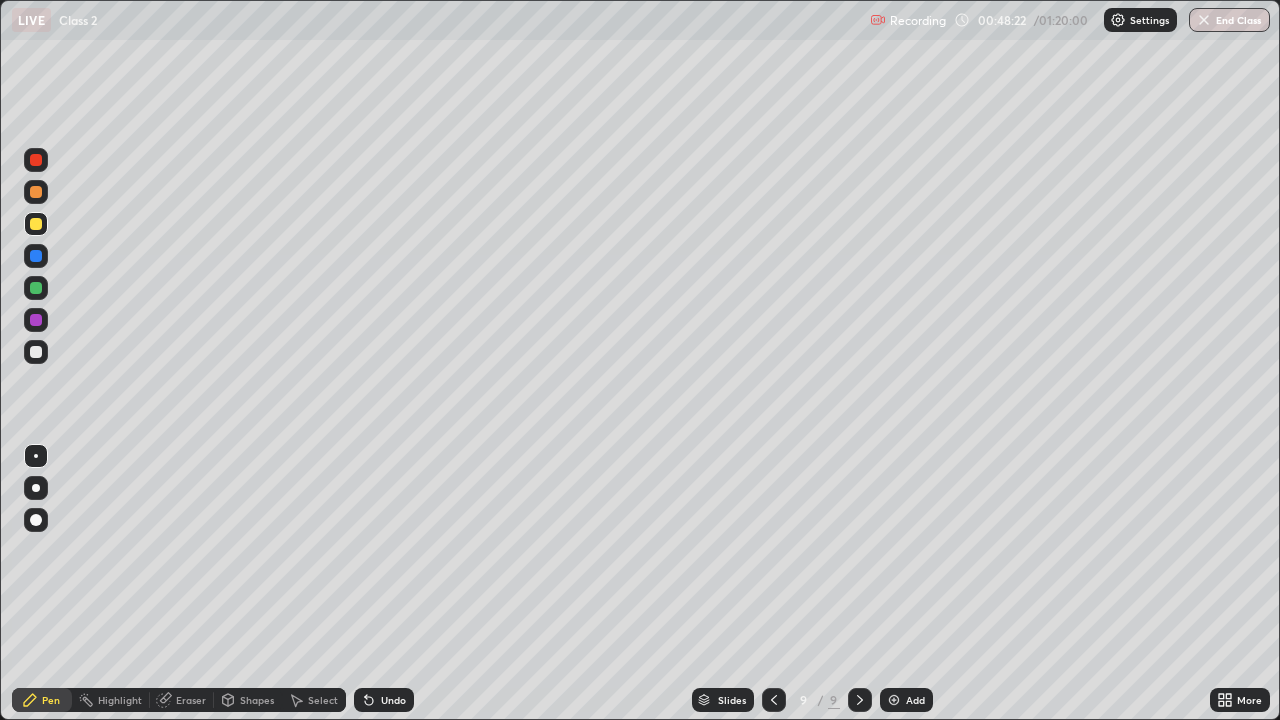 click on "Undo" at bounding box center [384, 700] 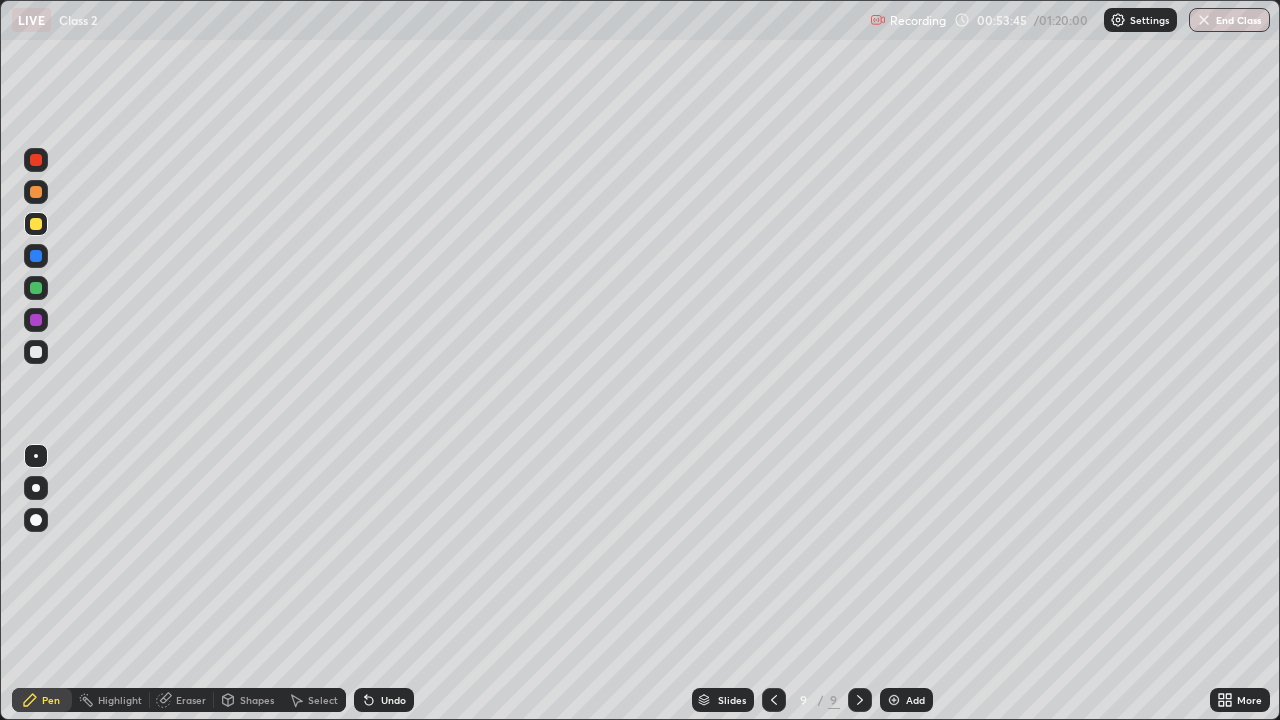 click at bounding box center (894, 700) 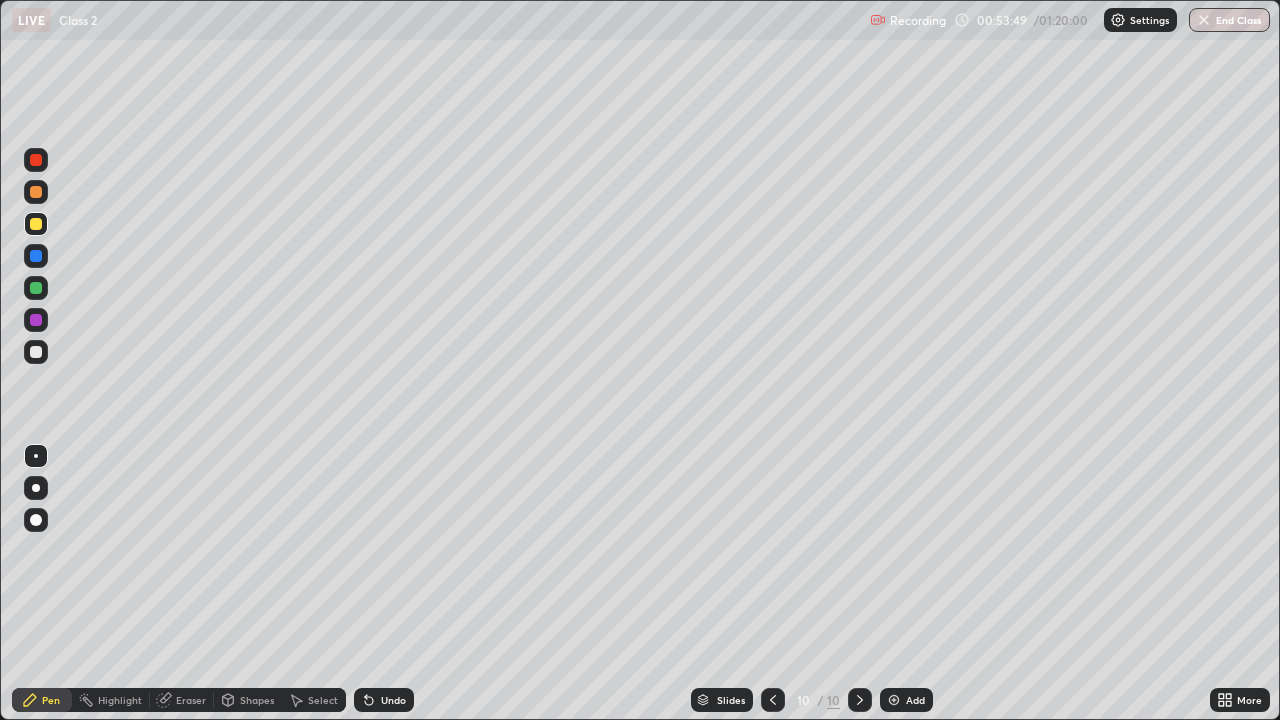 click at bounding box center (36, 224) 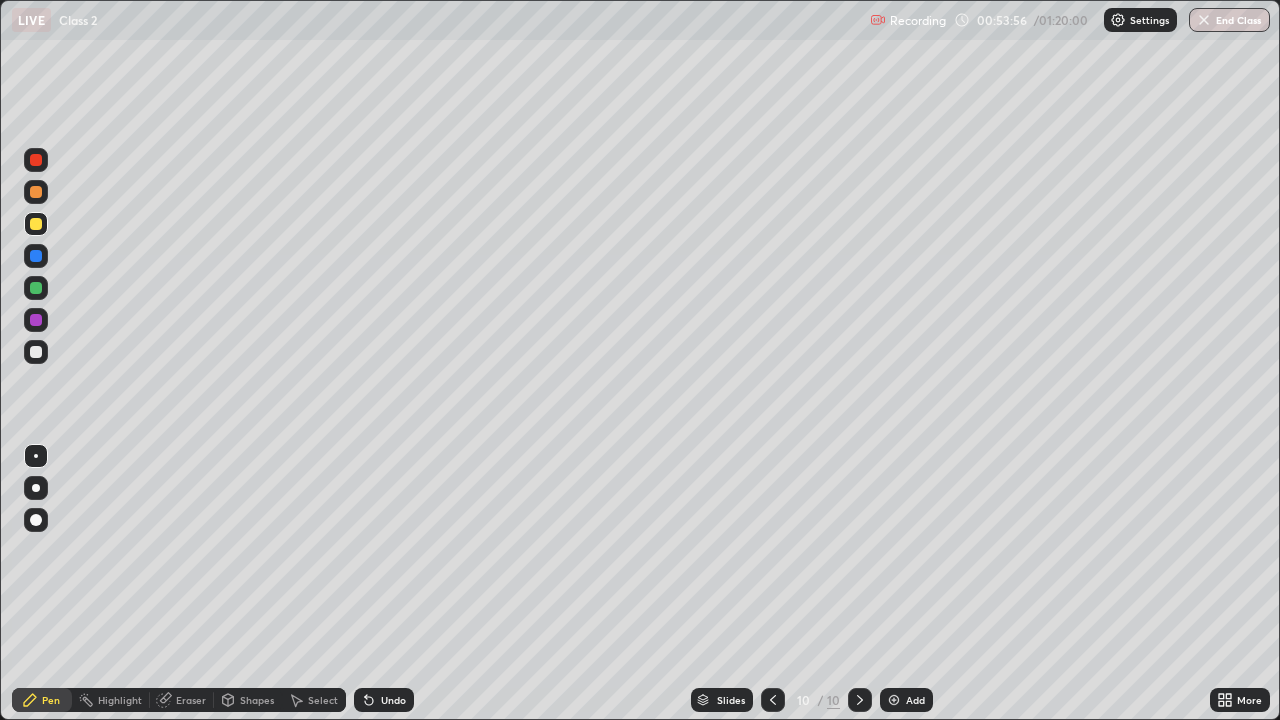 click at bounding box center [36, 488] 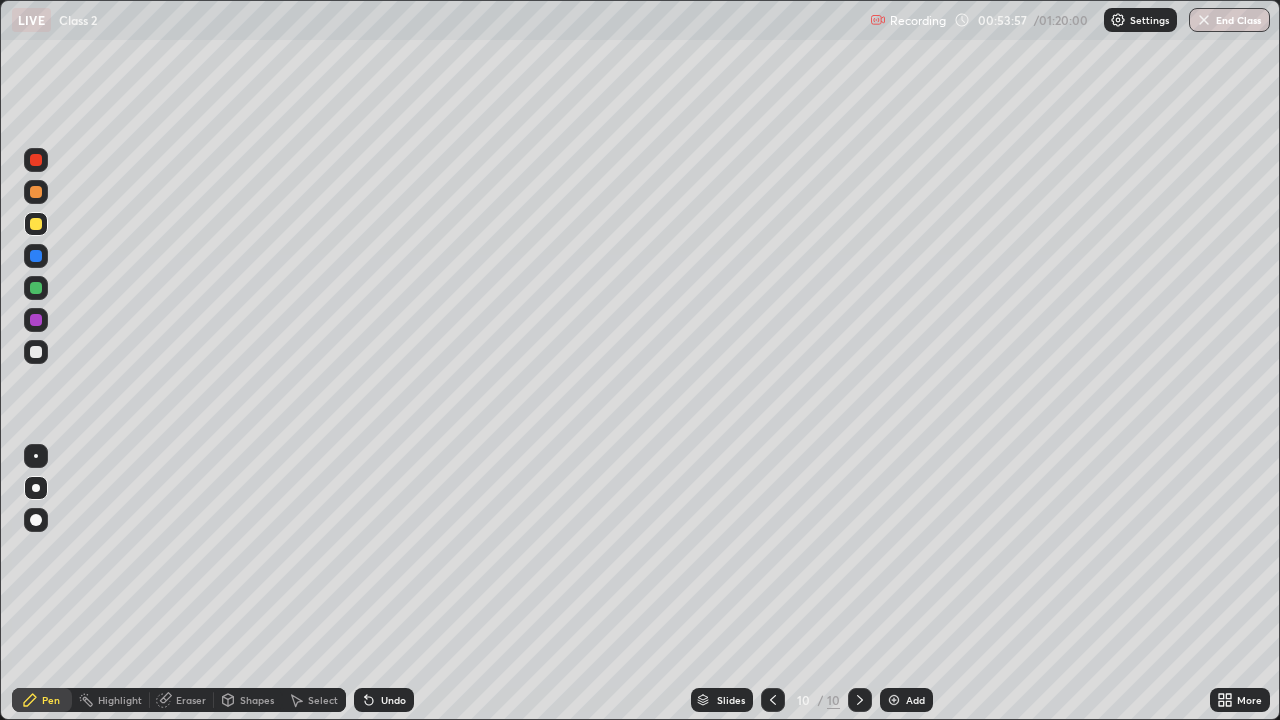 click at bounding box center (36, 224) 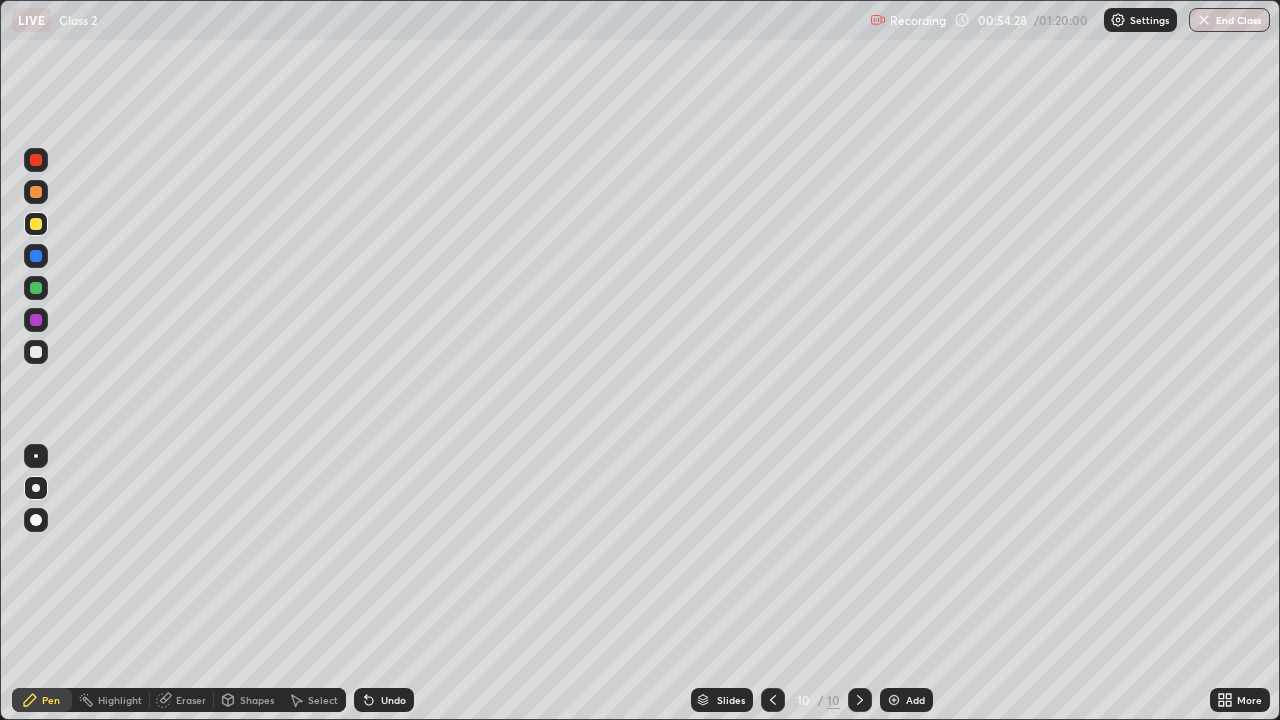 click on "Undo" at bounding box center (384, 700) 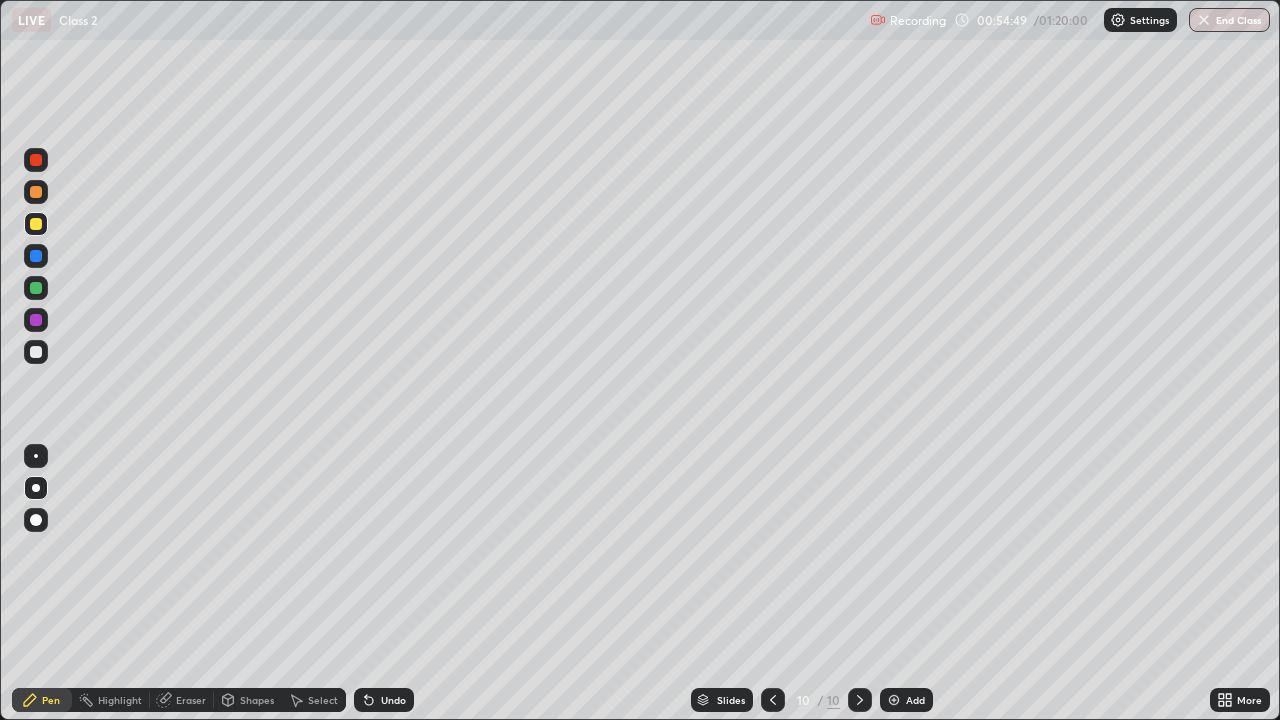 click at bounding box center [36, 352] 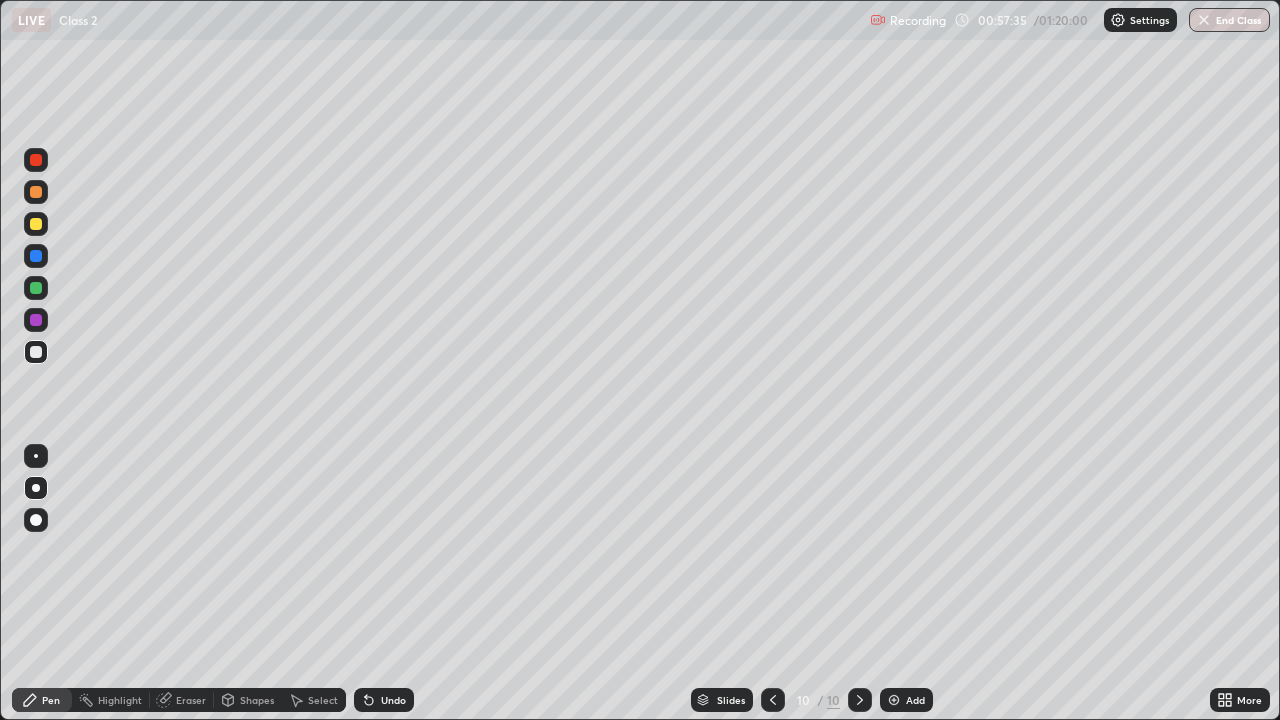 click at bounding box center (36, 456) 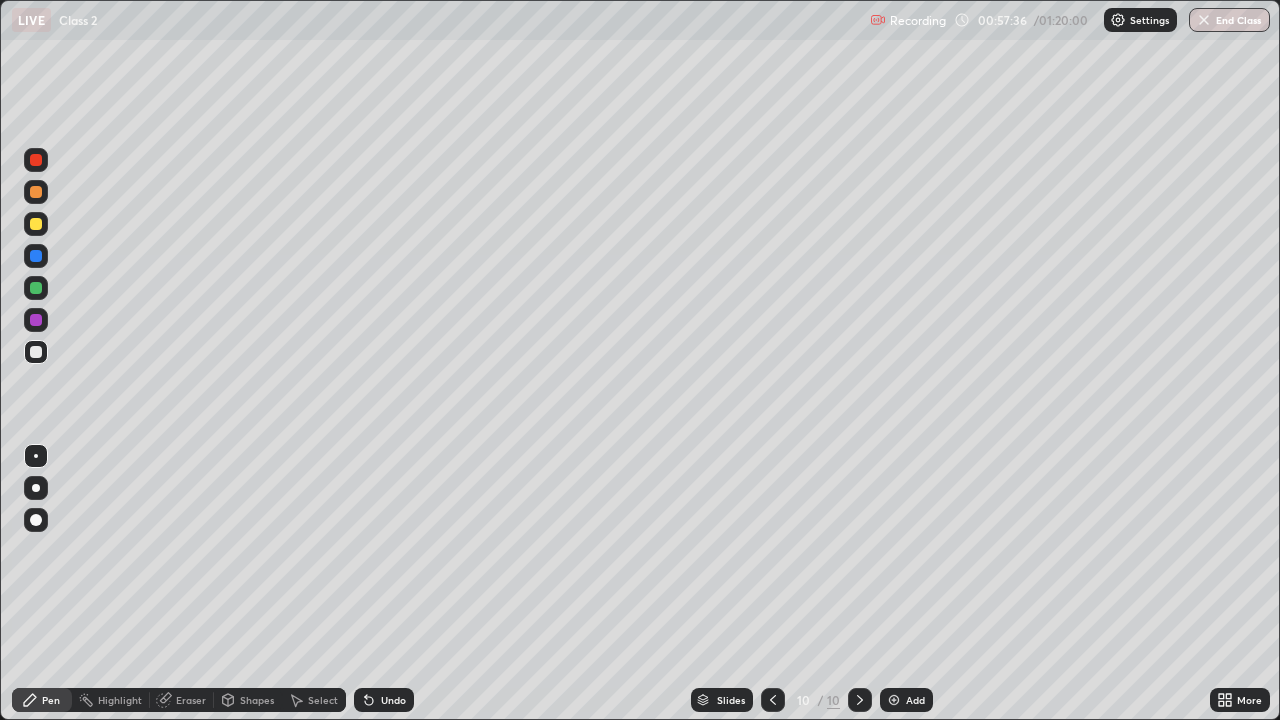 click at bounding box center [36, 224] 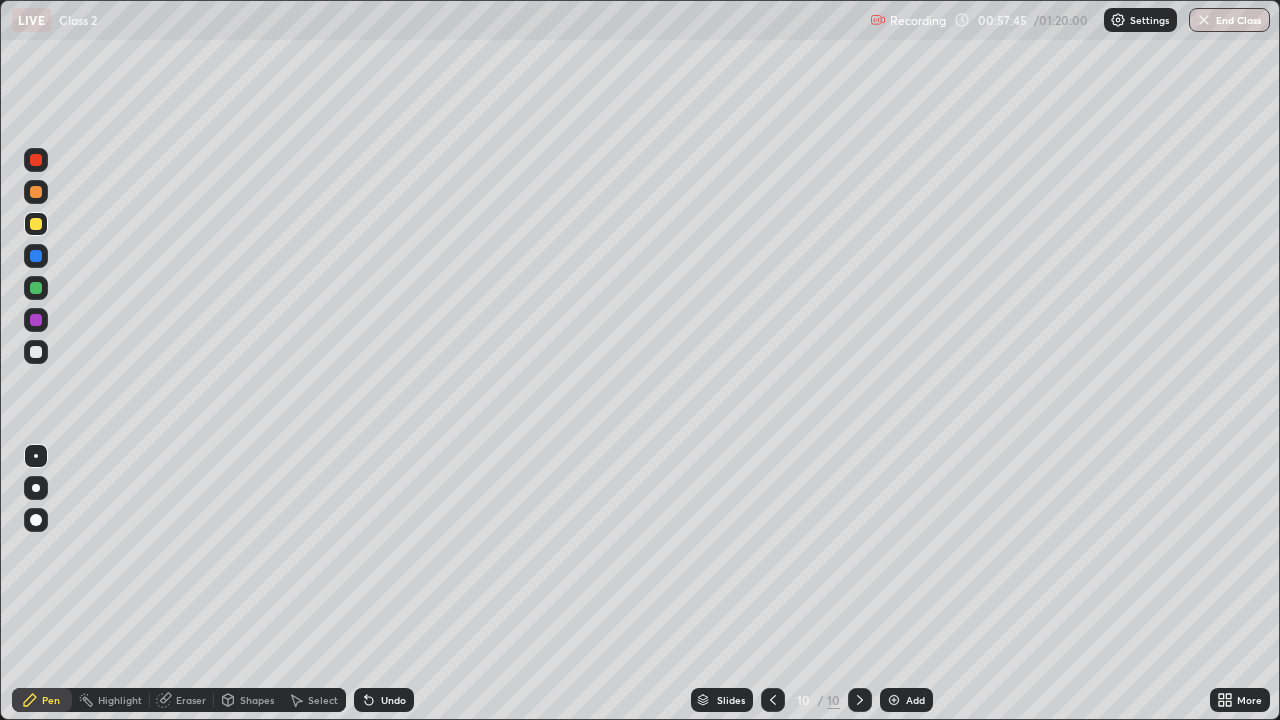 click on "Undo" at bounding box center [393, 700] 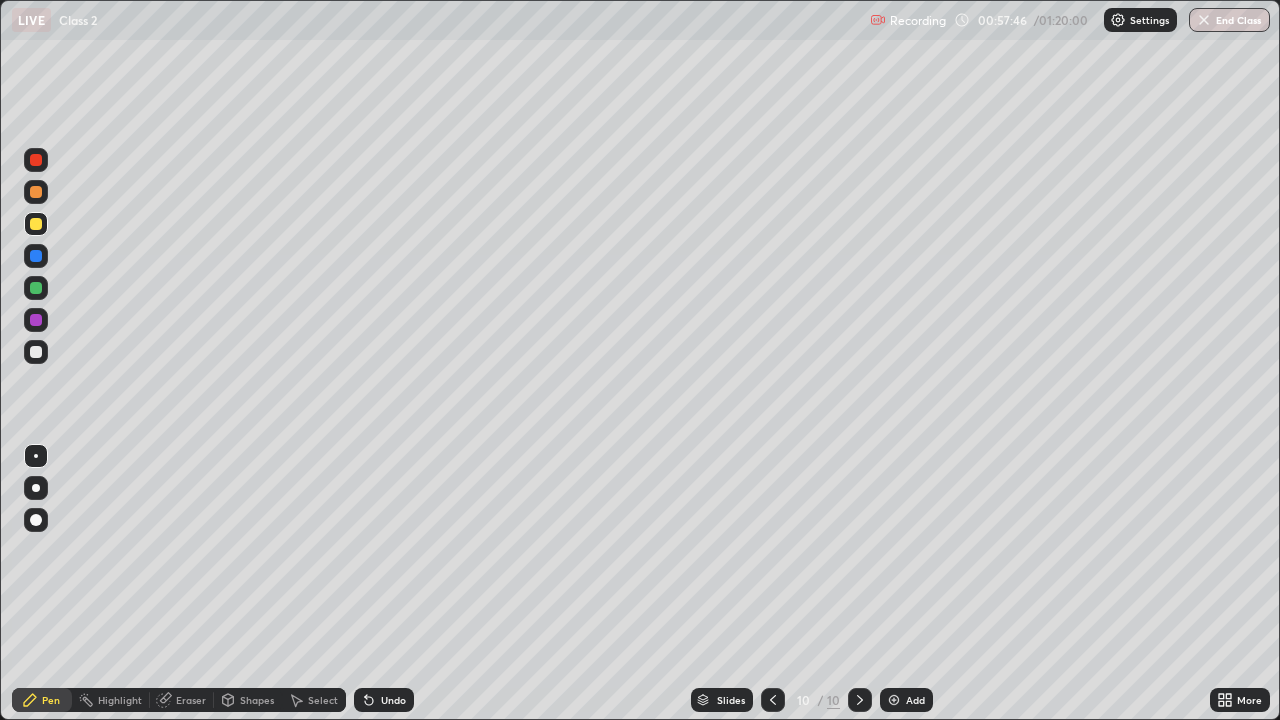 click on "Undo" at bounding box center (384, 700) 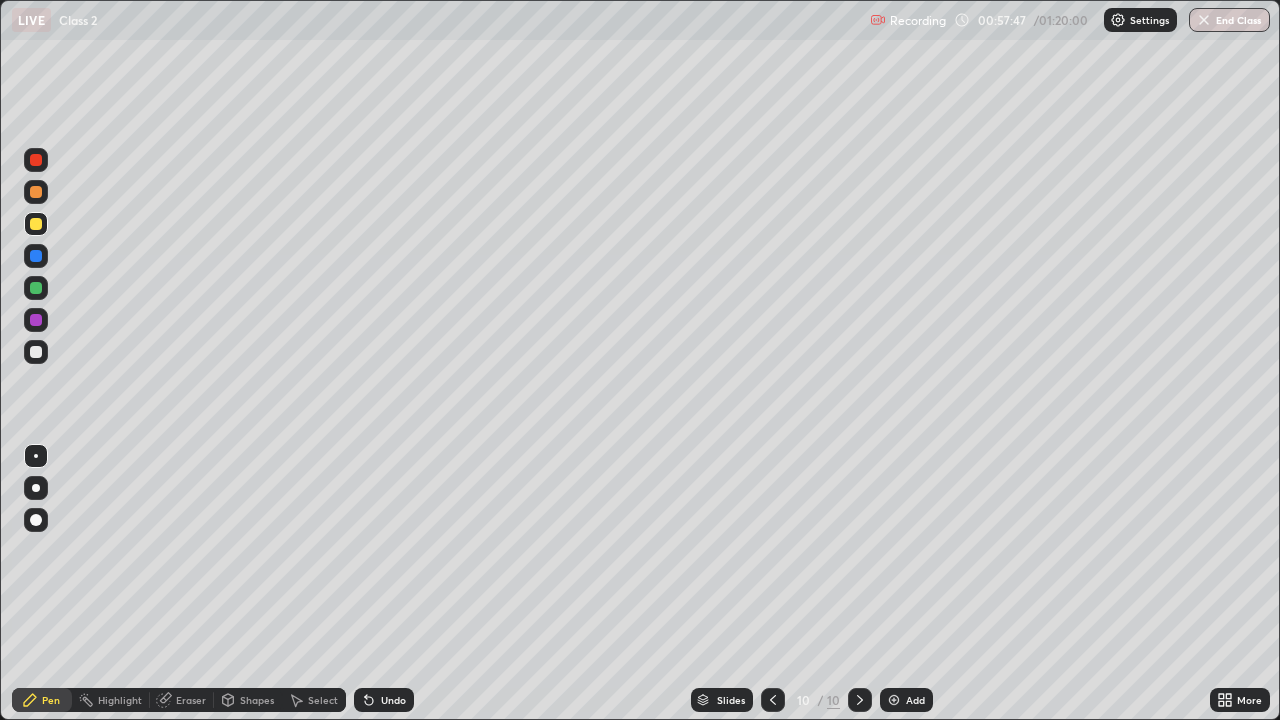 click on "Undo" at bounding box center (384, 700) 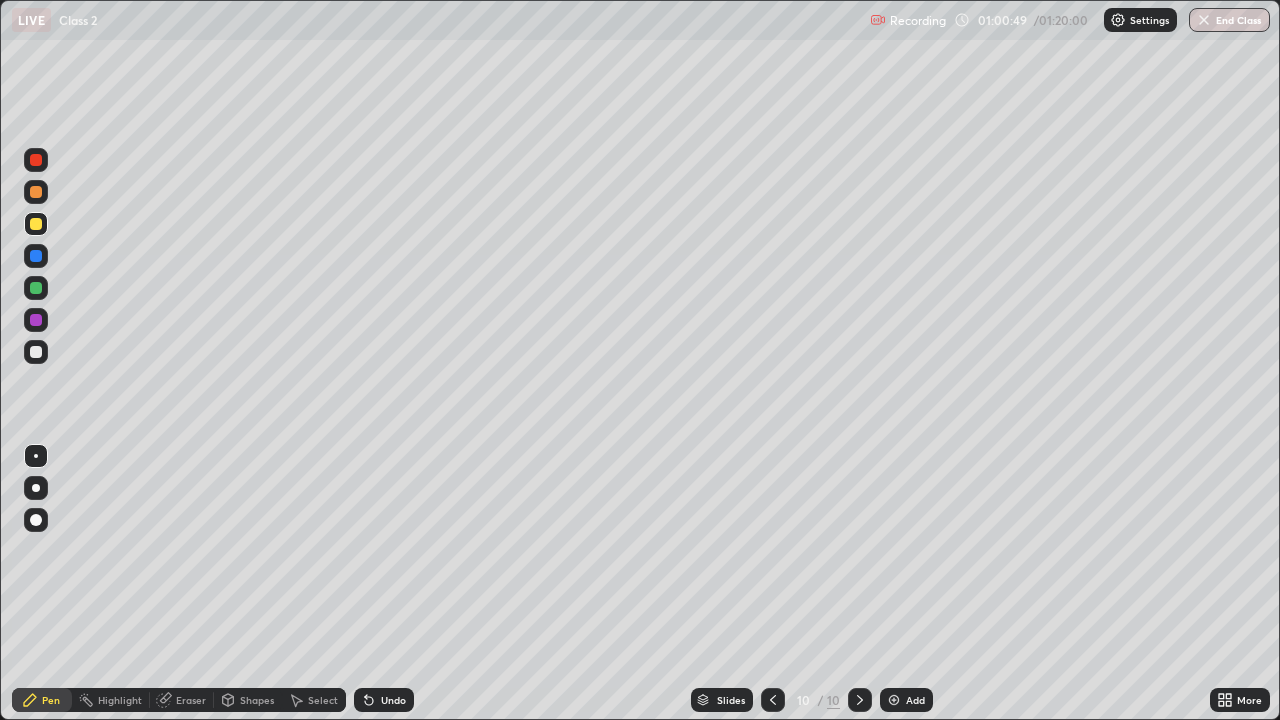 click on "Add" at bounding box center (906, 700) 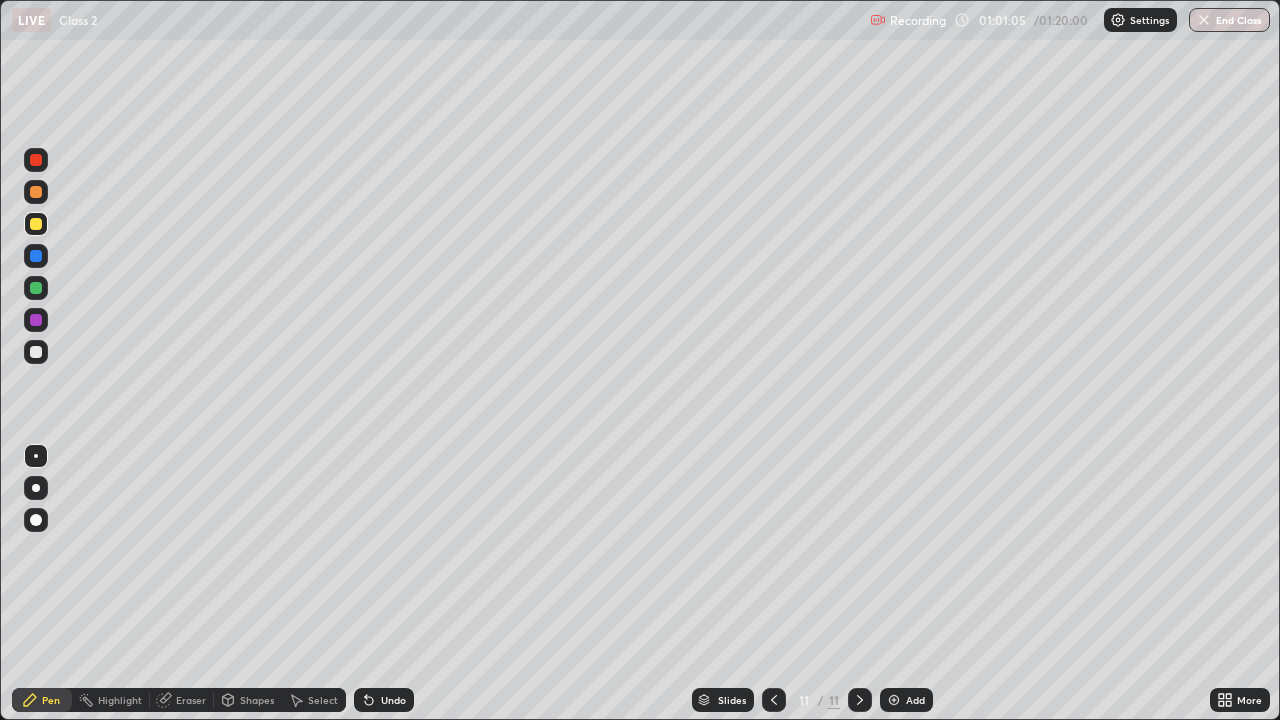 click on "Undo" at bounding box center (393, 700) 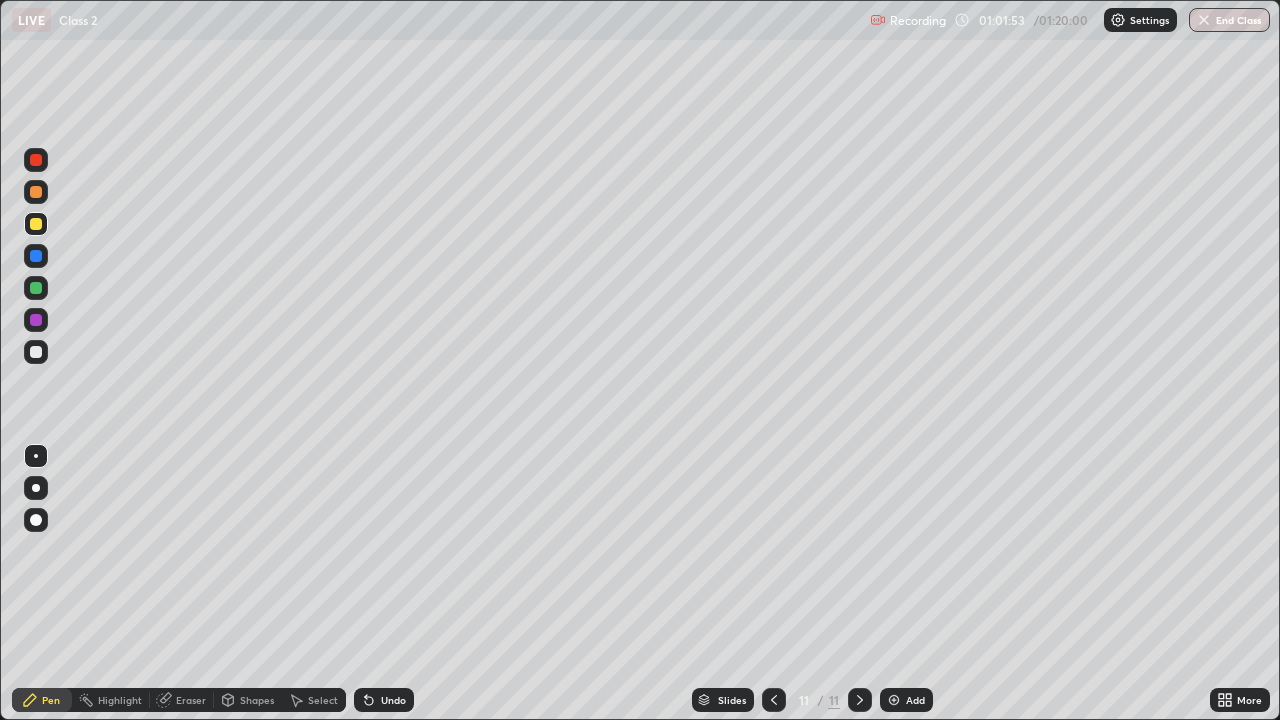 click at bounding box center (36, 288) 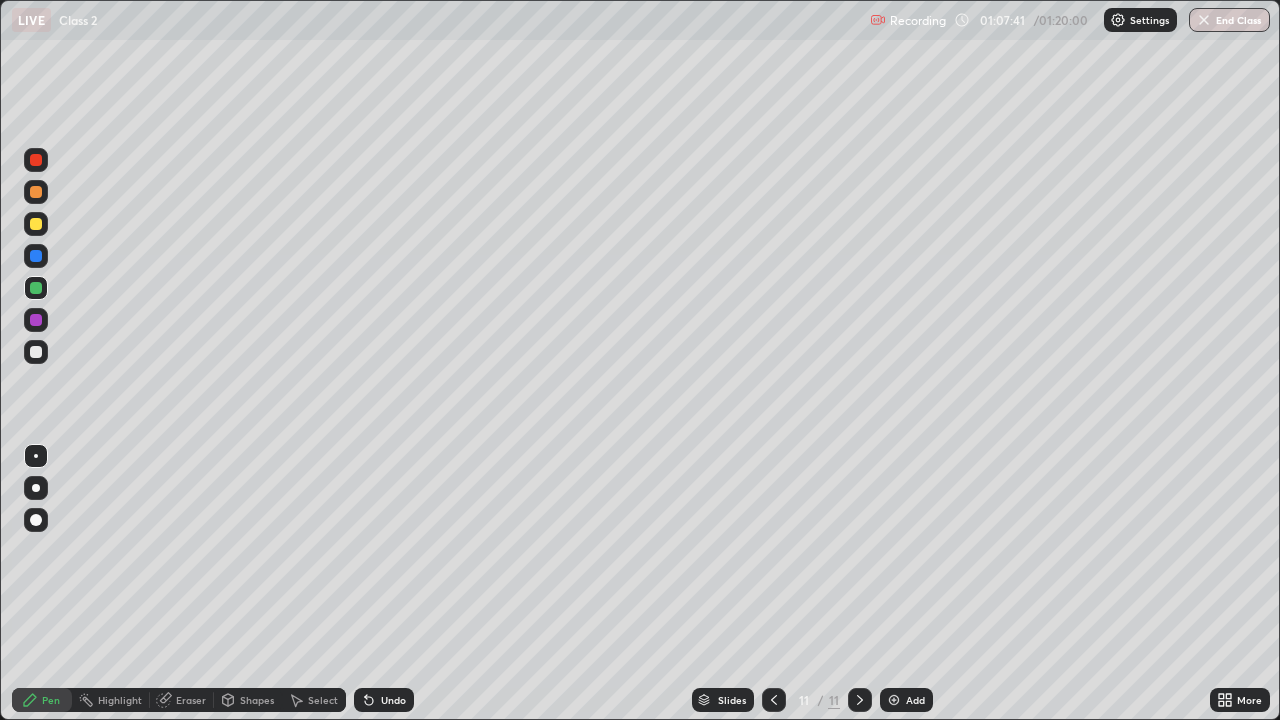click on "Add" at bounding box center [915, 700] 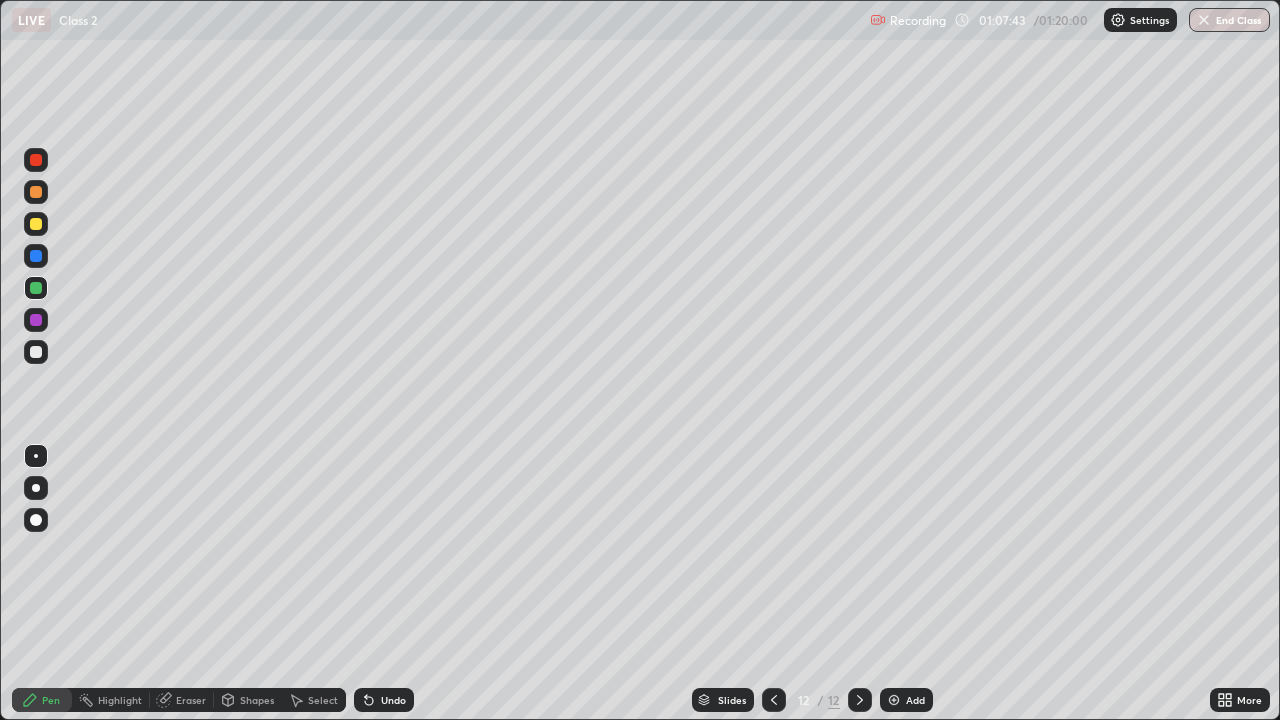 click at bounding box center (36, 224) 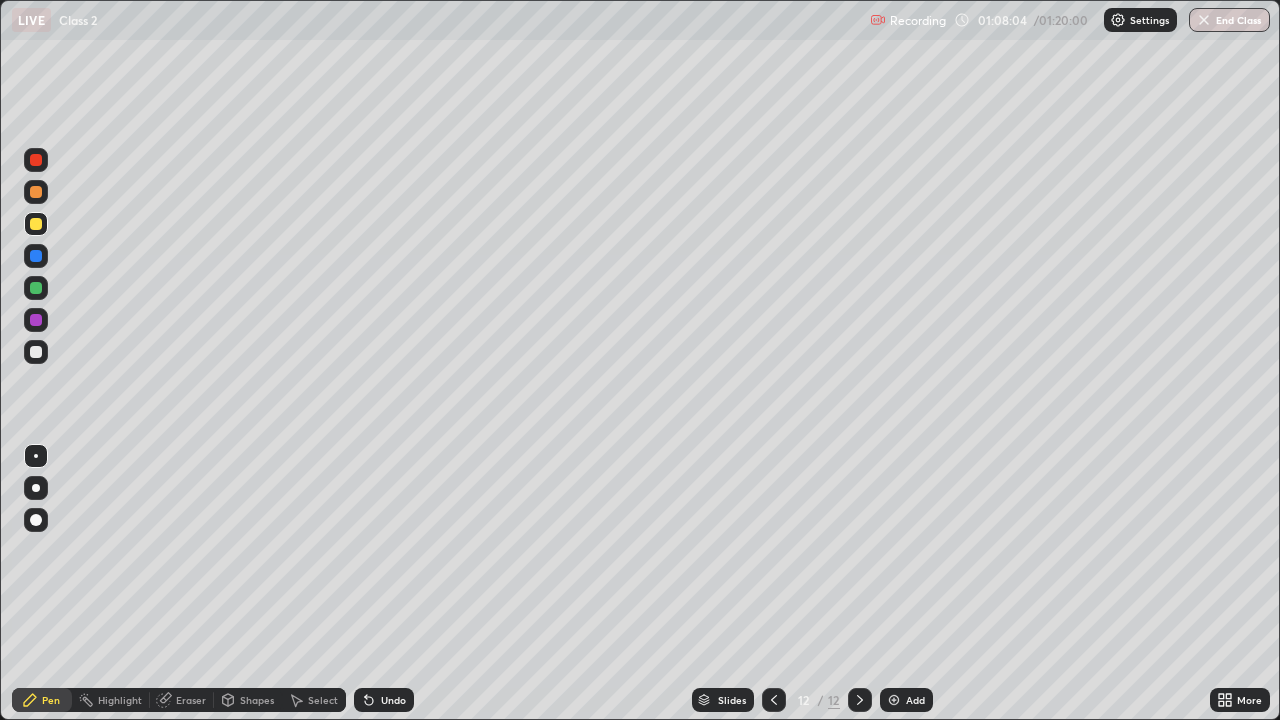 click on "Undo" at bounding box center [393, 700] 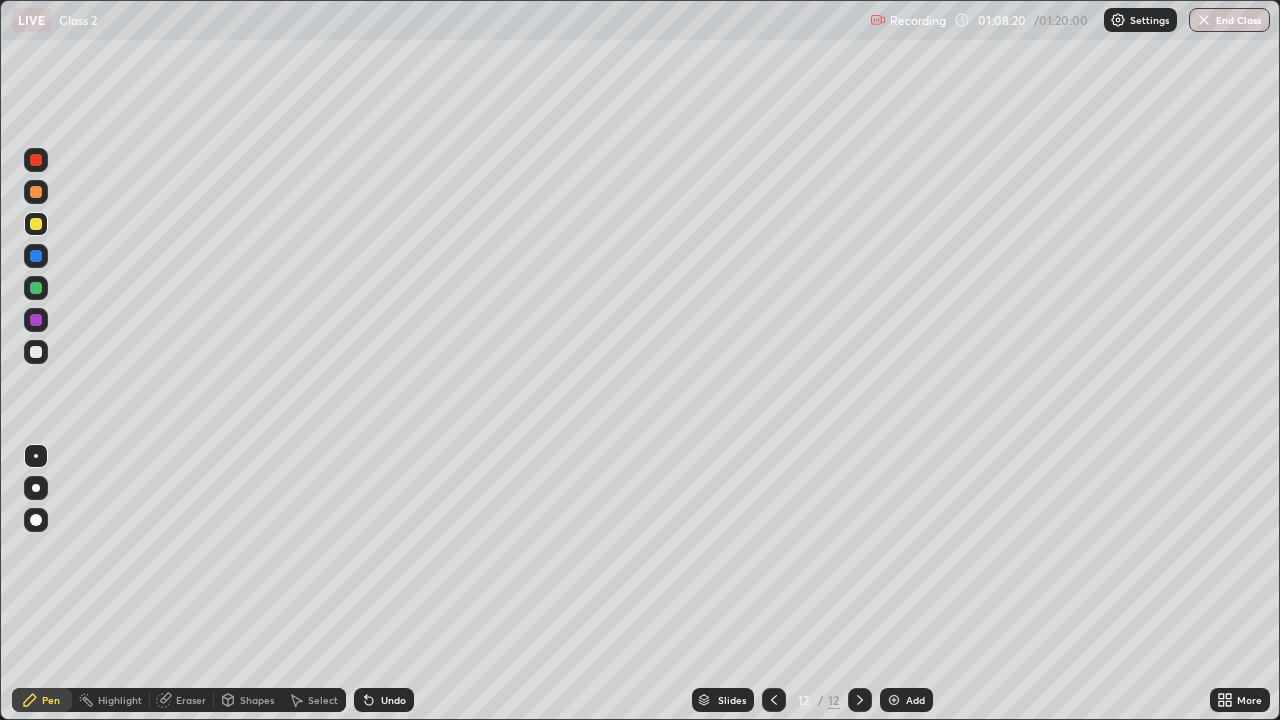 click at bounding box center [36, 352] 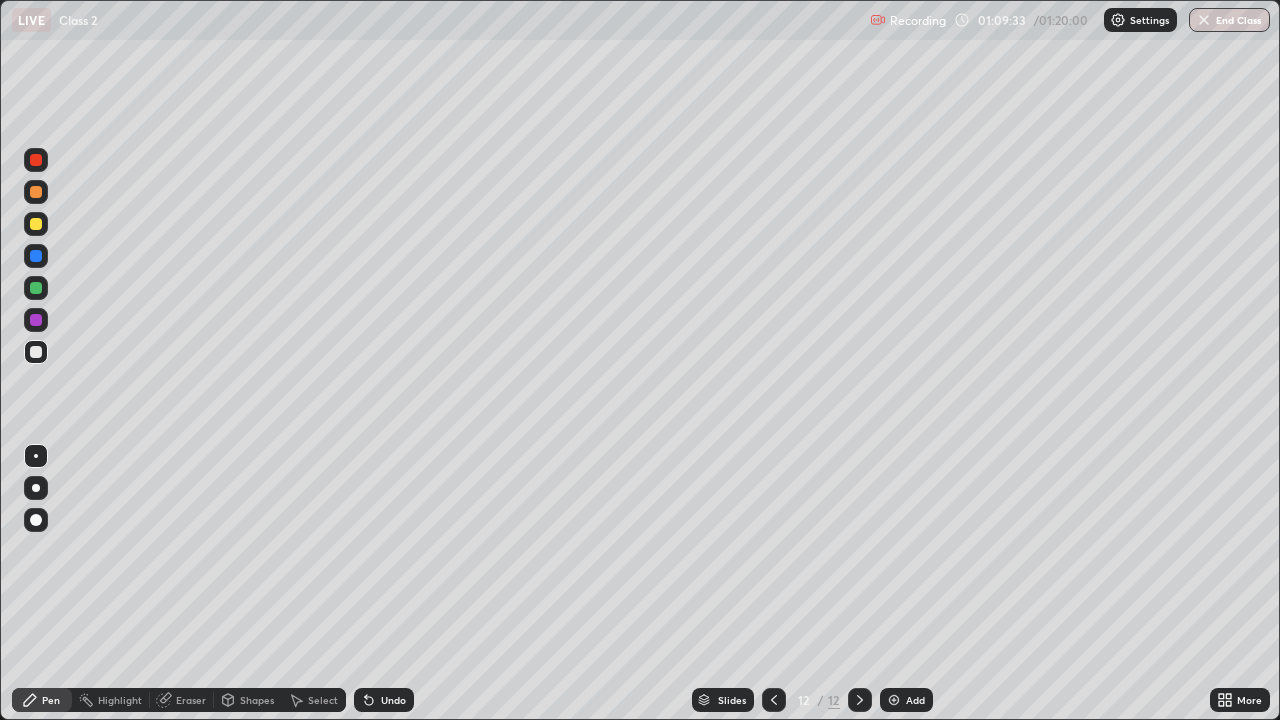 click on "Undo" at bounding box center [384, 700] 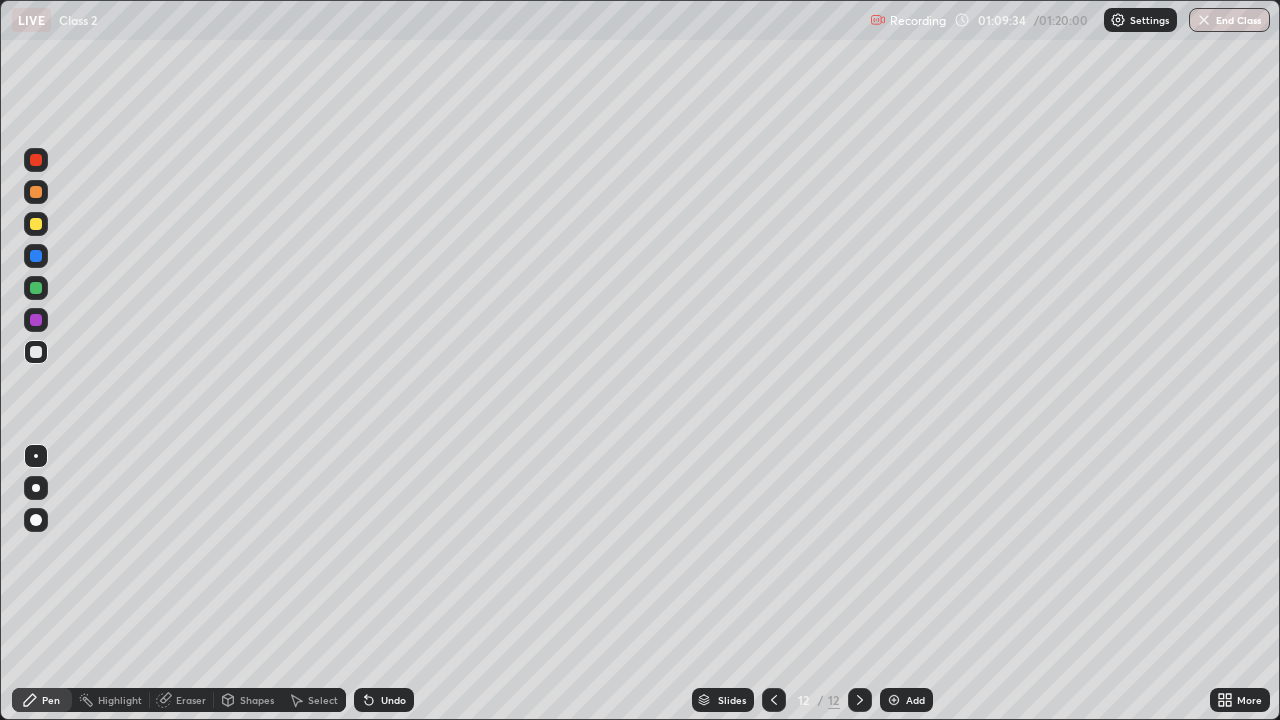 click on "Undo" at bounding box center [384, 700] 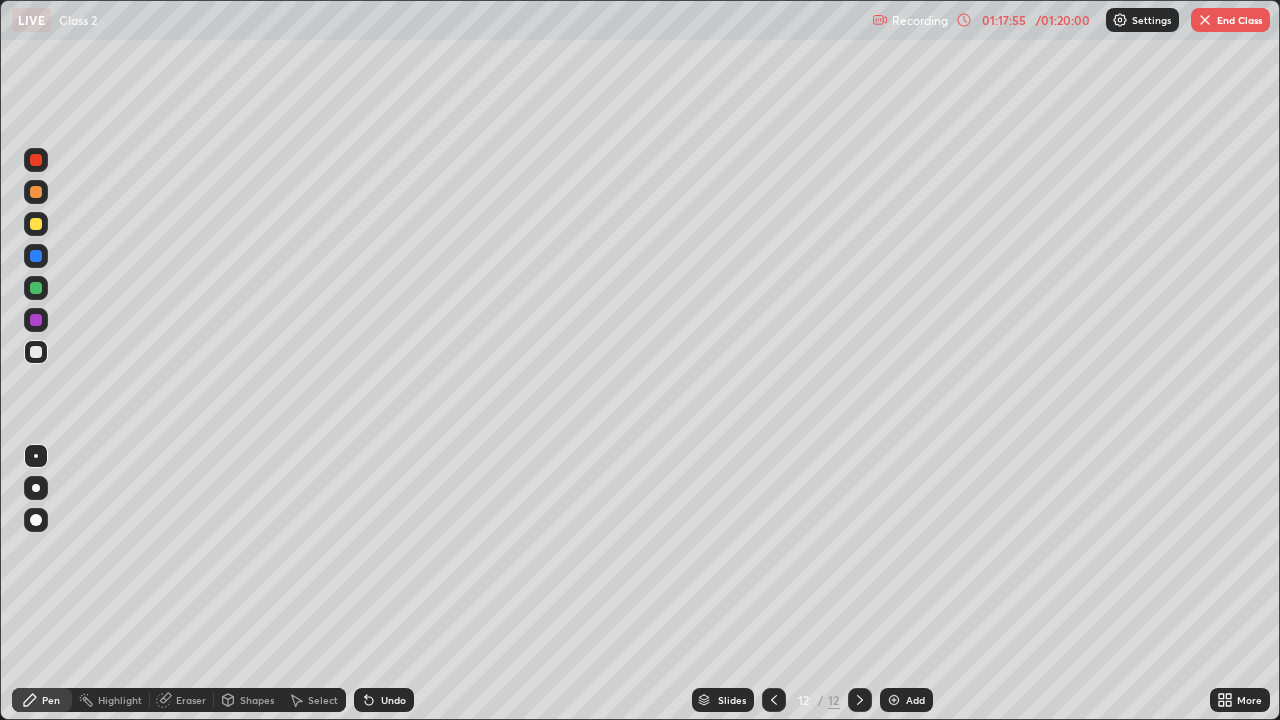 click on "End Class" at bounding box center [1230, 20] 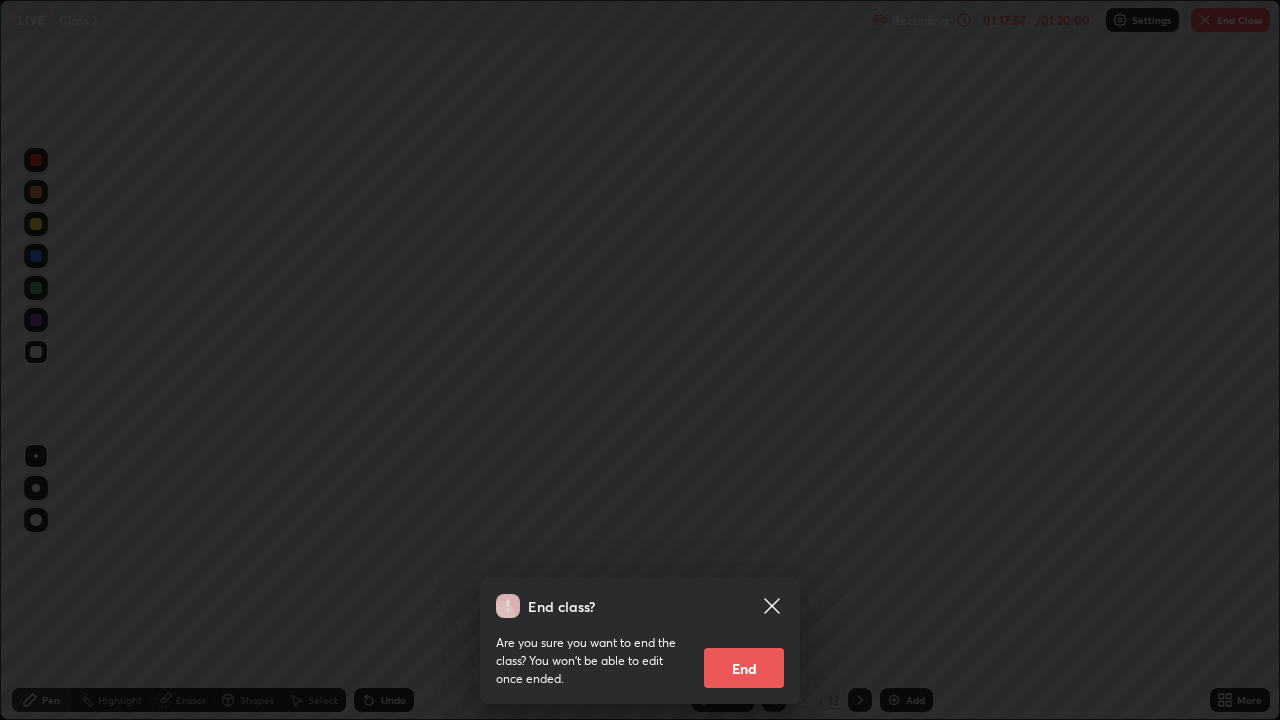 click on "End" at bounding box center [744, 668] 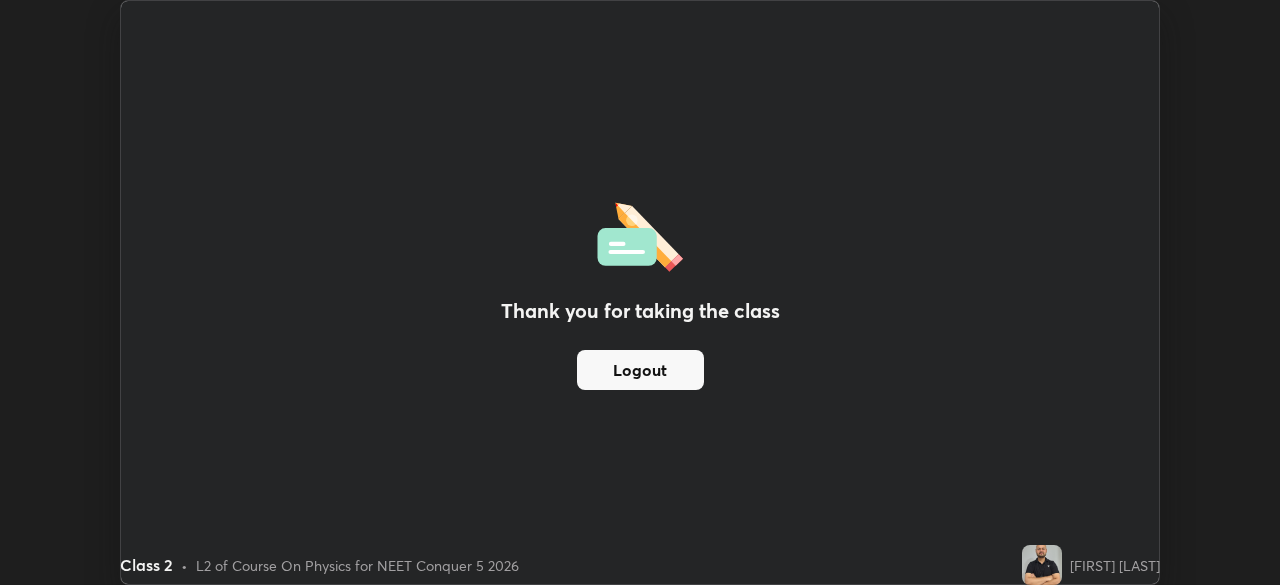 scroll, scrollTop: 585, scrollLeft: 1280, axis: both 